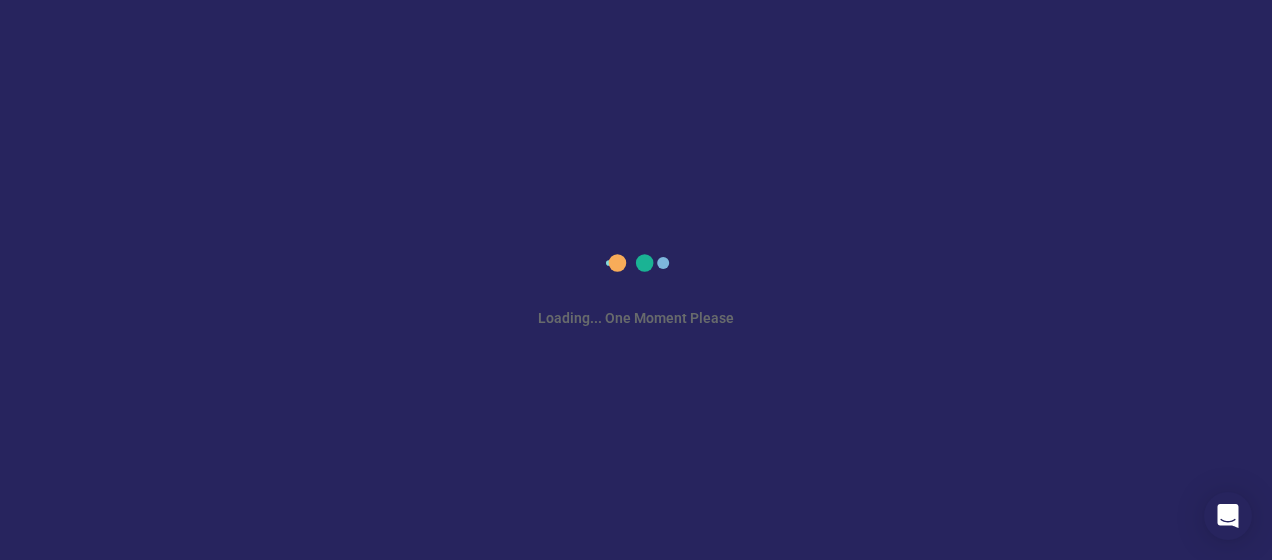 scroll, scrollTop: 0, scrollLeft: 0, axis: both 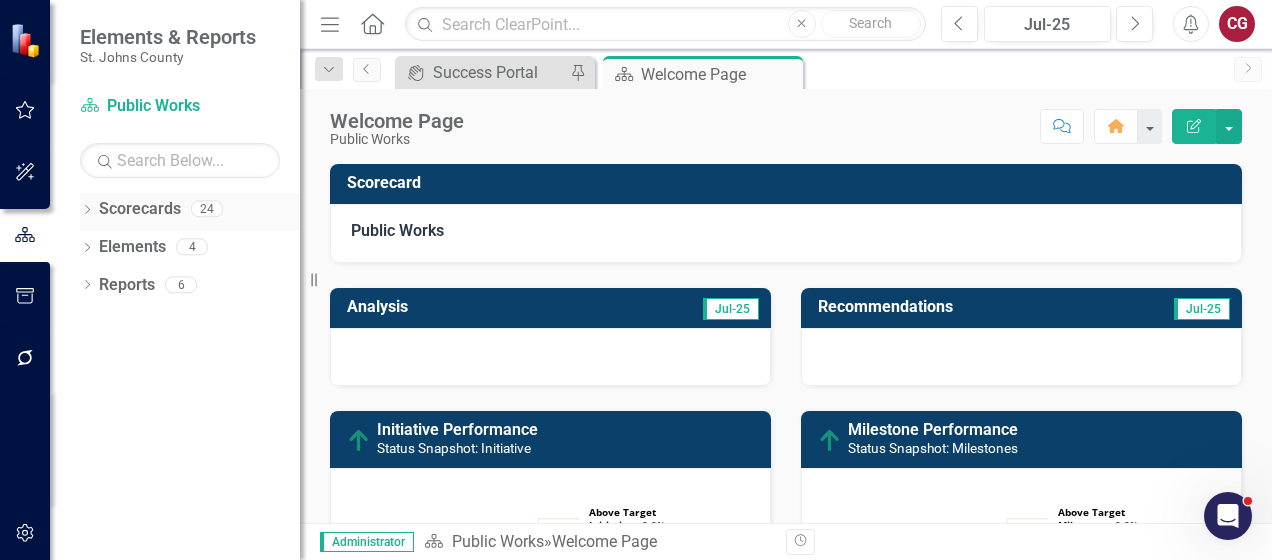 click on "Dropdown" 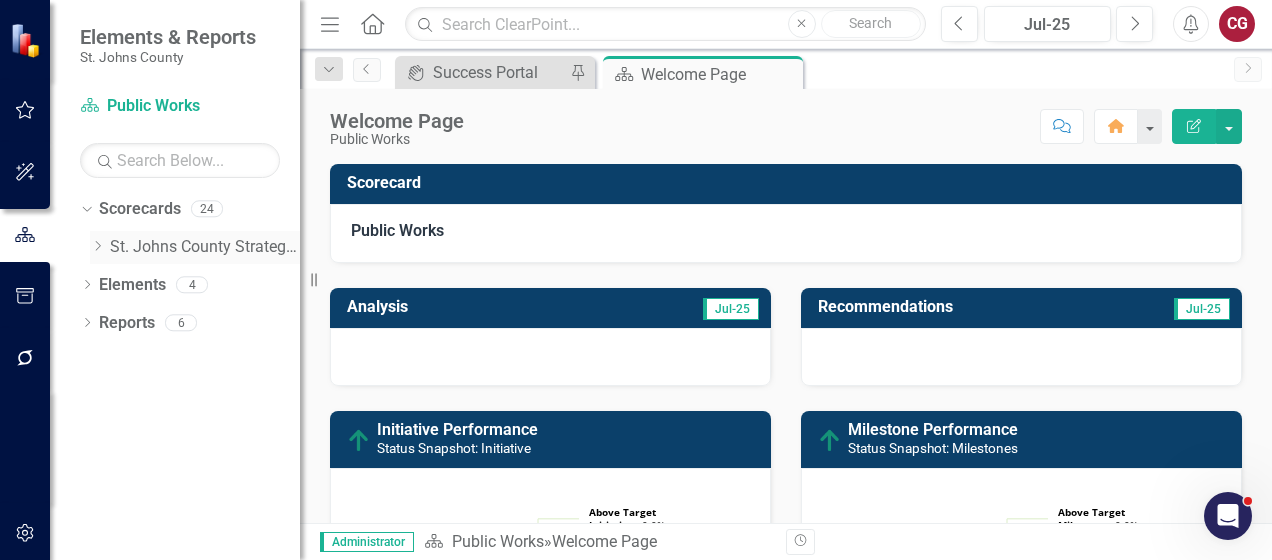 click 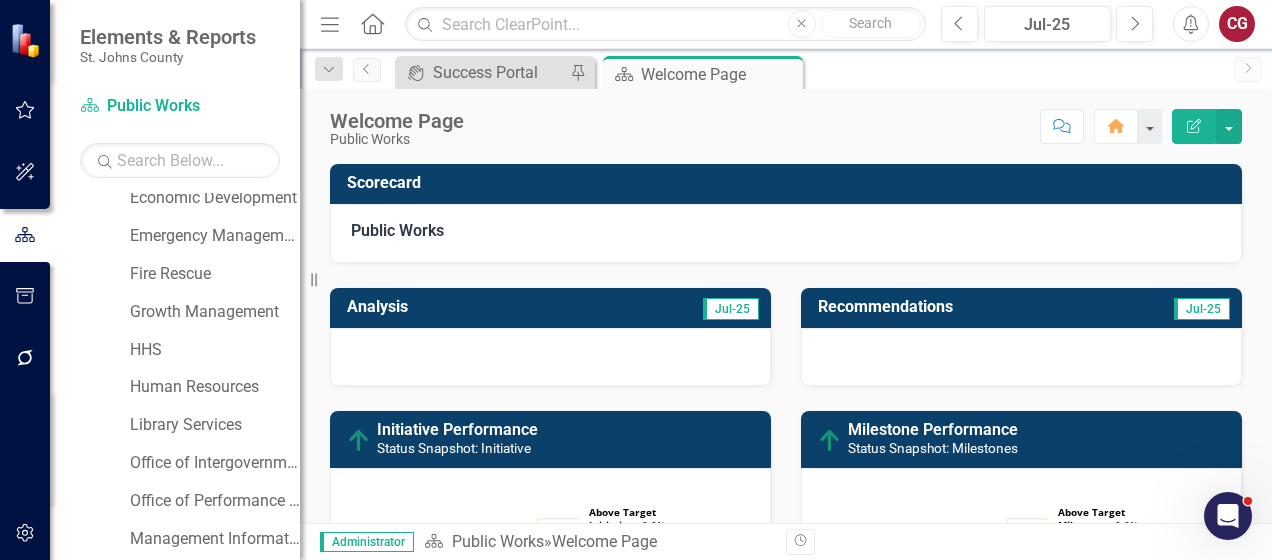 scroll, scrollTop: 300, scrollLeft: 0, axis: vertical 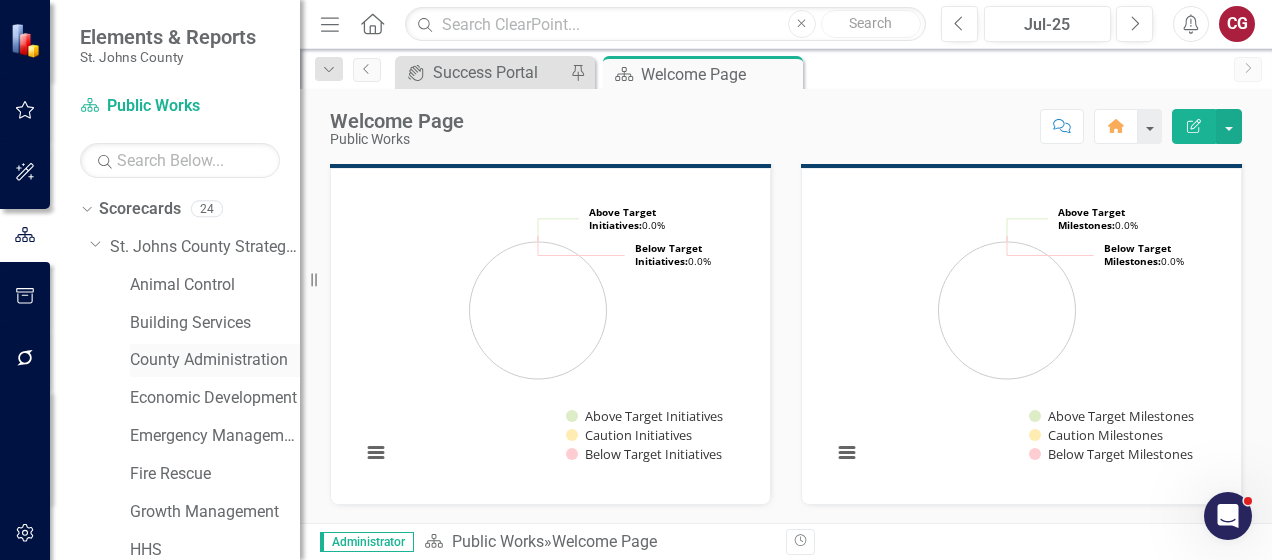 click on "County Administration" at bounding box center (215, 360) 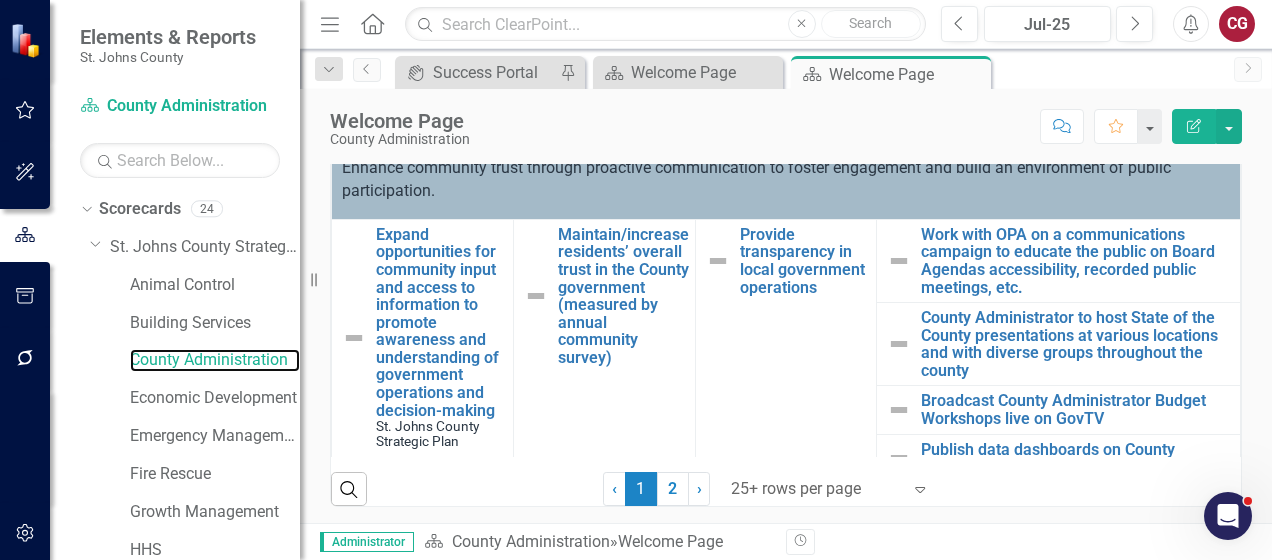 scroll, scrollTop: 694, scrollLeft: 0, axis: vertical 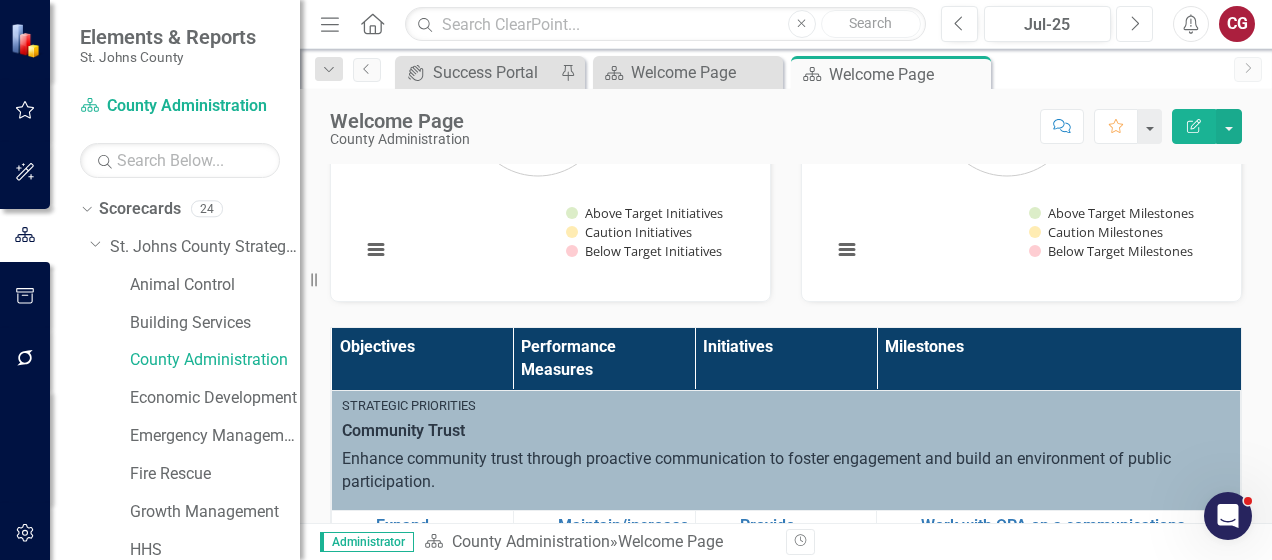 click on "Next" at bounding box center (1134, 24) 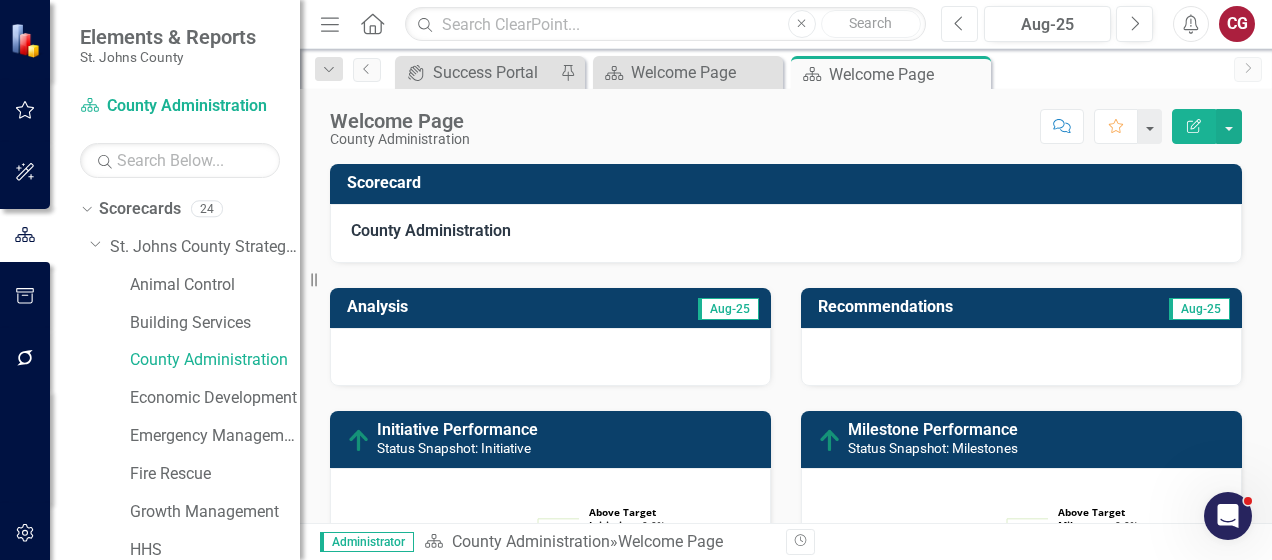 click on "Previous" at bounding box center (959, 24) 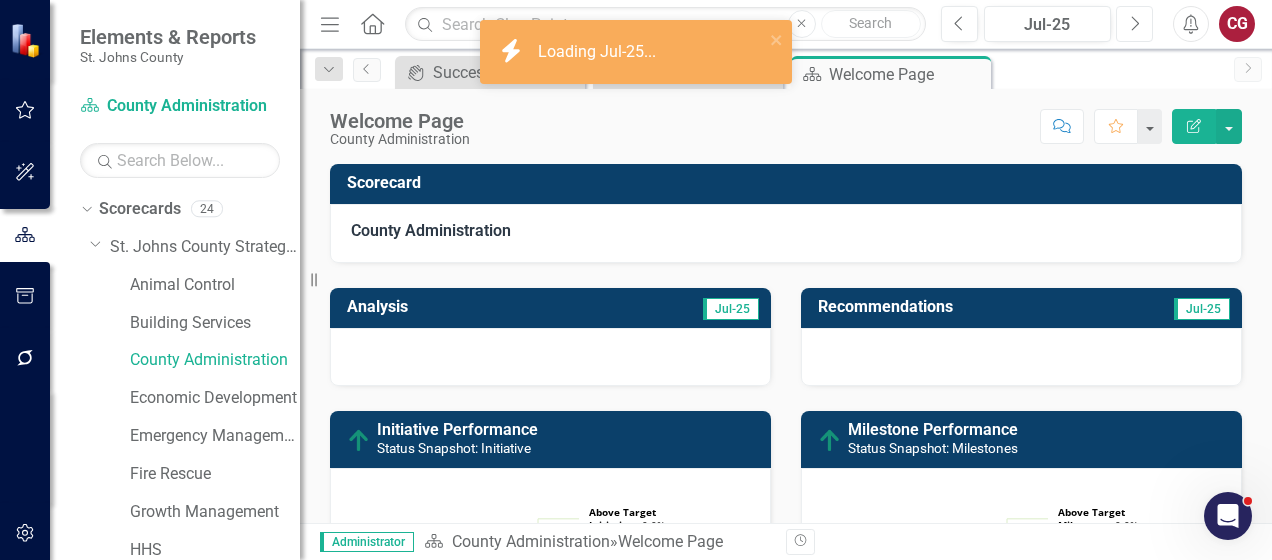 click on "Next" at bounding box center (1134, 24) 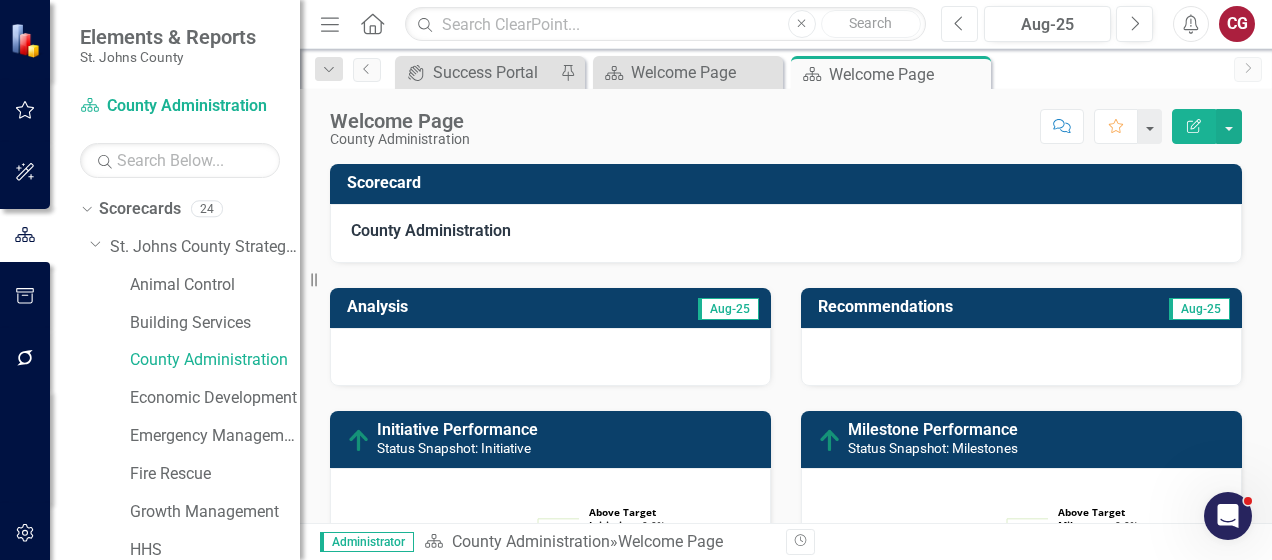 click on "Previous" 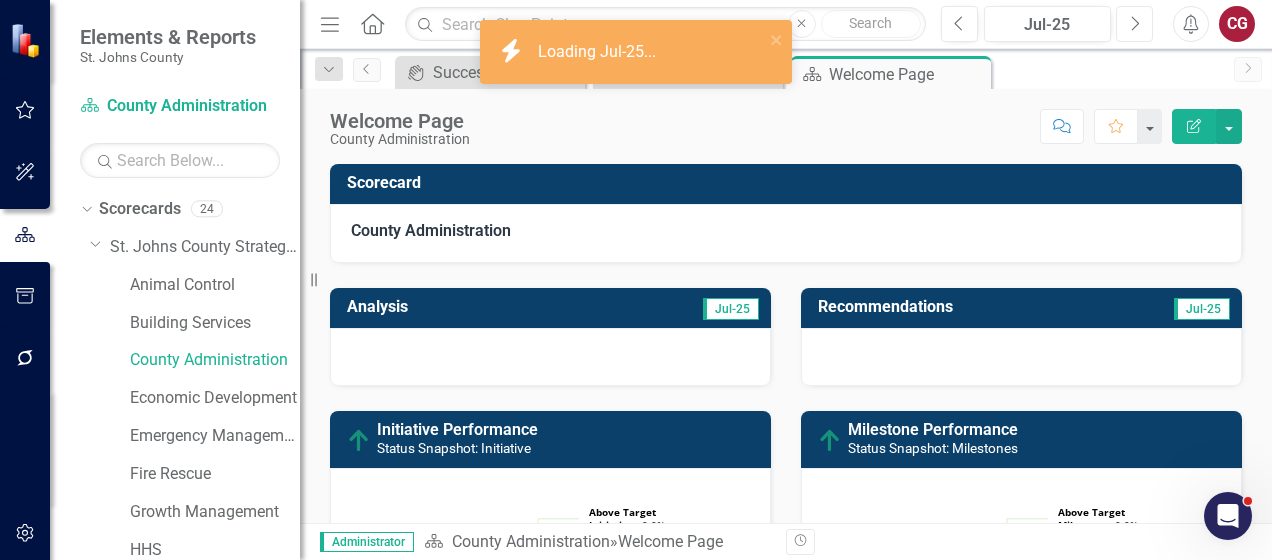 click on "Next" at bounding box center [1134, 24] 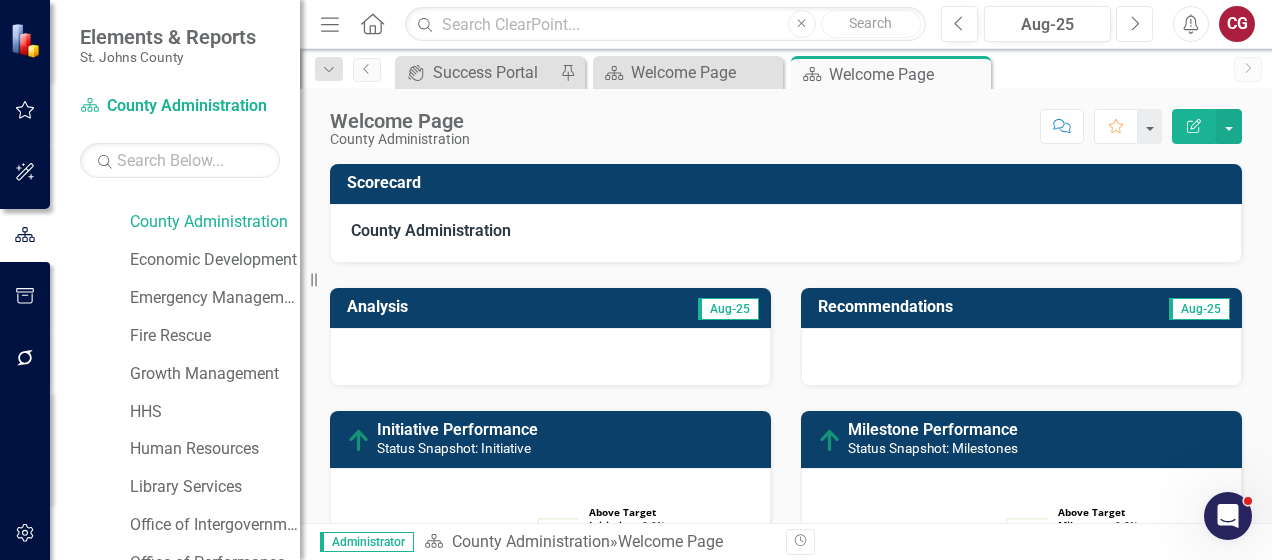 scroll, scrollTop: 200, scrollLeft: 0, axis: vertical 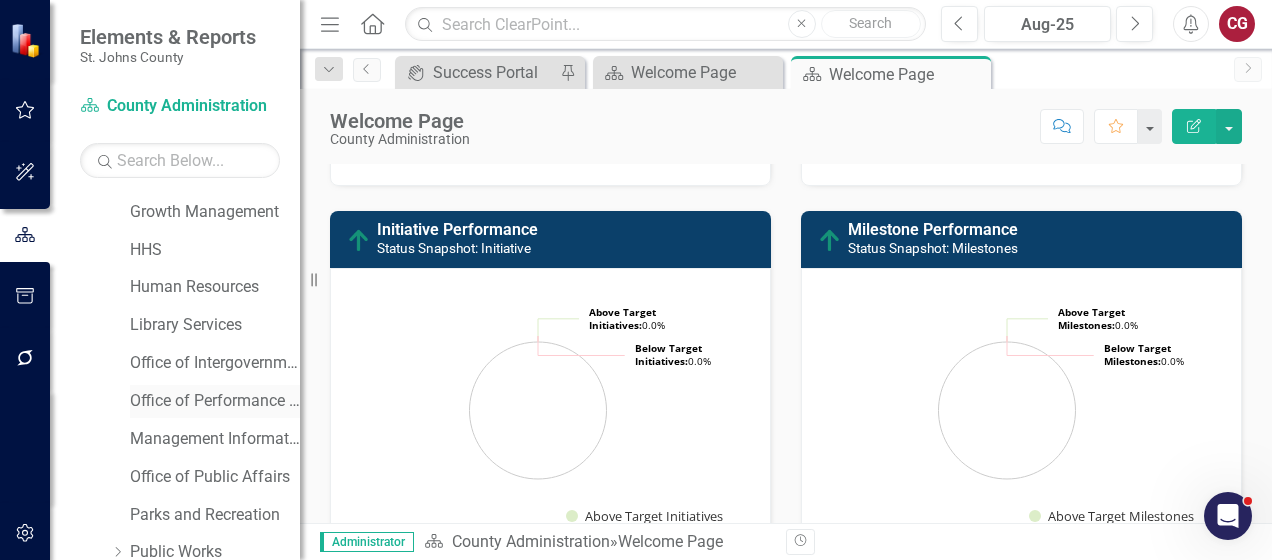 click on "Office of Performance & Transparency" at bounding box center [215, 401] 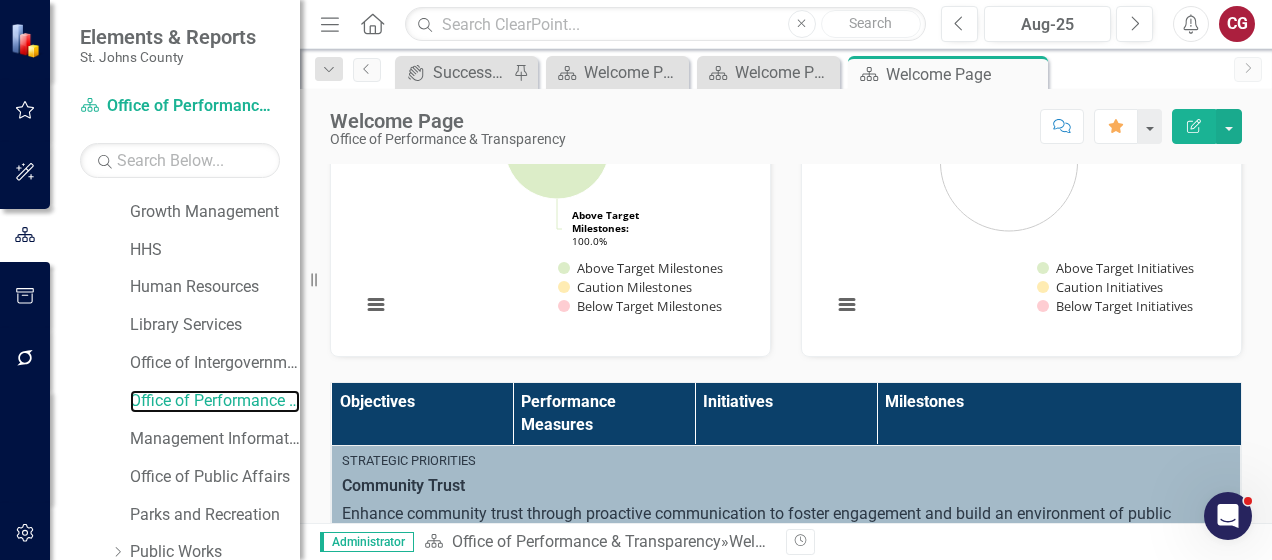 scroll, scrollTop: 500, scrollLeft: 0, axis: vertical 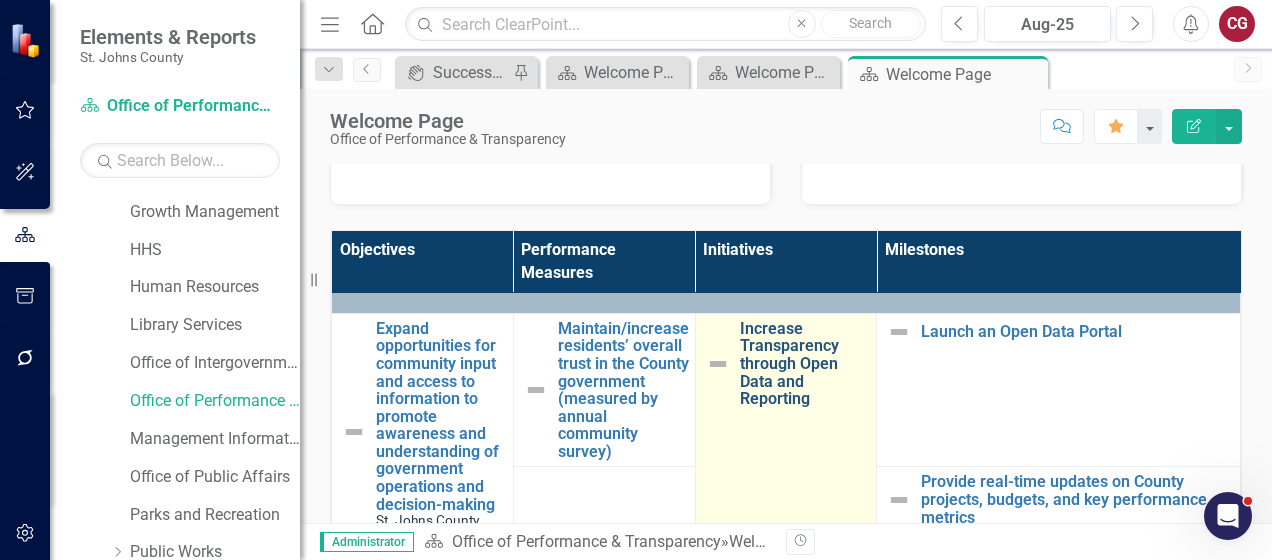 click on "Increase Transparency through Open Data and Reporting" at bounding box center (803, 364) 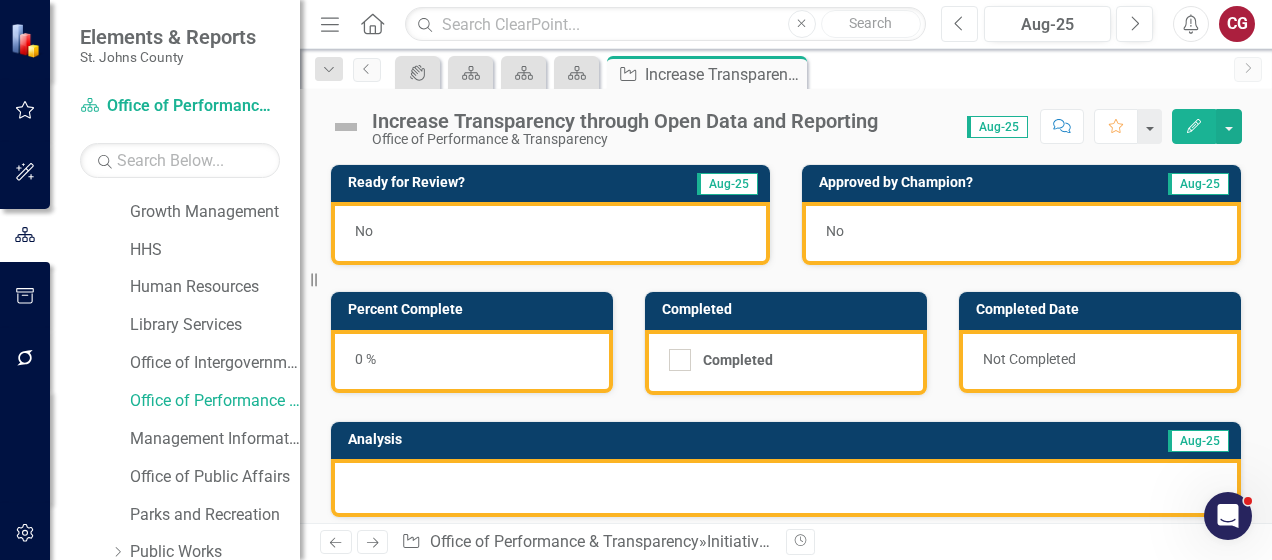 click on "Previous" at bounding box center [959, 24] 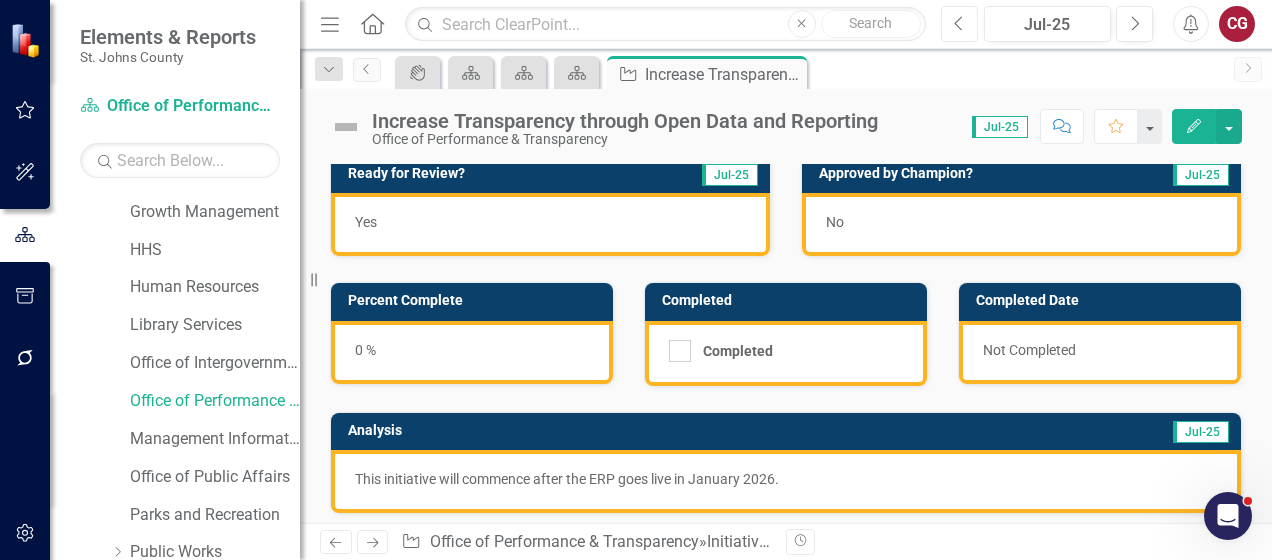scroll, scrollTop: 0, scrollLeft: 0, axis: both 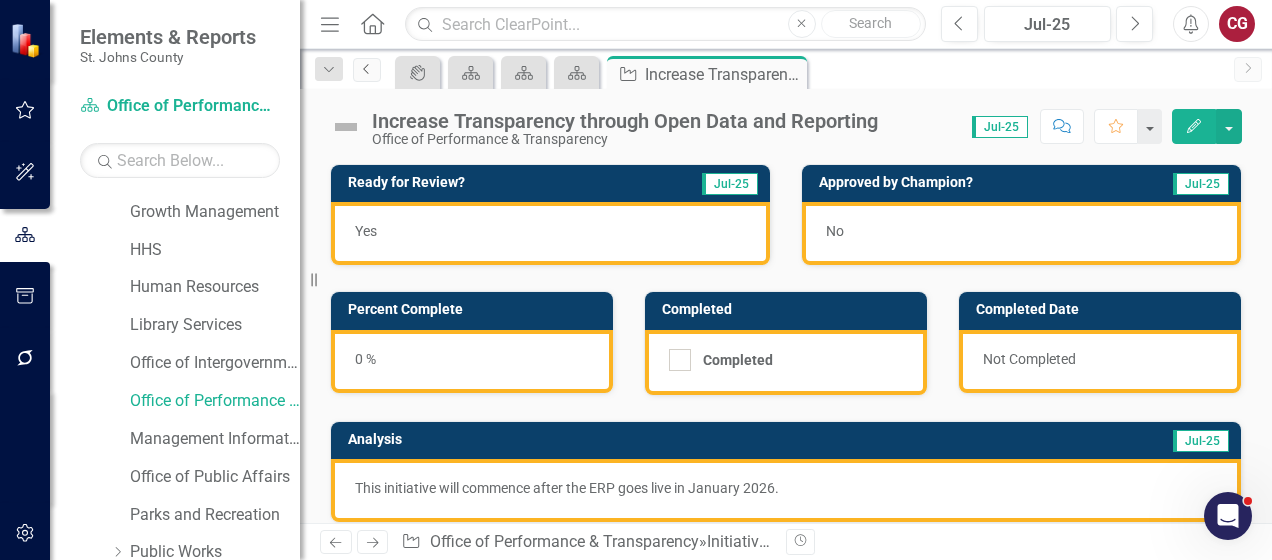 click on "Previous" 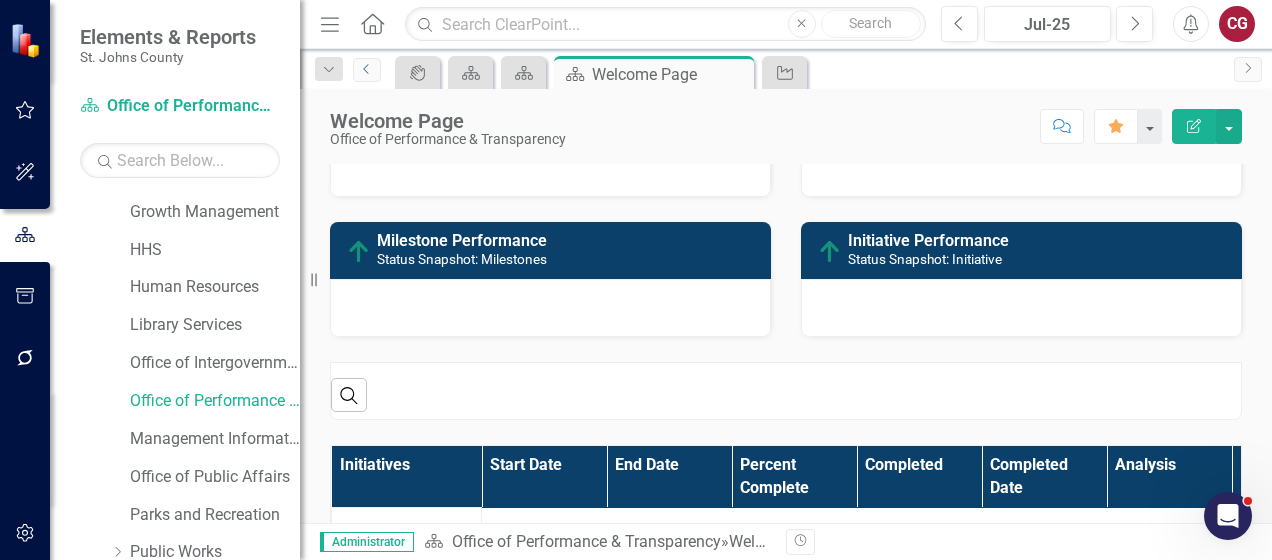 scroll, scrollTop: 389, scrollLeft: 0, axis: vertical 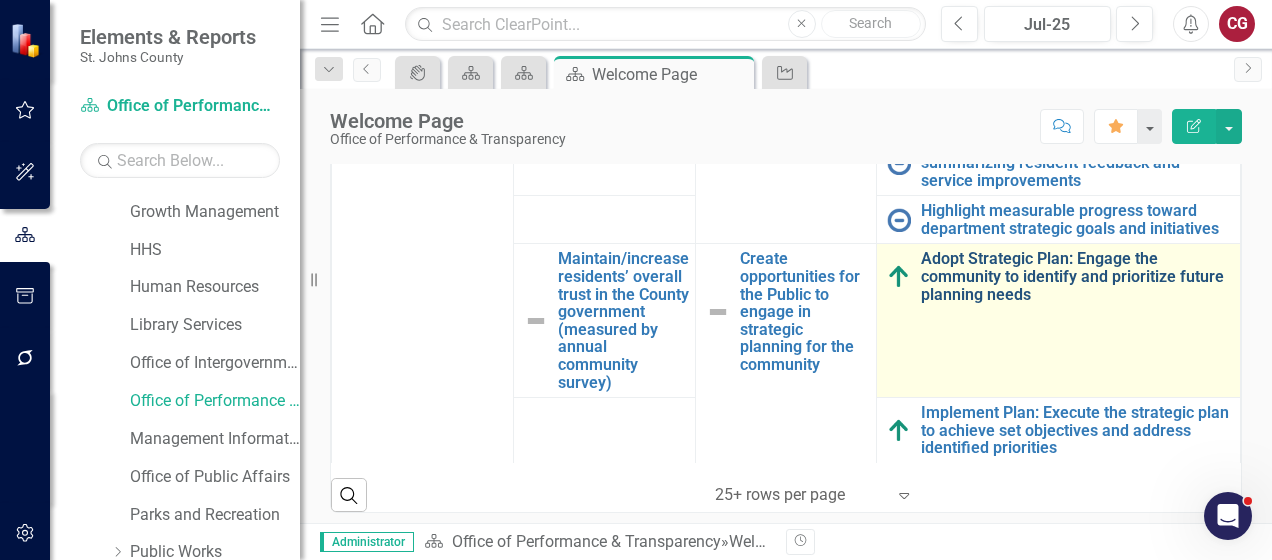 click on "Adopt Strategic Plan: Engage the community to identify and prioritize future planning needs" at bounding box center [1075, 276] 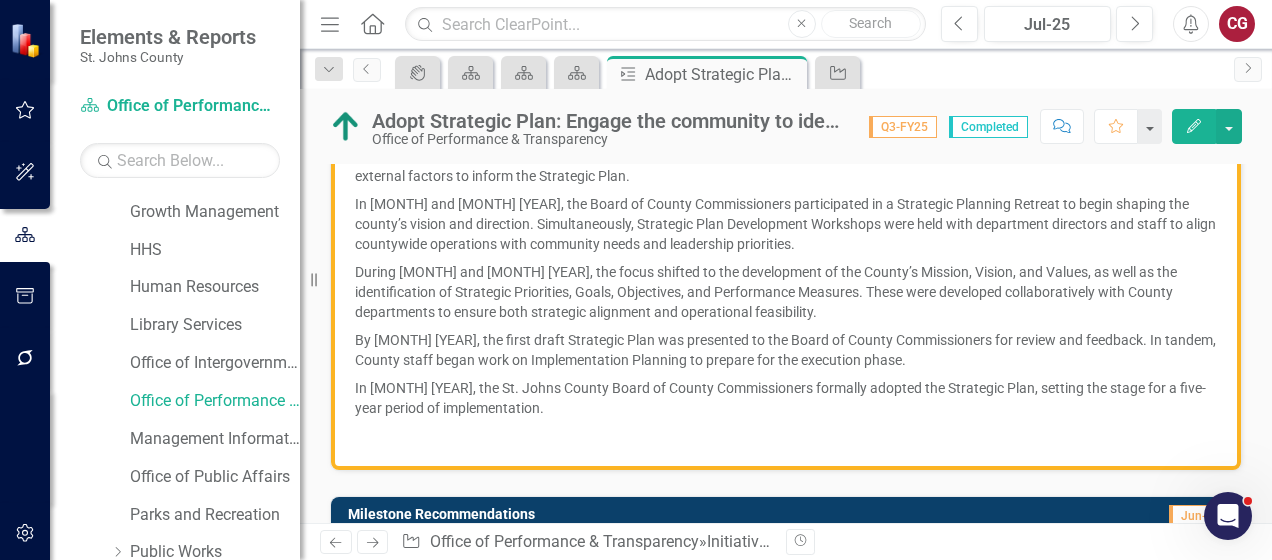 scroll, scrollTop: 600, scrollLeft: 0, axis: vertical 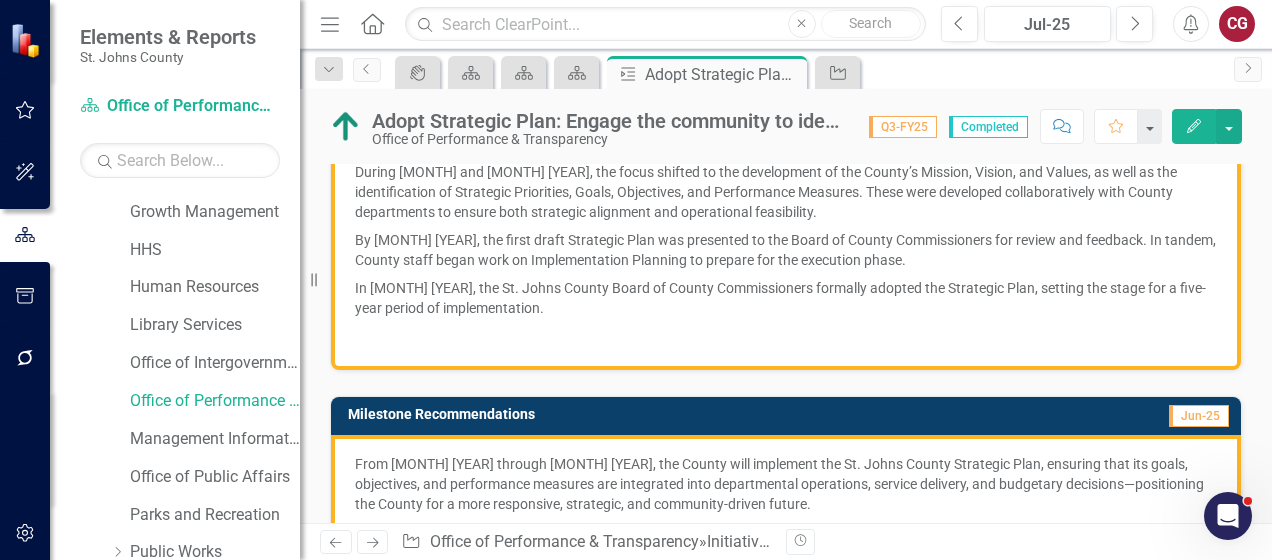 click on "By [MONTH] [YEAR], the first draft Strategic Plan was presented to the Board of County Commissioners for review and feedback. In tandem, County staff began work on Implementation Planning to prepare for the execution phase." at bounding box center (786, 250) 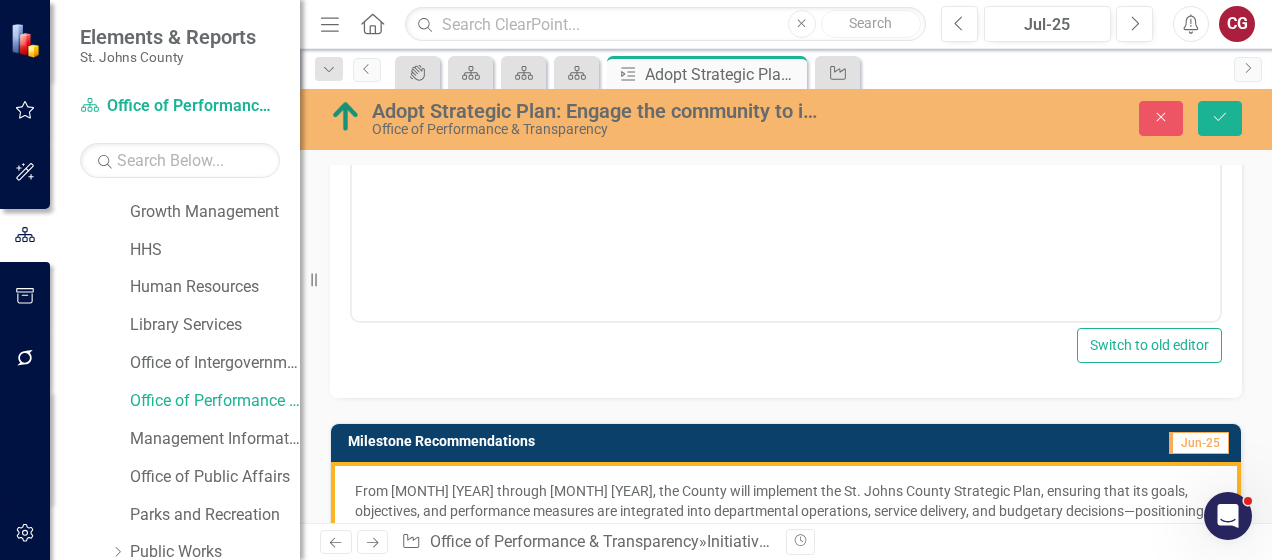 scroll, scrollTop: 610, scrollLeft: 0, axis: vertical 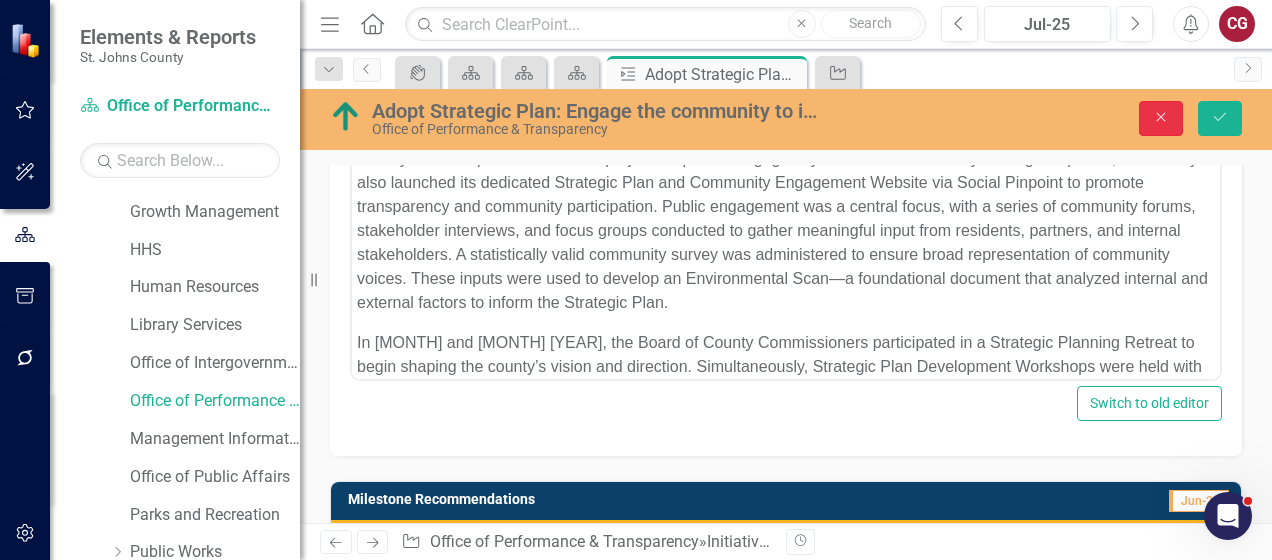click on "Close" 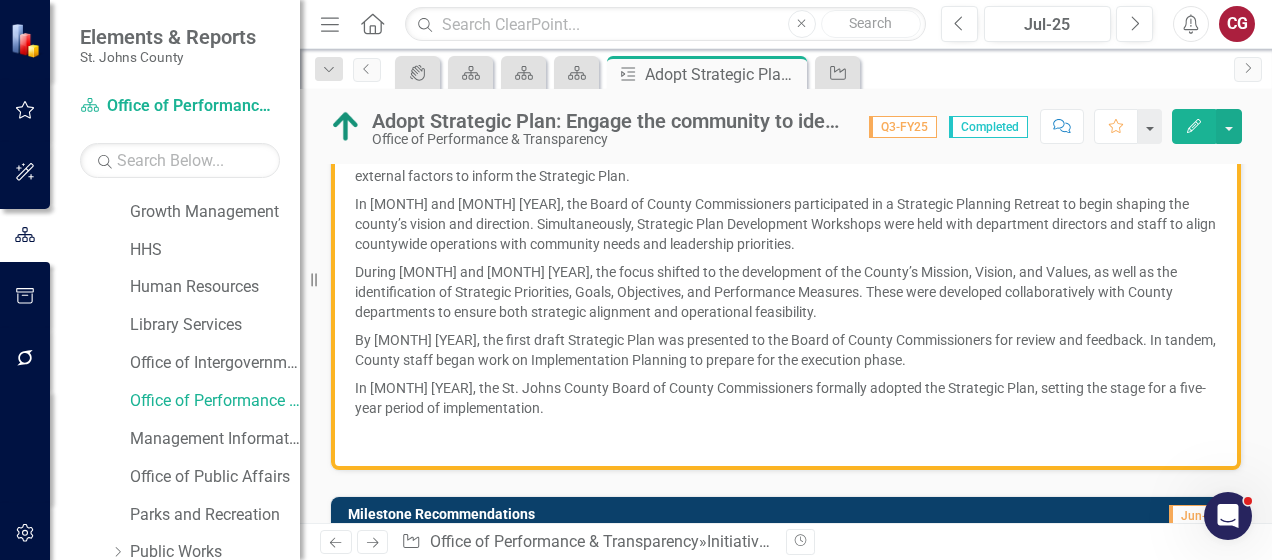scroll, scrollTop: 700, scrollLeft: 0, axis: vertical 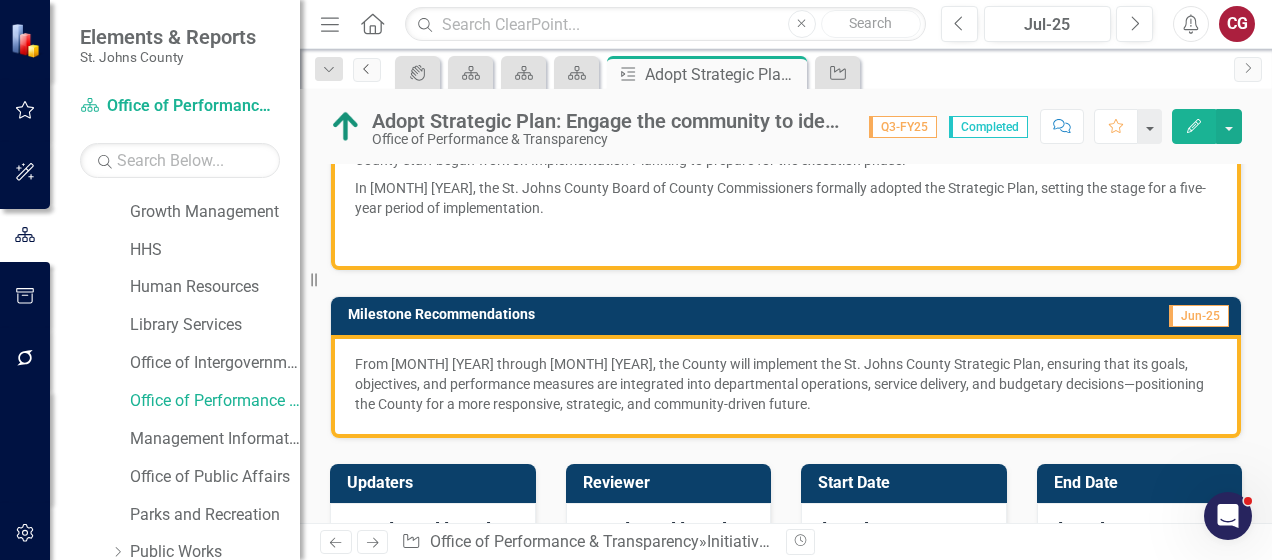 click on "Previous" 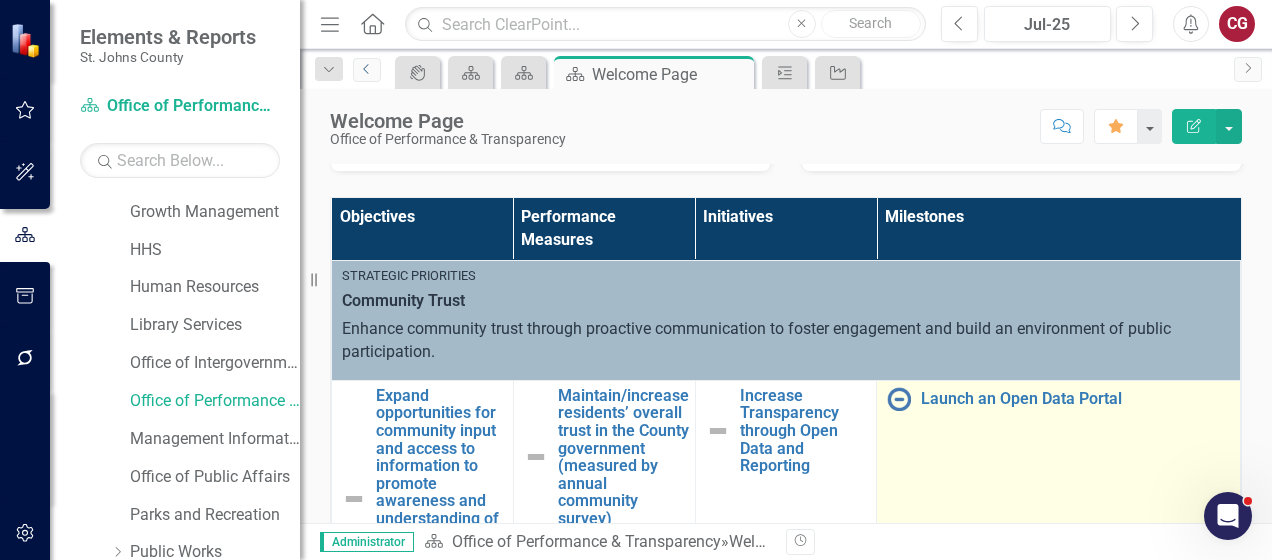 scroll, scrollTop: 700, scrollLeft: 0, axis: vertical 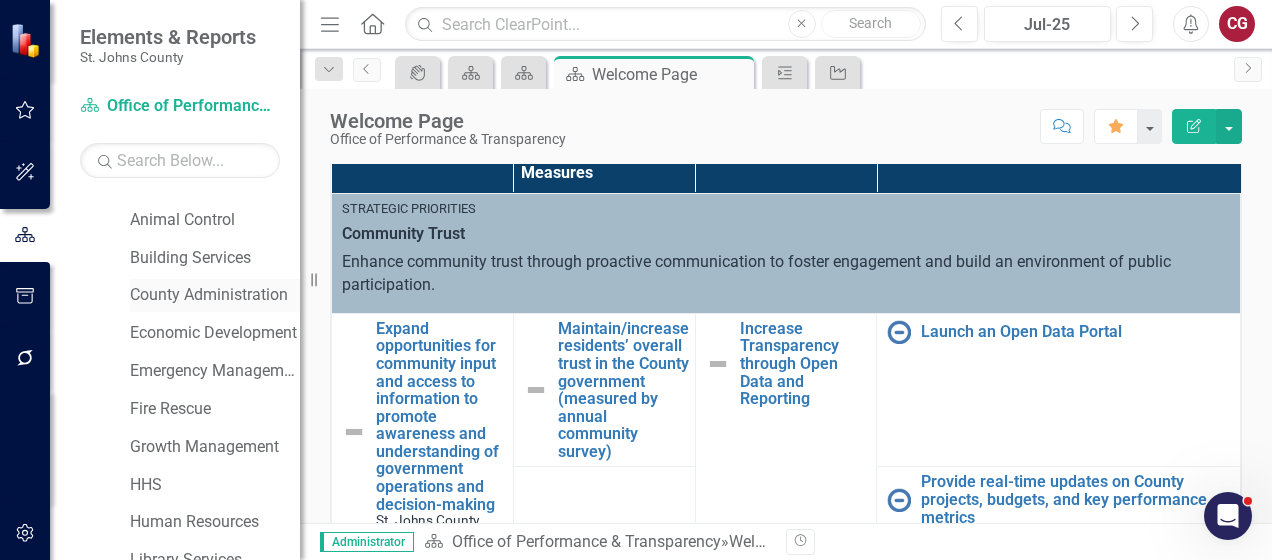 click on "County Administration" at bounding box center (215, 295) 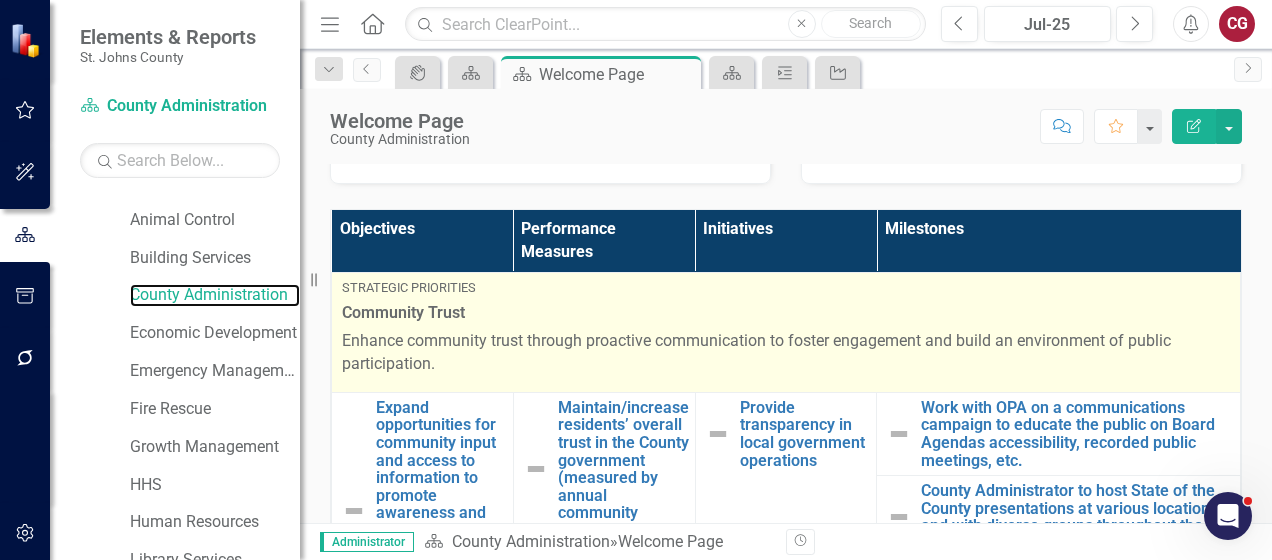 scroll, scrollTop: 600, scrollLeft: 0, axis: vertical 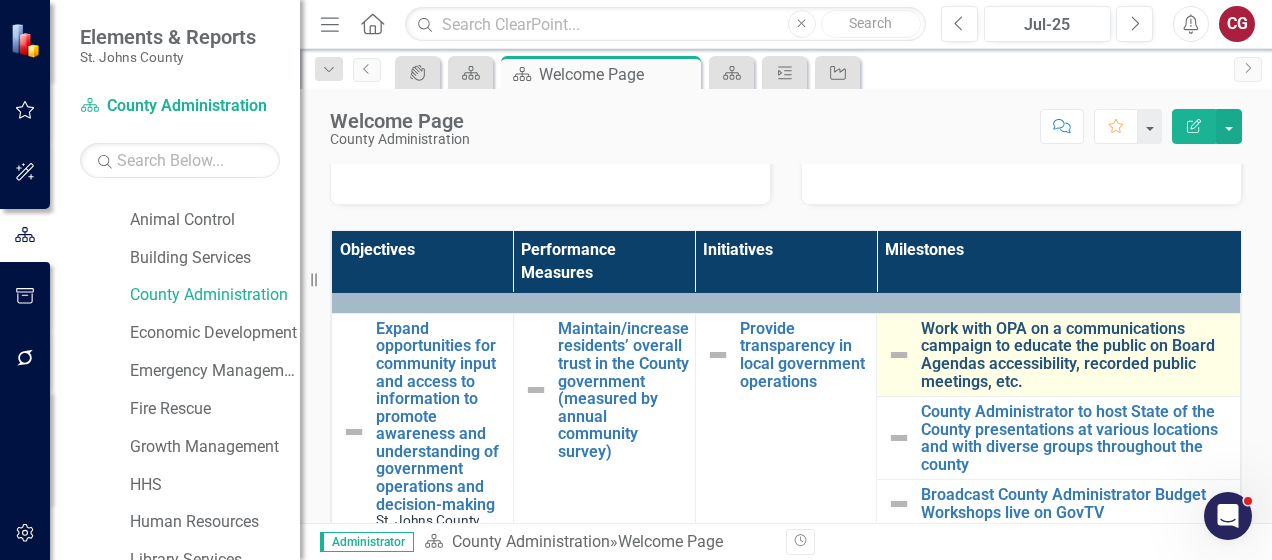 click on "Work with OPA on a communications campaign to educate the public on Board Agendas accessibility, recorded public meetings, etc." at bounding box center (1075, 355) 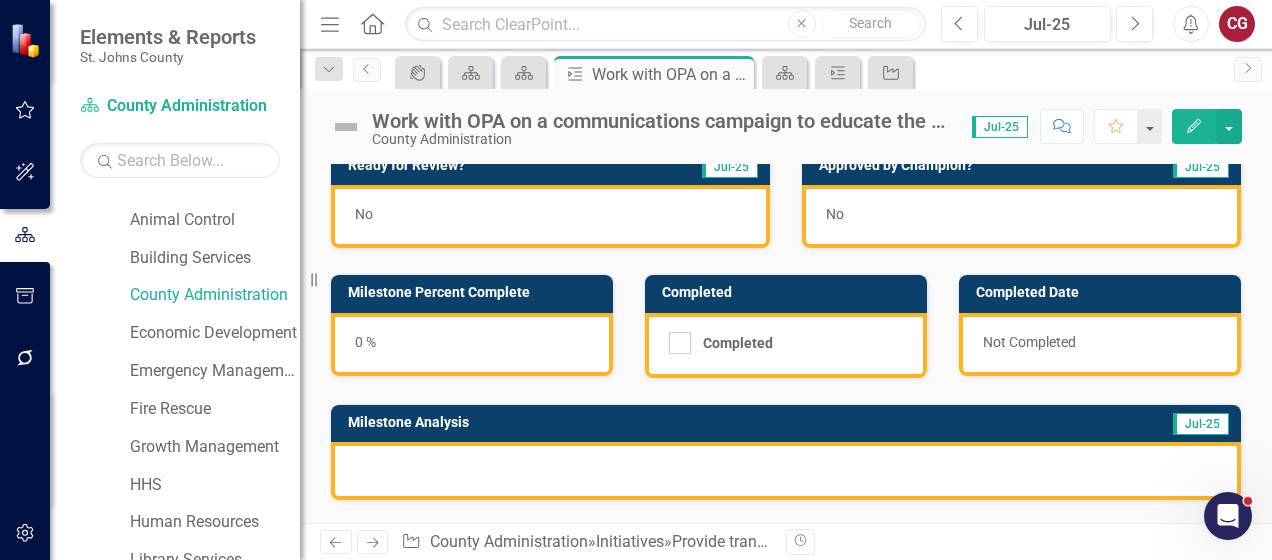 scroll, scrollTop: 0, scrollLeft: 0, axis: both 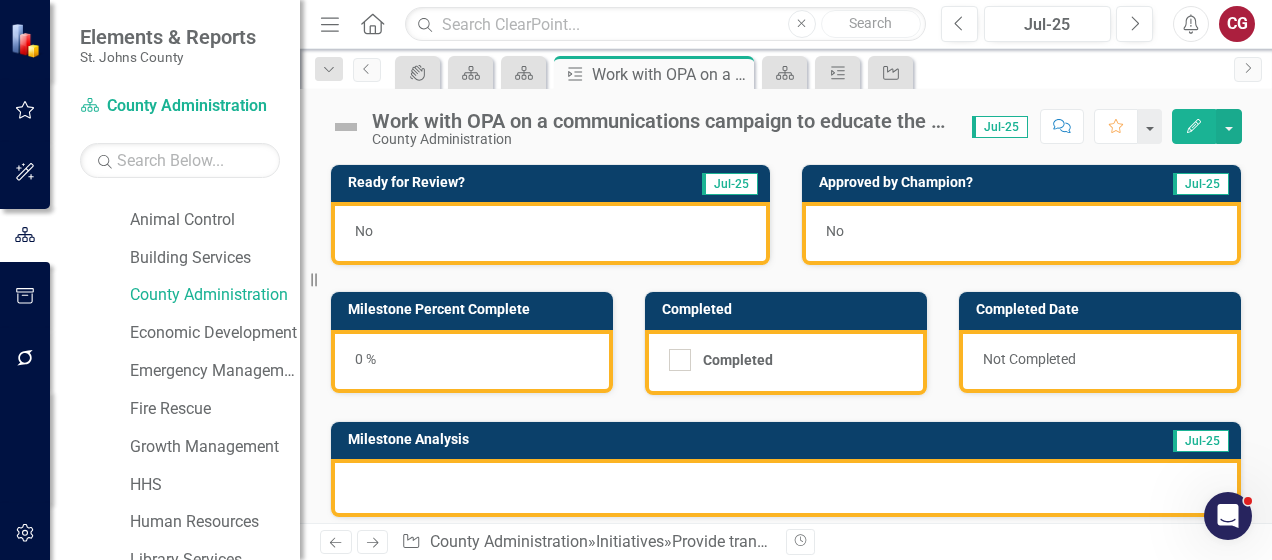 click on "No" at bounding box center (550, 233) 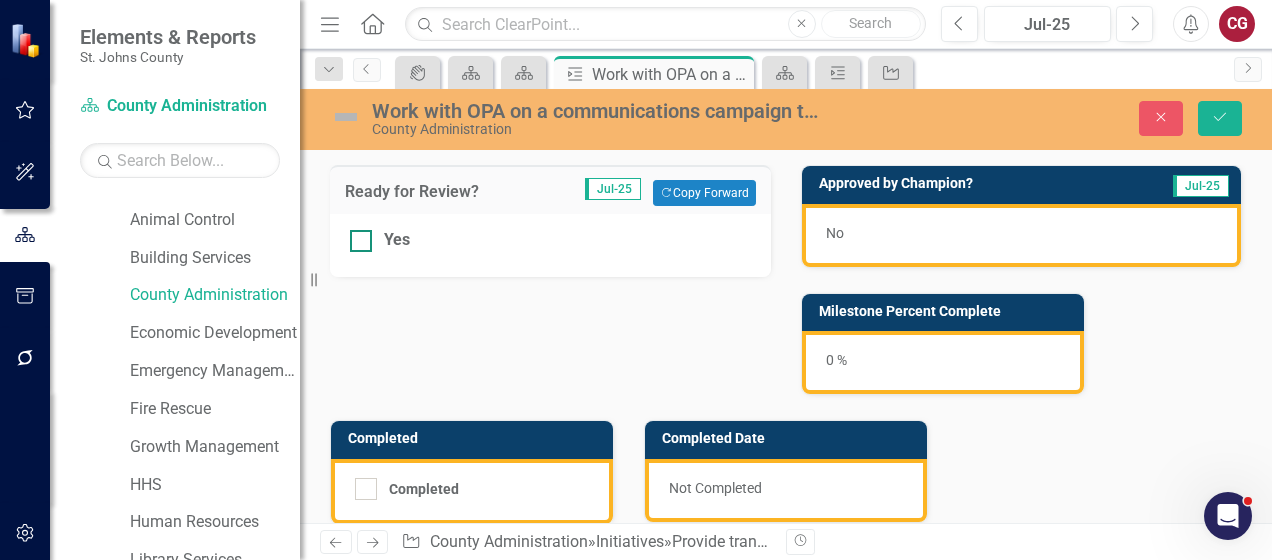 click on "Yes" at bounding box center (550, 240) 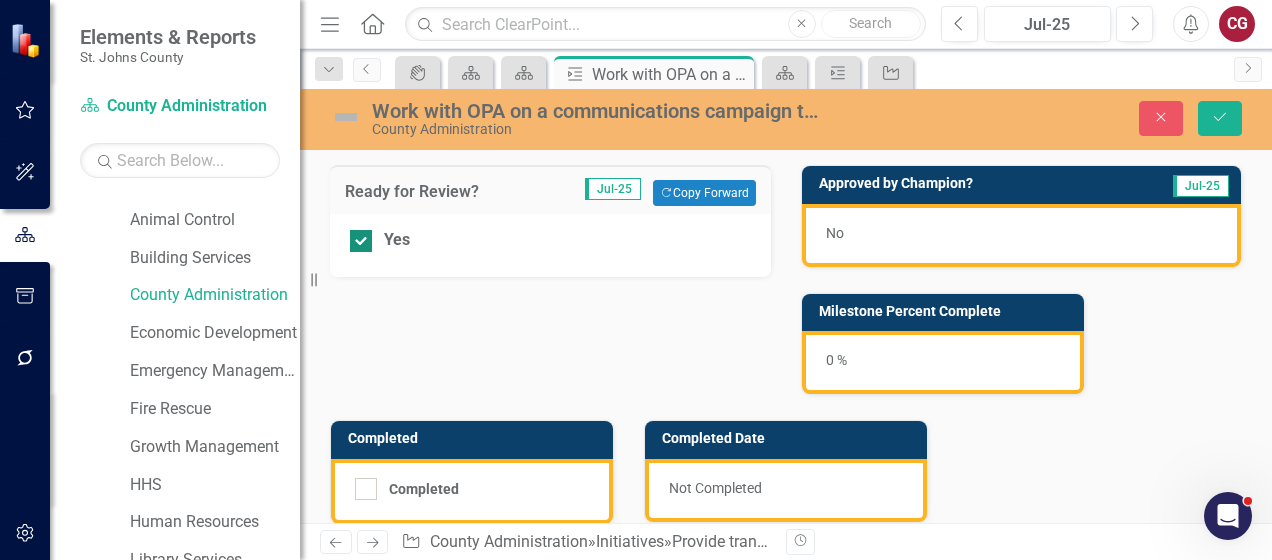 click on "Yes" at bounding box center [550, 240] 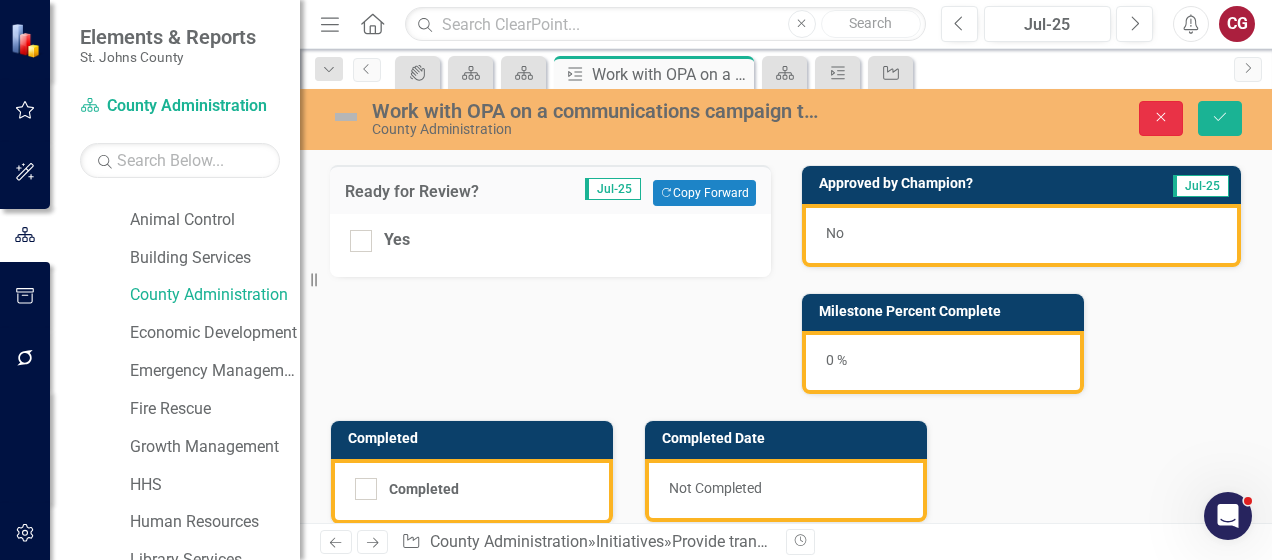 click 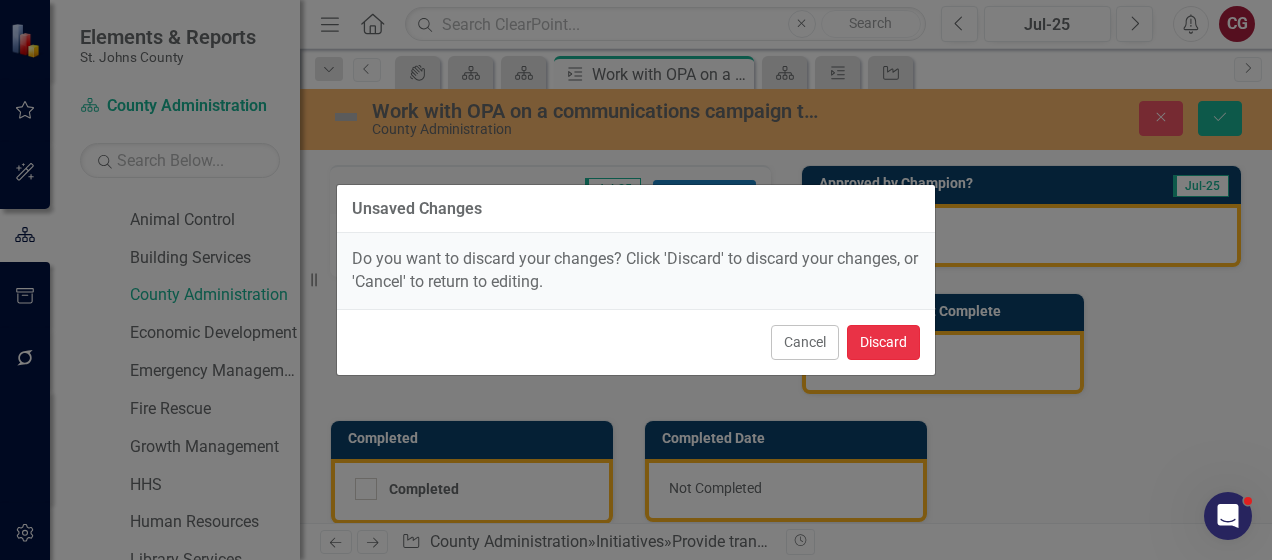 click on "Discard" at bounding box center [883, 342] 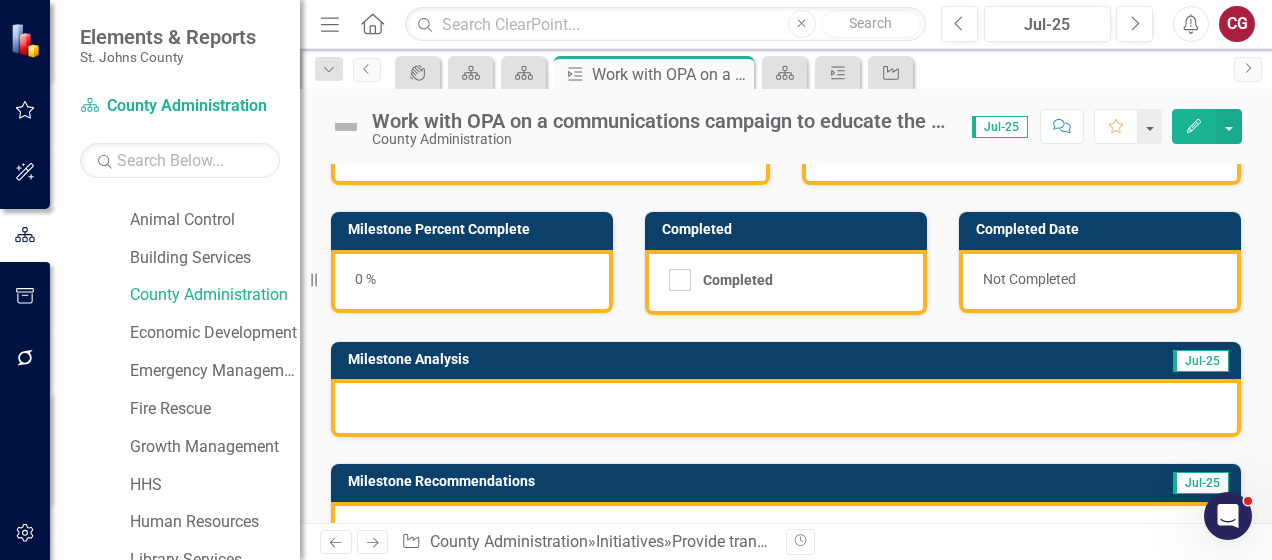 scroll, scrollTop: 100, scrollLeft: 0, axis: vertical 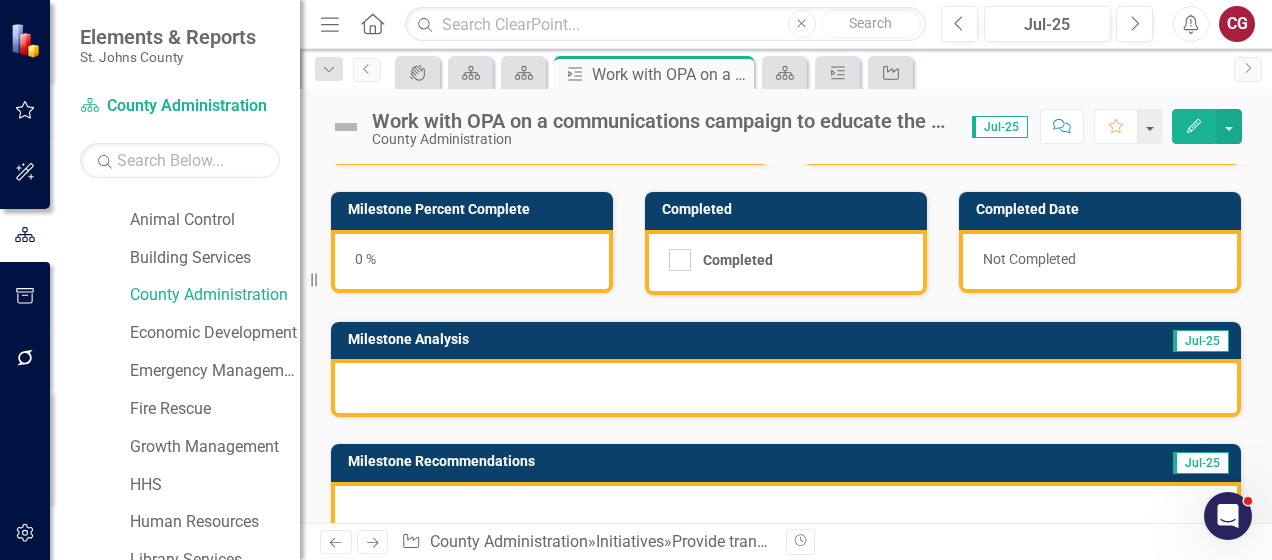 click at bounding box center (786, 388) 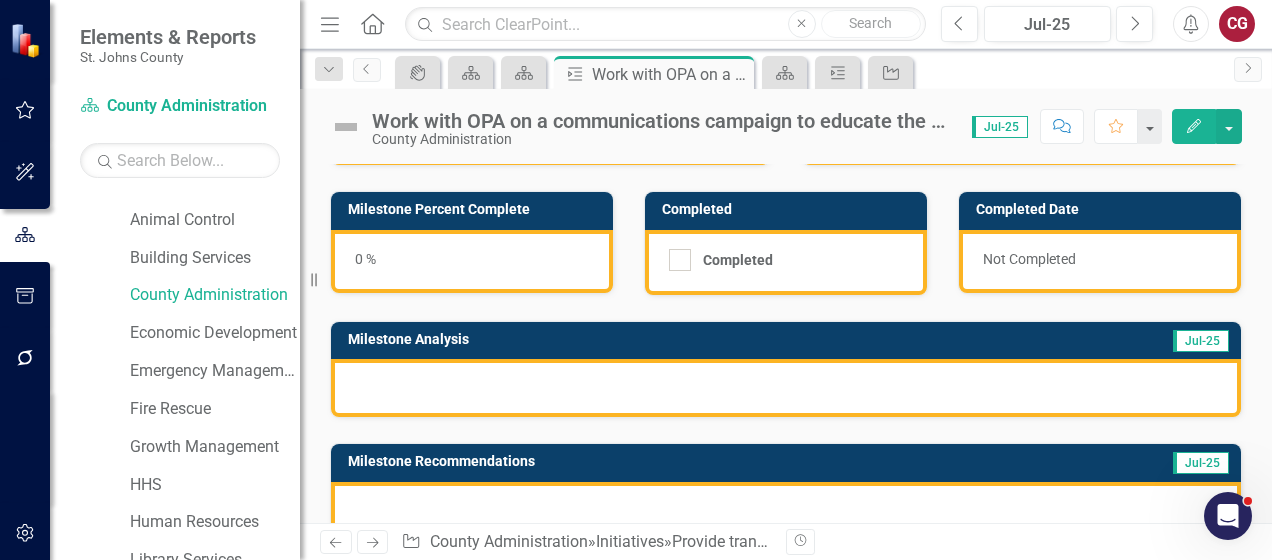 click at bounding box center (786, 388) 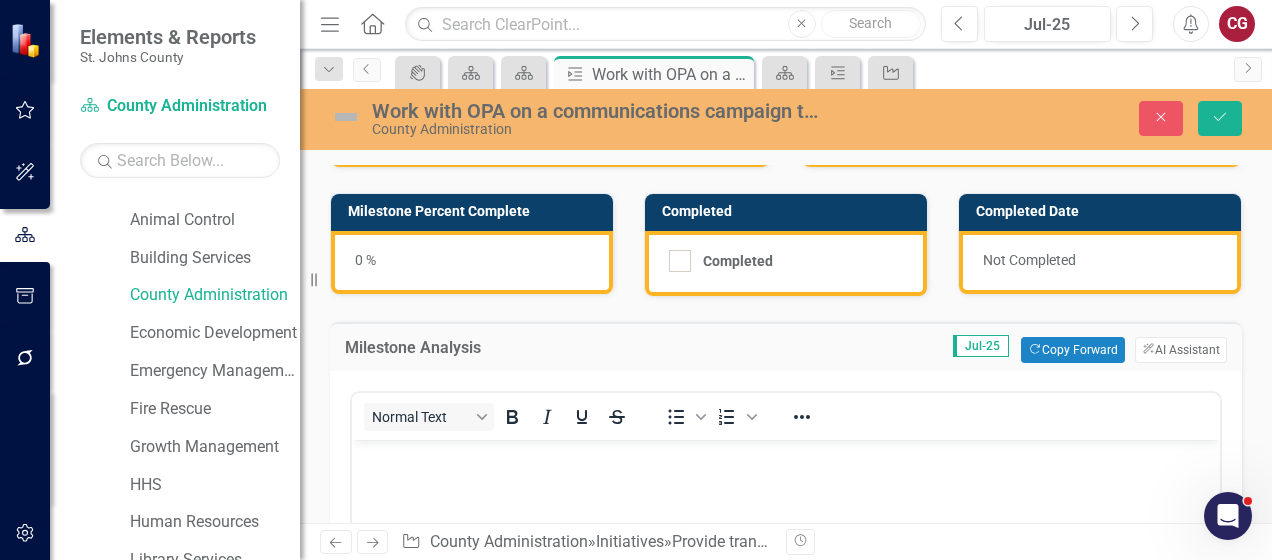 scroll, scrollTop: 0, scrollLeft: 0, axis: both 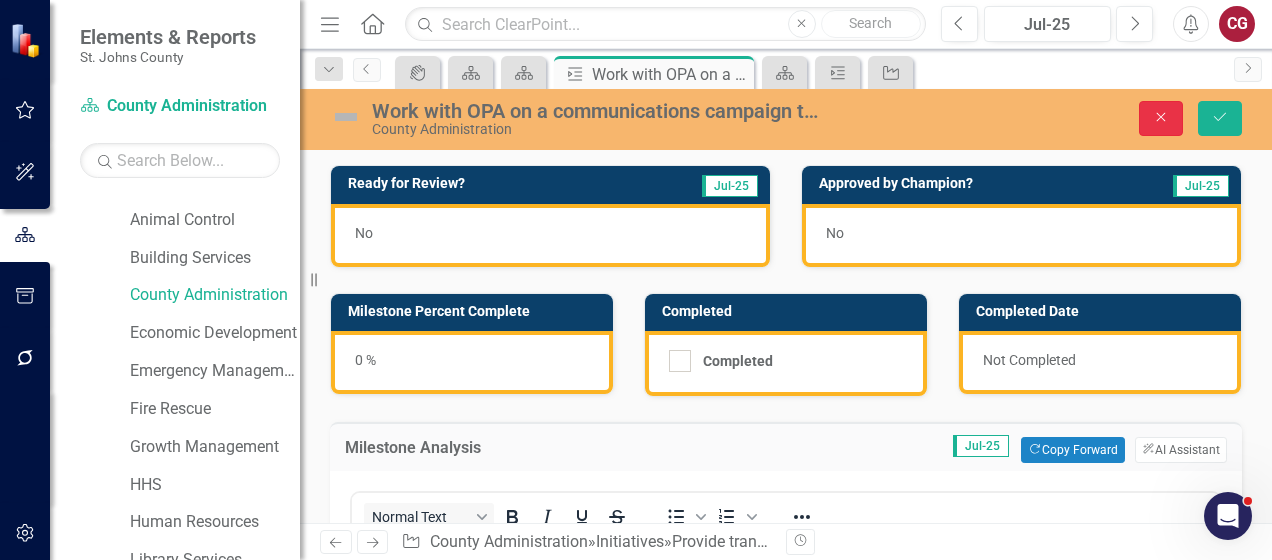 click on "Close" at bounding box center (1161, 118) 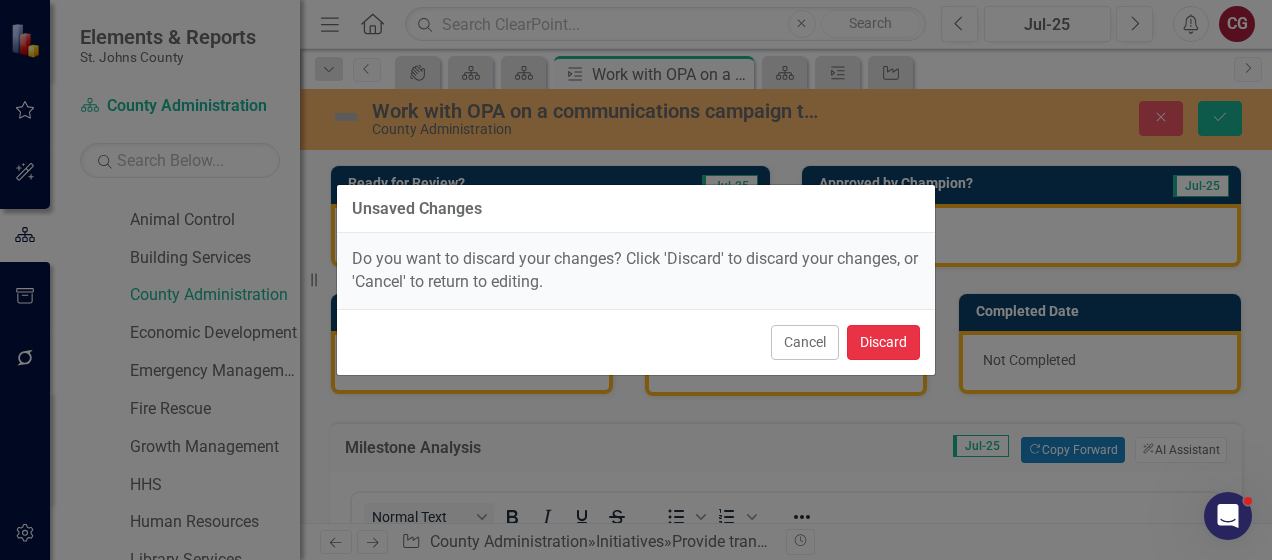 click on "Discard" at bounding box center (883, 342) 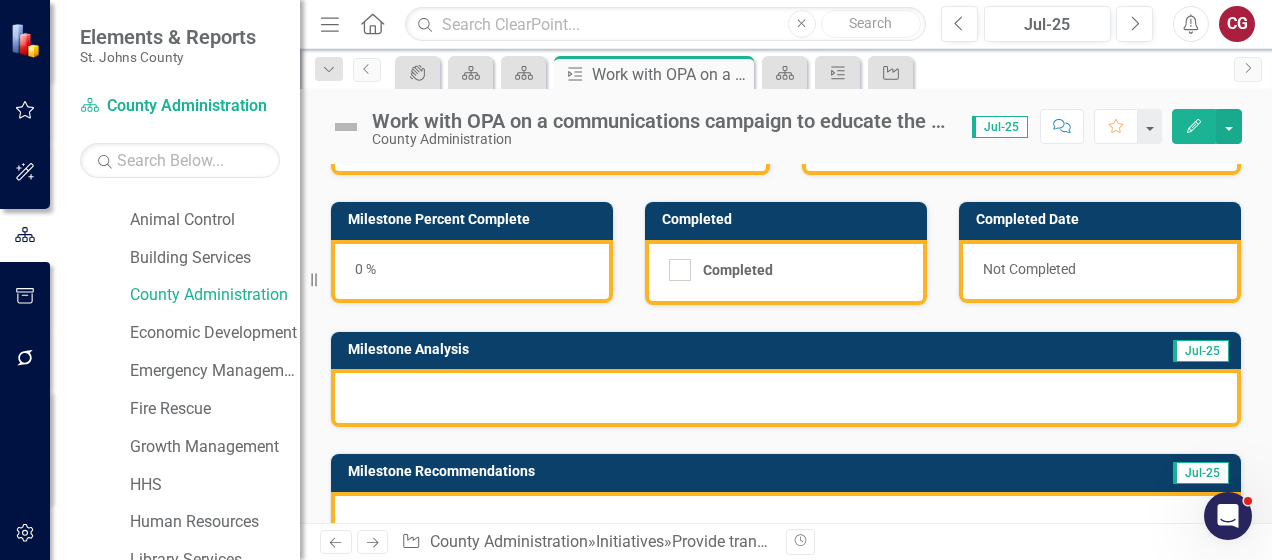 scroll, scrollTop: 0, scrollLeft: 0, axis: both 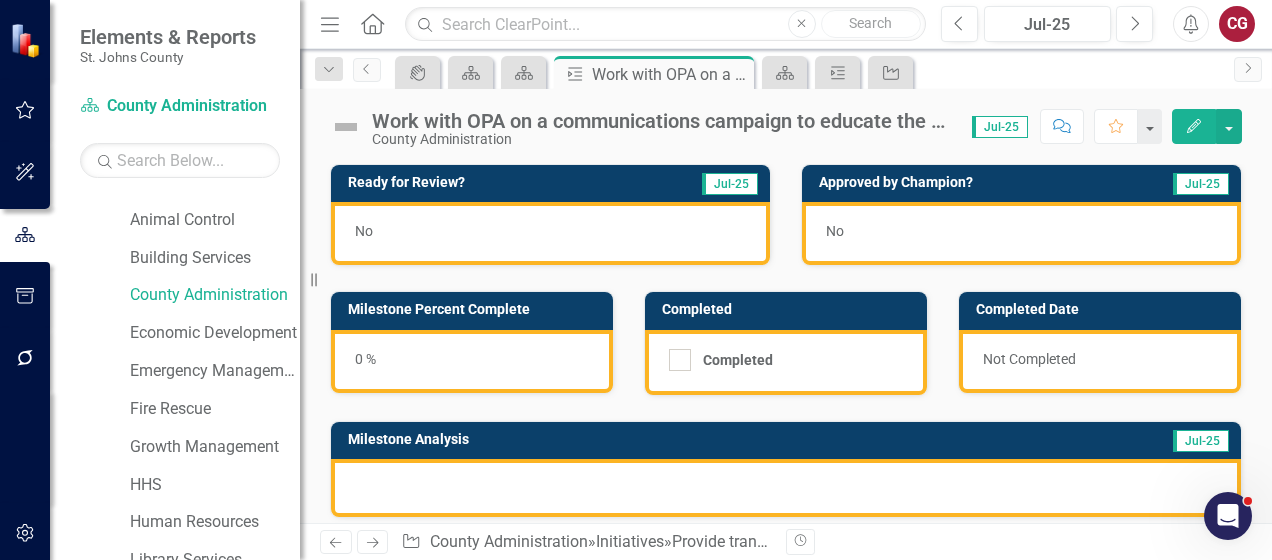 click on "Work with OPA on a communications campaign to educate the public on Board Agendas accessibility, recorded public meetings, etc." at bounding box center (662, 121) 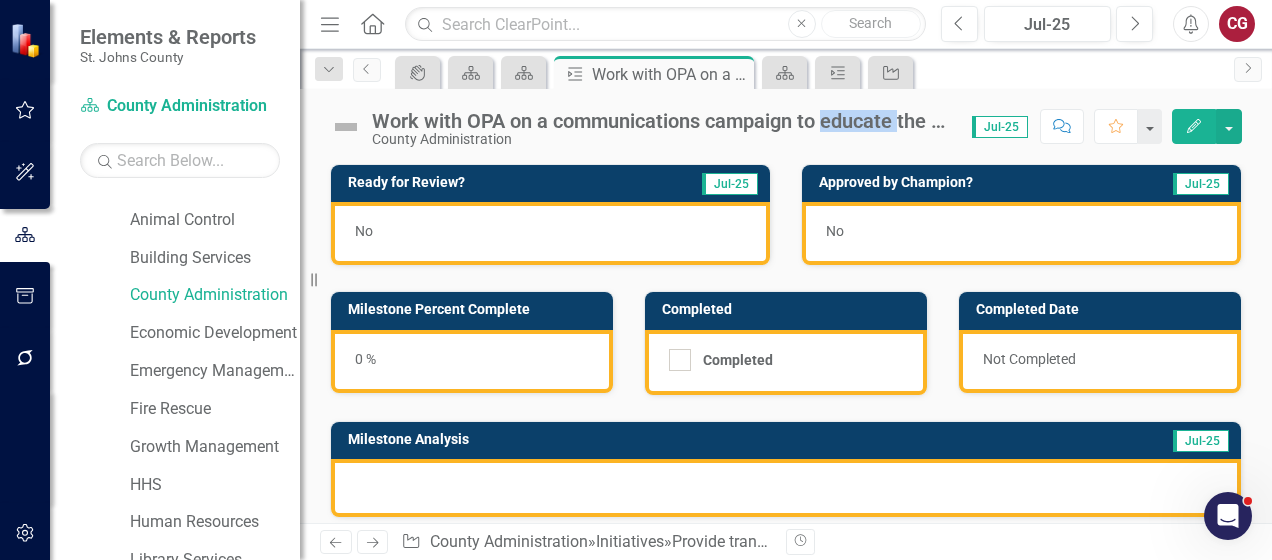 click on "Work with OPA on a communications campaign to educate the public on Board Agendas accessibility, recorded public meetings, etc." at bounding box center [662, 121] 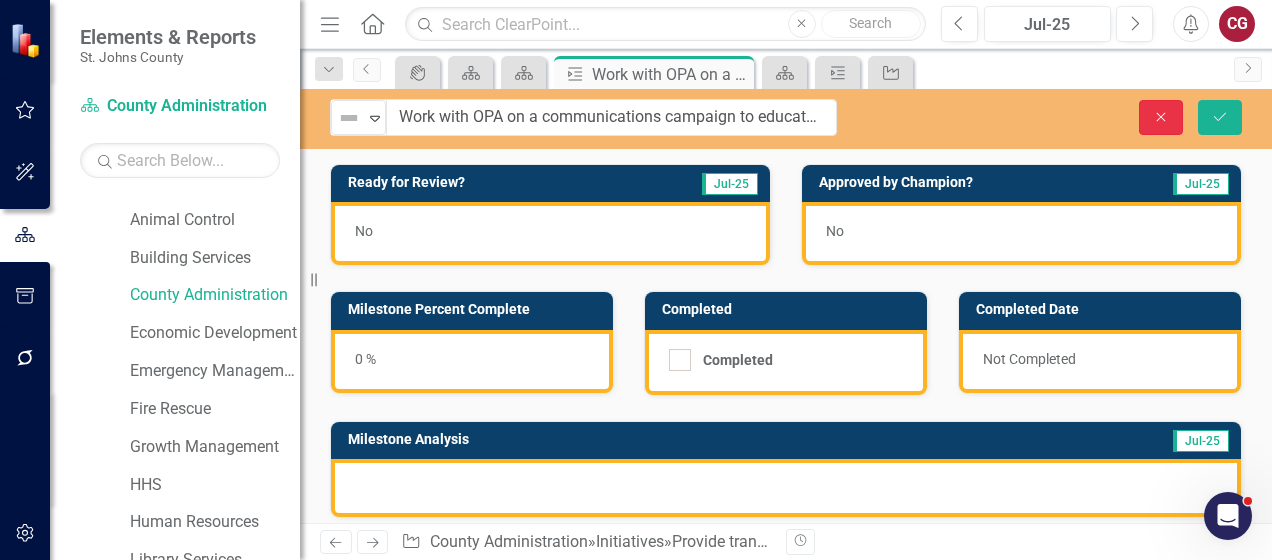 click on "Close" at bounding box center [1161, 117] 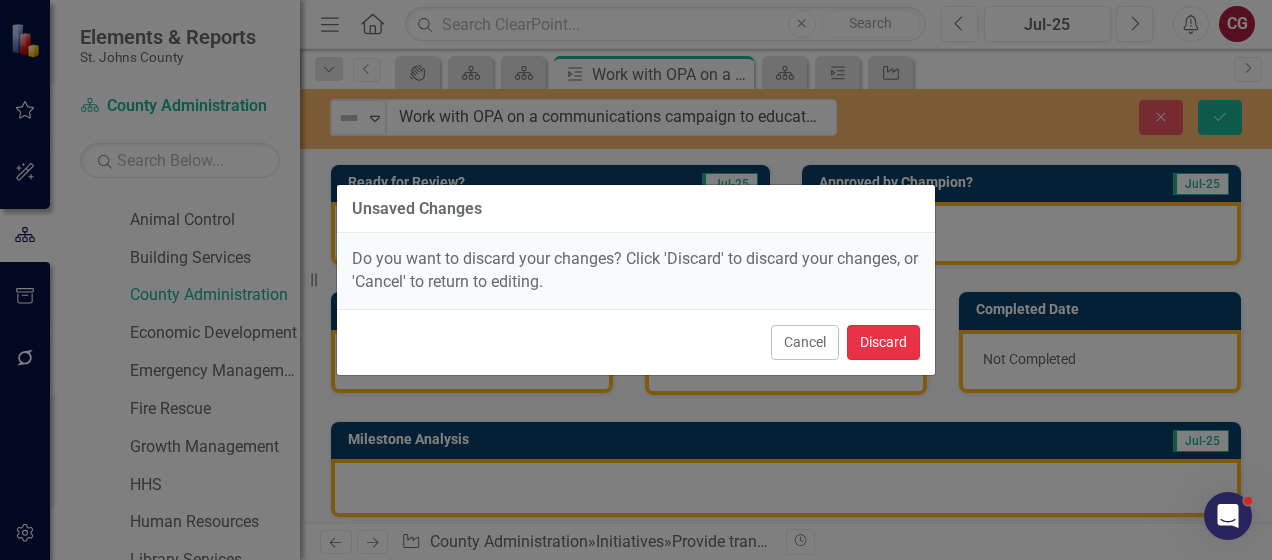 click on "Discard" at bounding box center (883, 342) 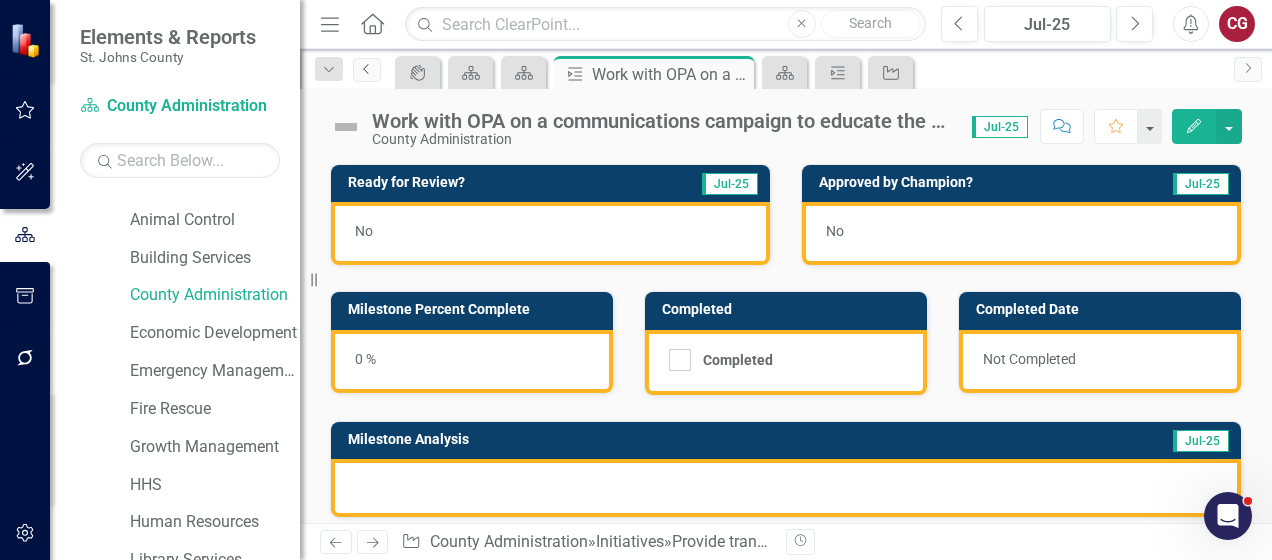 click on "Previous" 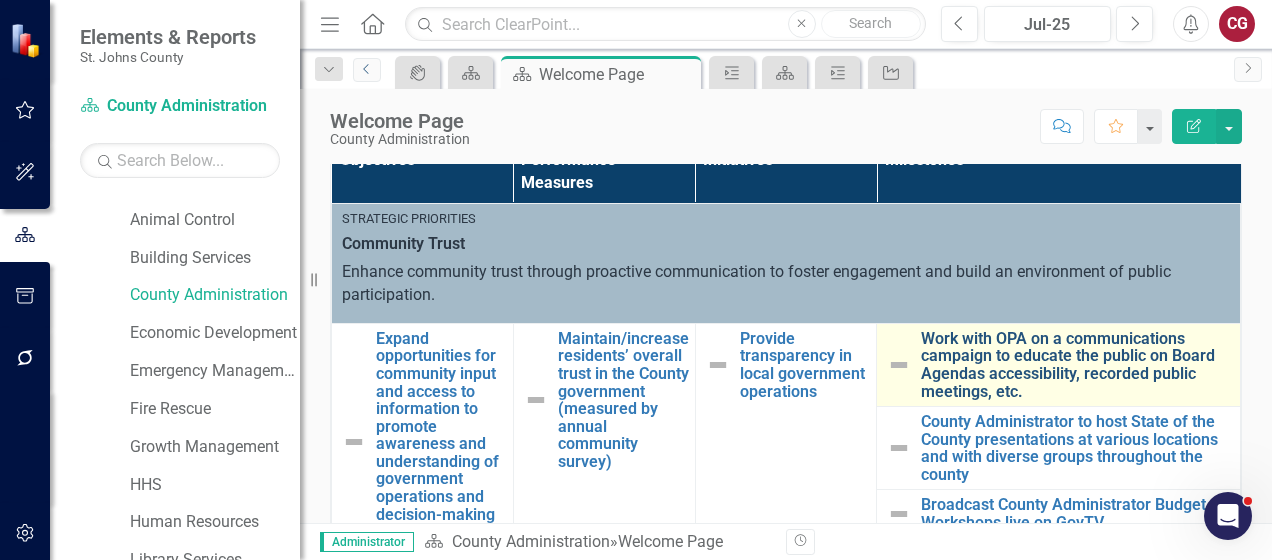 scroll, scrollTop: 700, scrollLeft: 0, axis: vertical 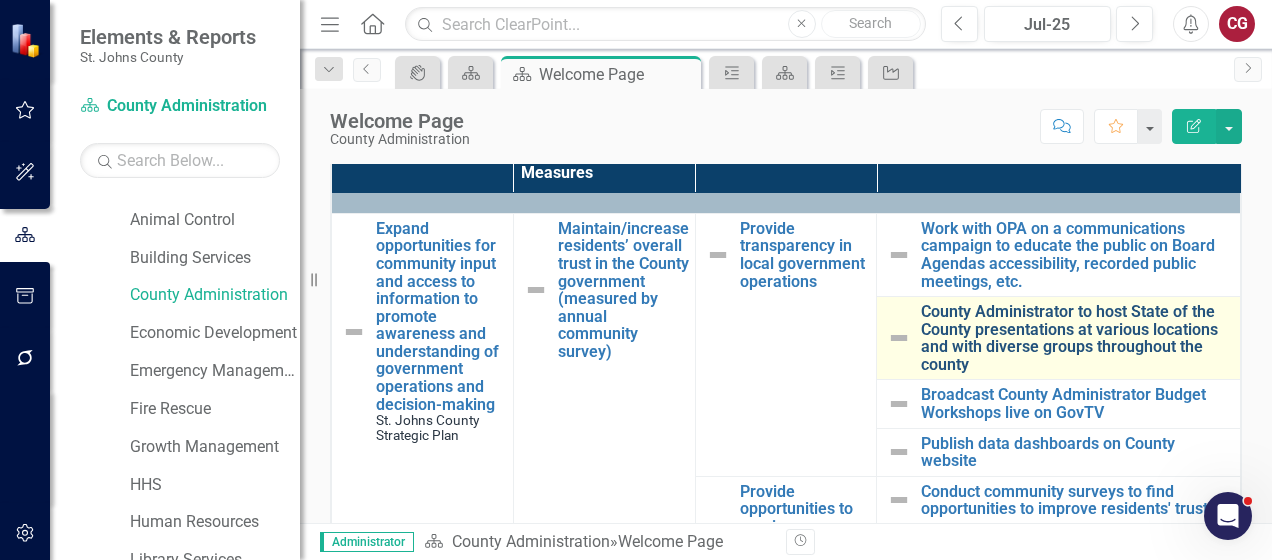 click on "County Administrator to host State of the County presentations at various locations and with diverse groups throughout the county" at bounding box center (1075, 338) 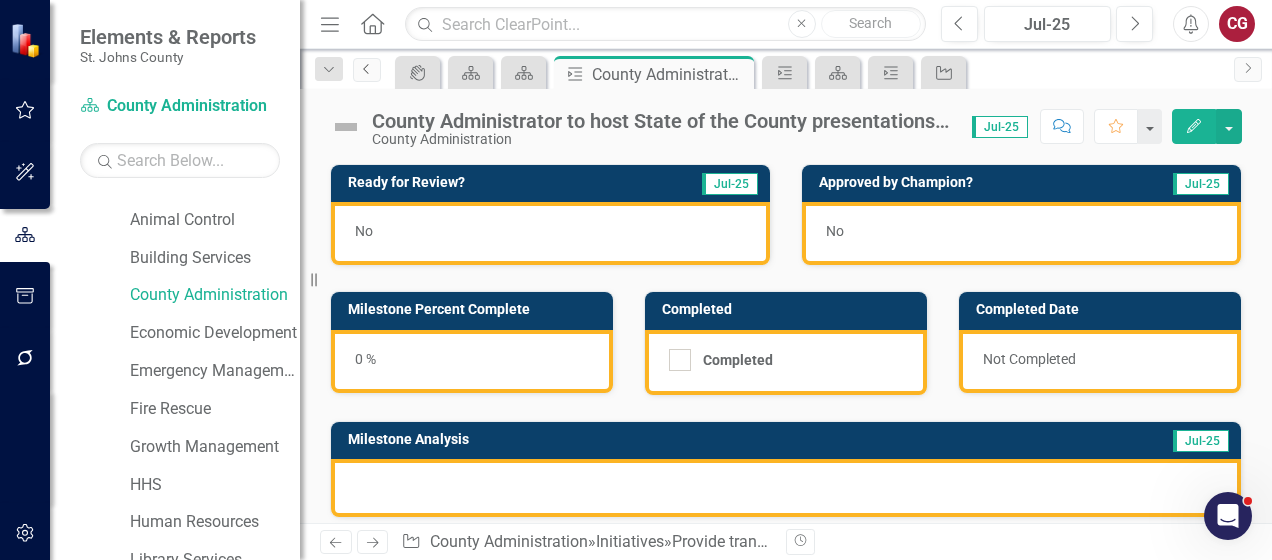 click on "Previous" 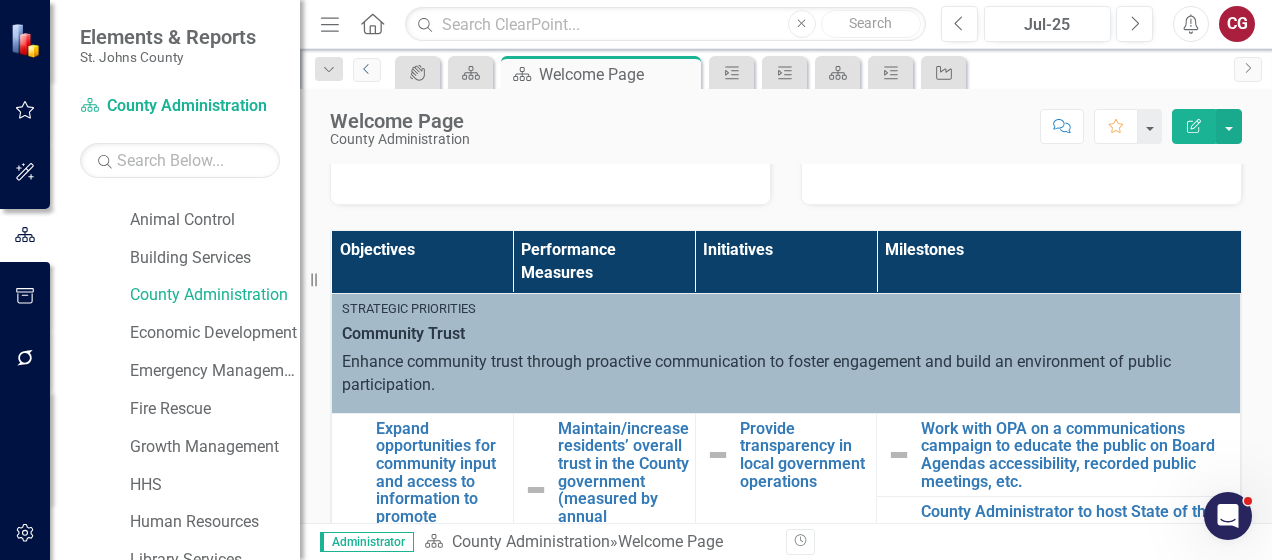 scroll, scrollTop: 800, scrollLeft: 0, axis: vertical 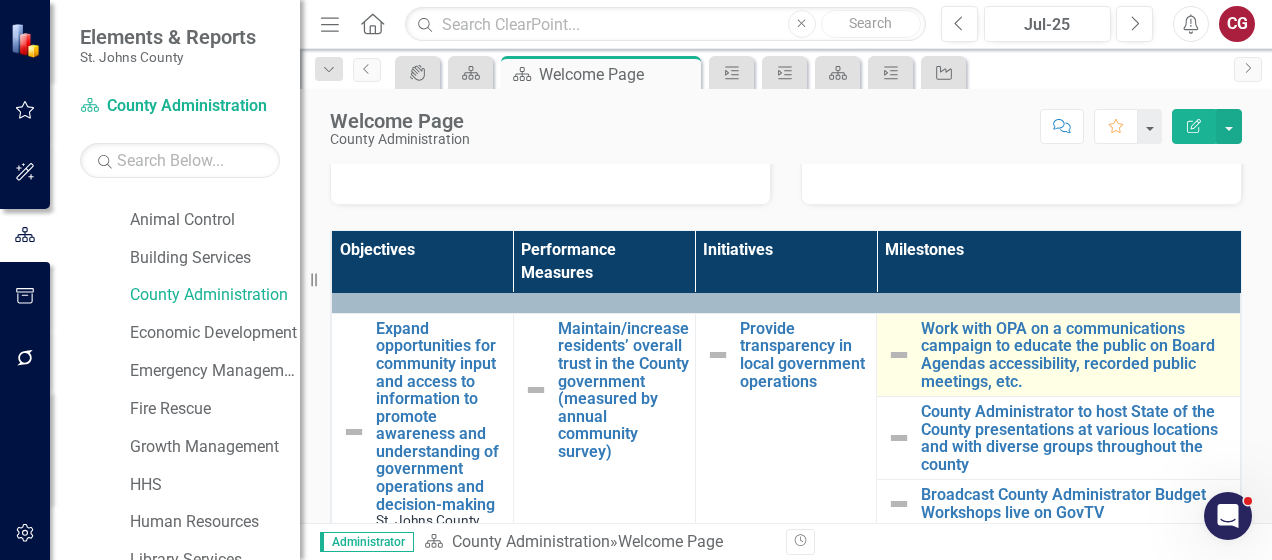 click at bounding box center (899, 355) 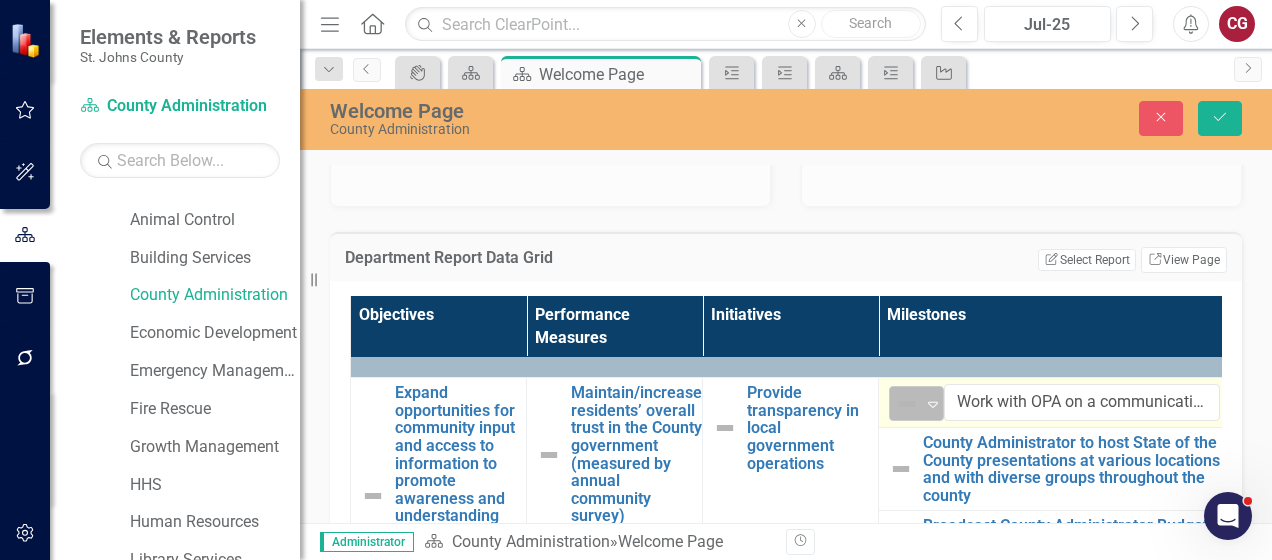 click on "Expand" 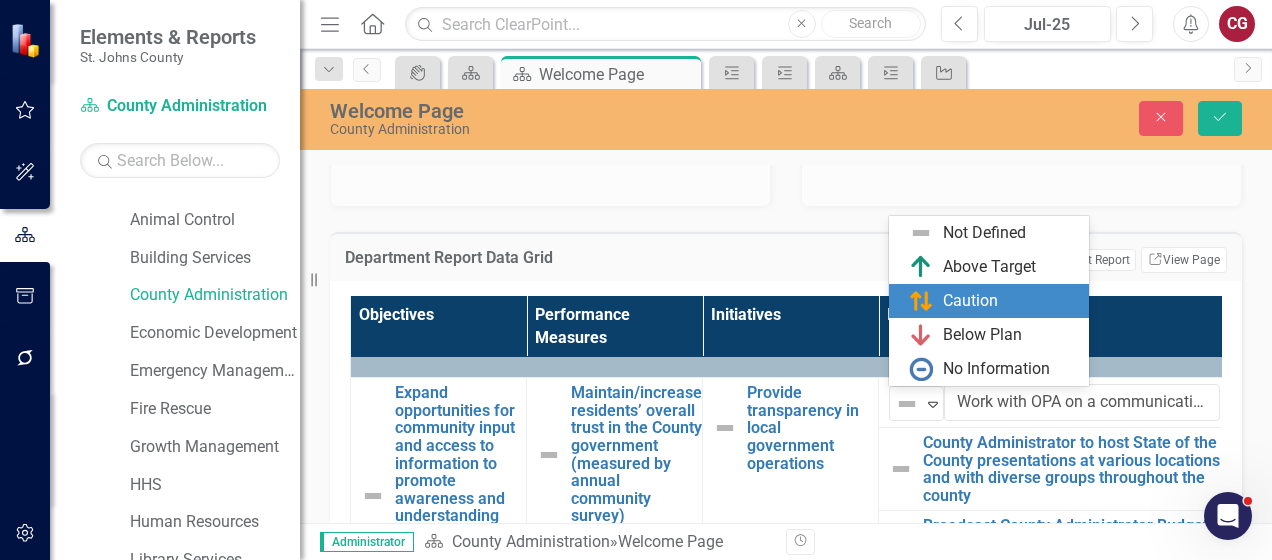 click on "Caution" at bounding box center [993, 301] 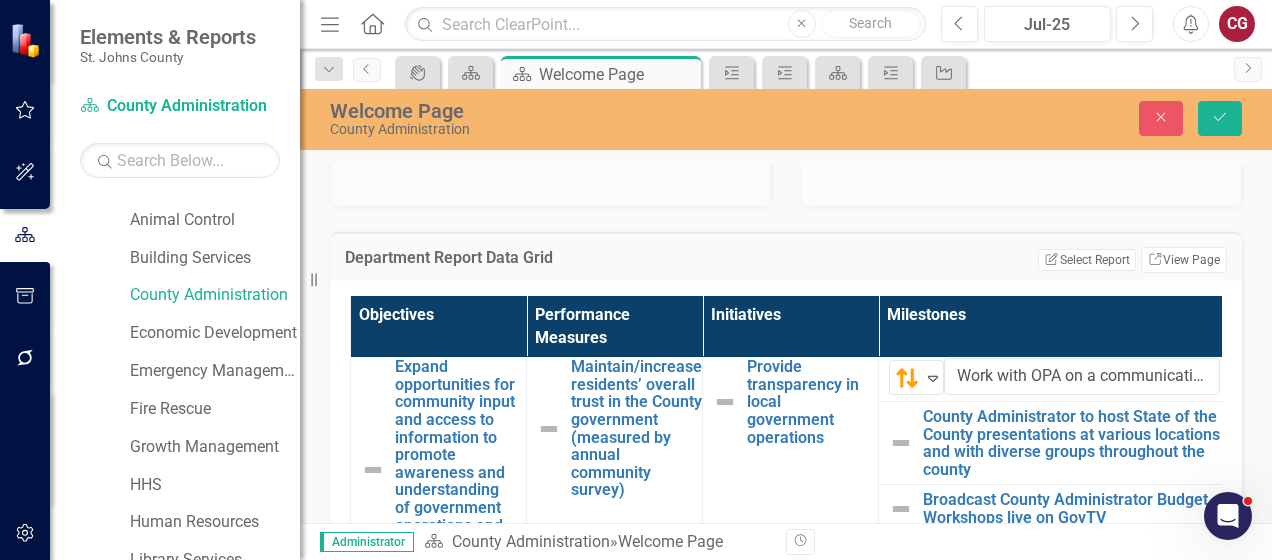 scroll, scrollTop: 100, scrollLeft: 0, axis: vertical 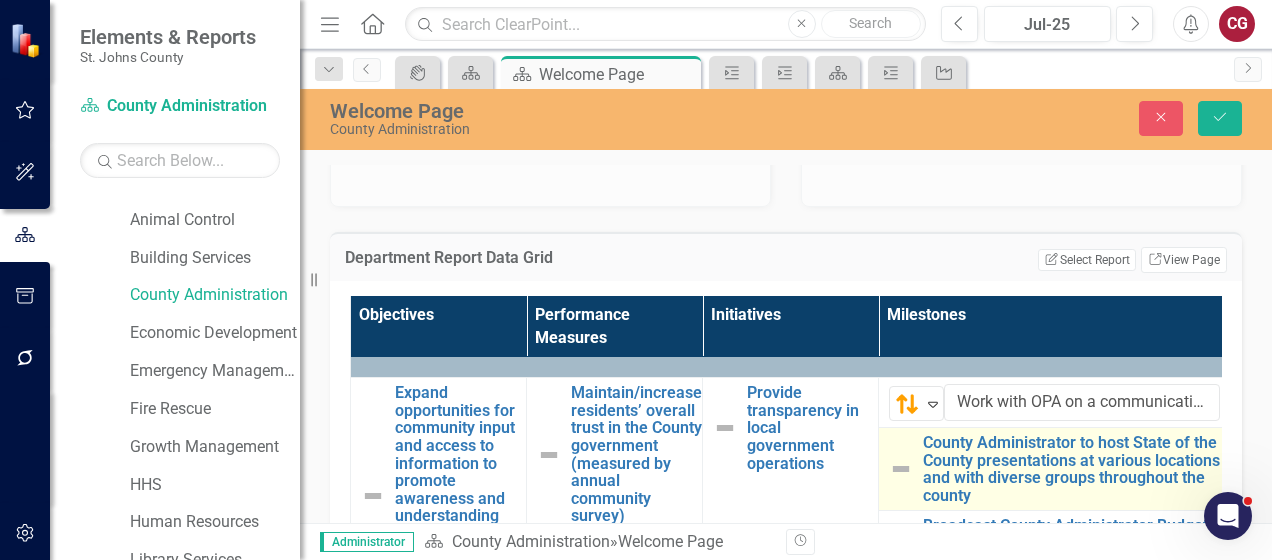 click at bounding box center [901, 469] 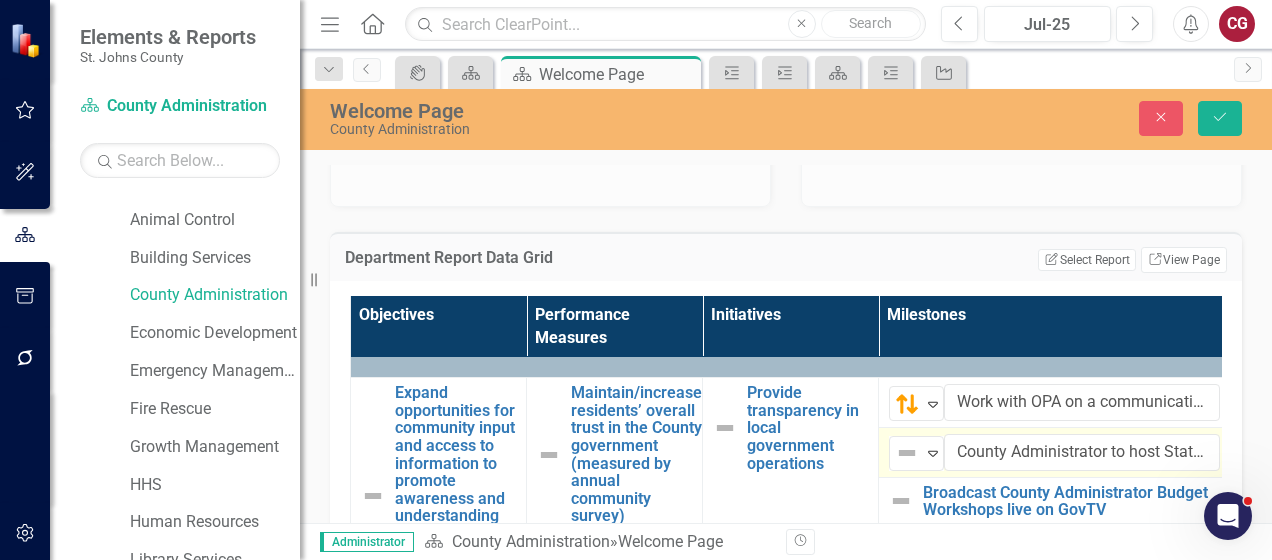 click on "Milestones" at bounding box center (1055, 327) 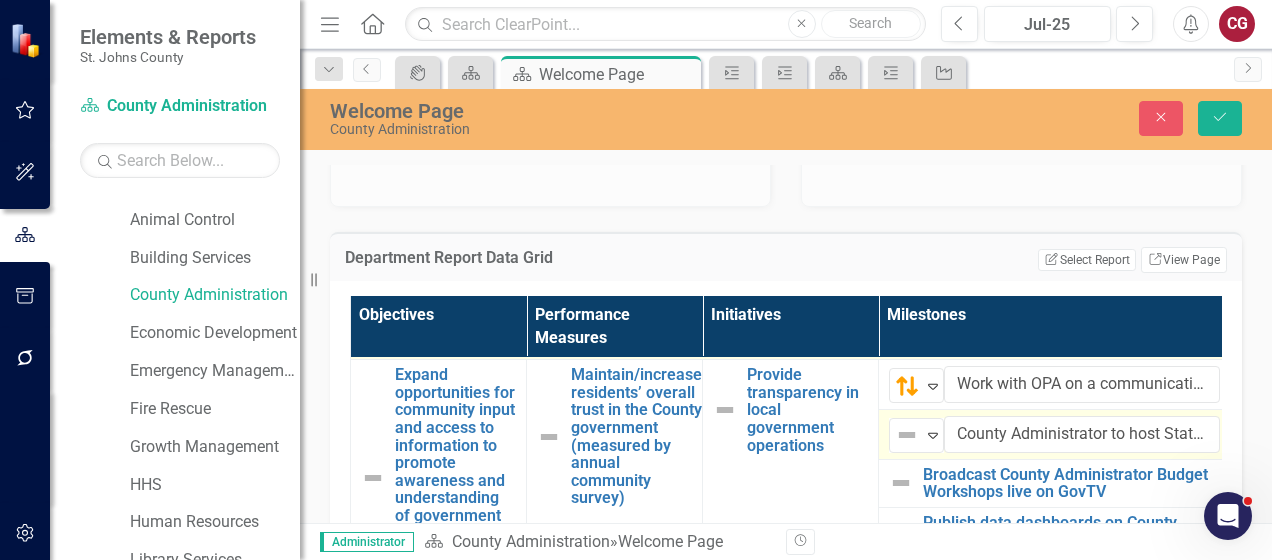 scroll, scrollTop: 0, scrollLeft: 0, axis: both 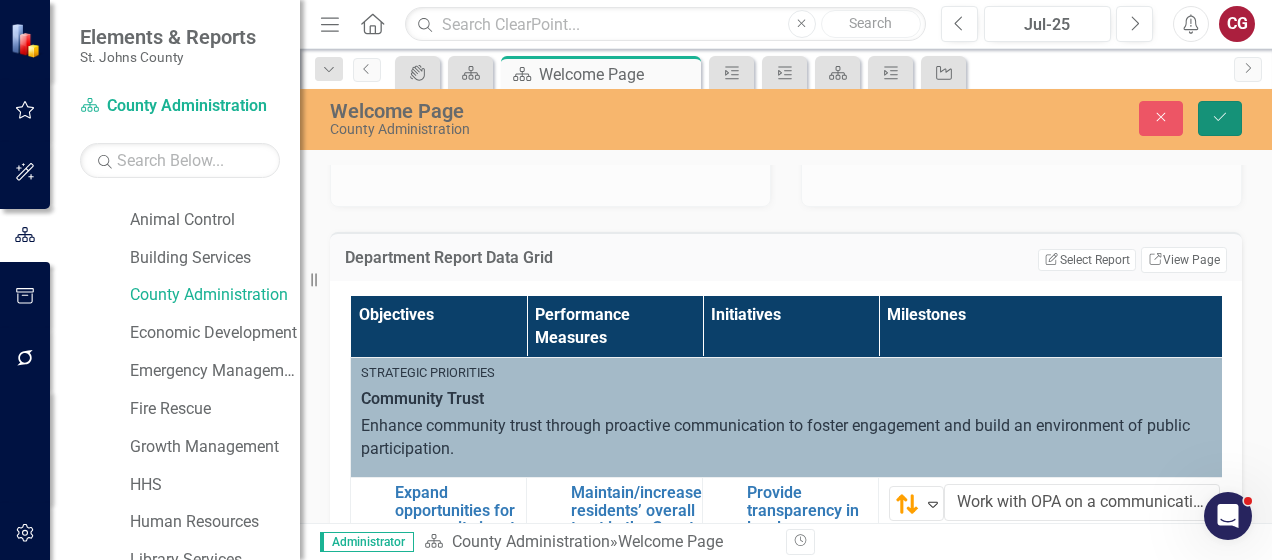 drag, startPoint x: 1204, startPoint y: 119, endPoint x: 1091, endPoint y: 277, distance: 194.24983 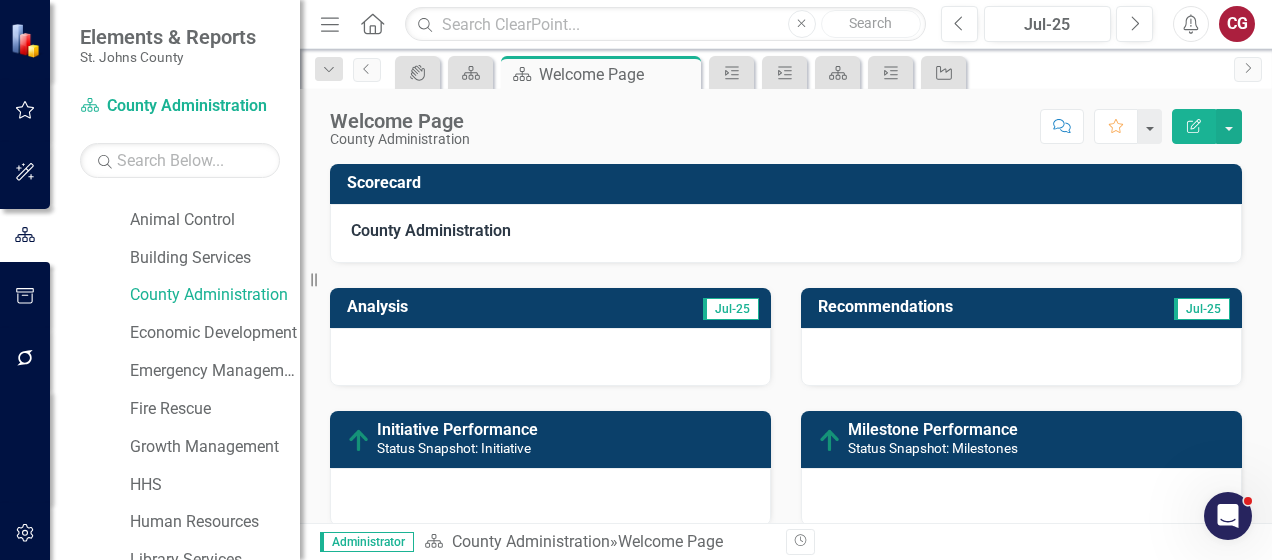 scroll, scrollTop: 200, scrollLeft: 0, axis: vertical 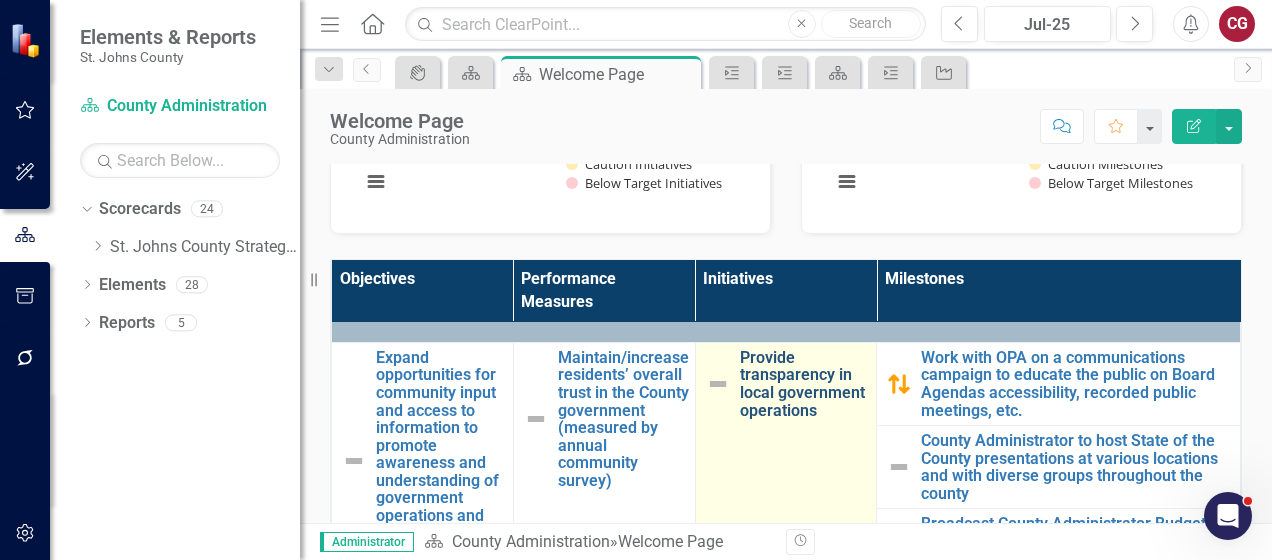 click on "Provide transparency in local government operations" at bounding box center (803, 384) 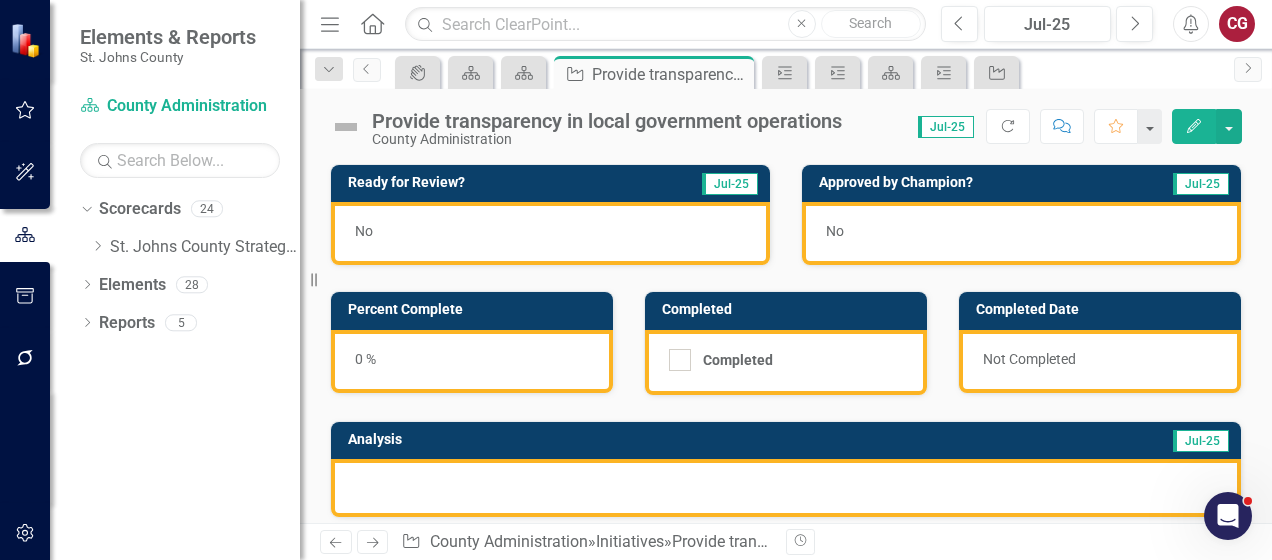 click at bounding box center [786, 488] 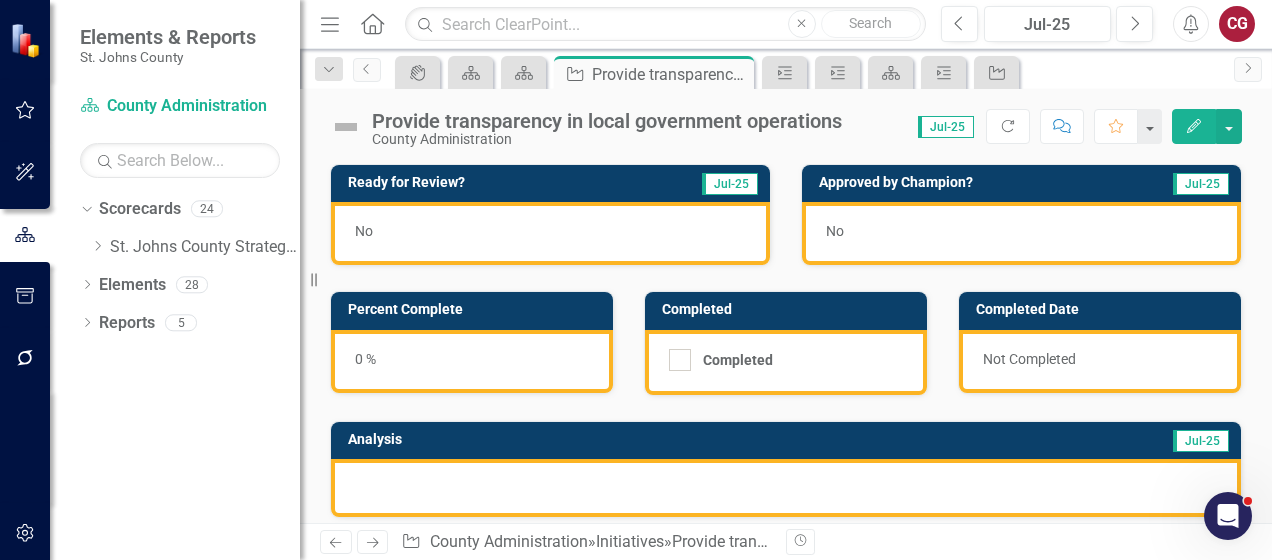 click at bounding box center (786, 488) 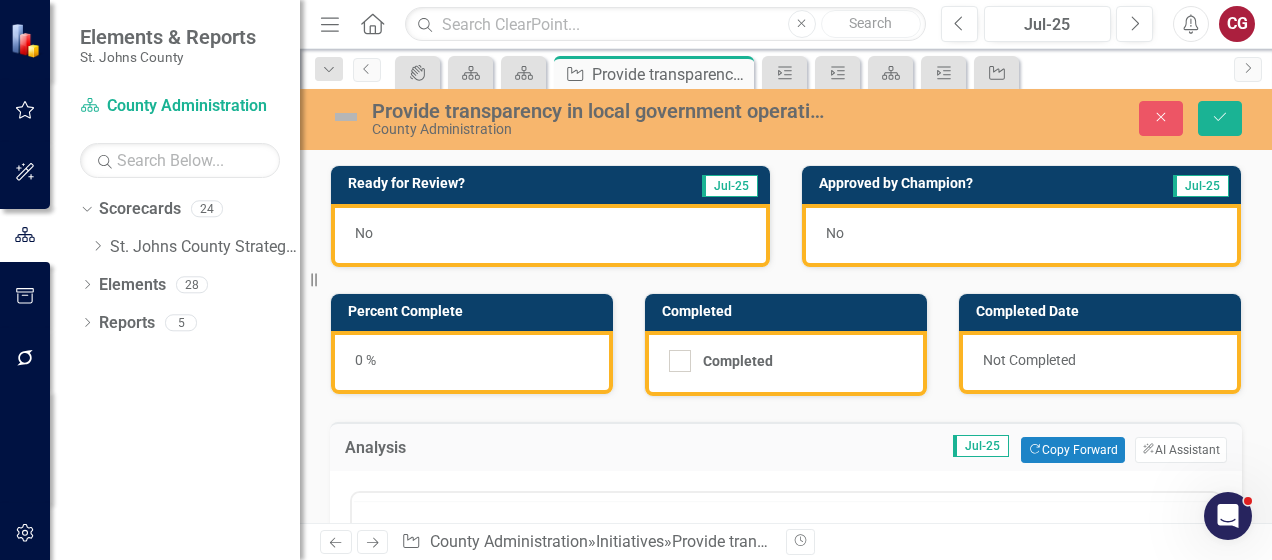 scroll, scrollTop: 0, scrollLeft: 0, axis: both 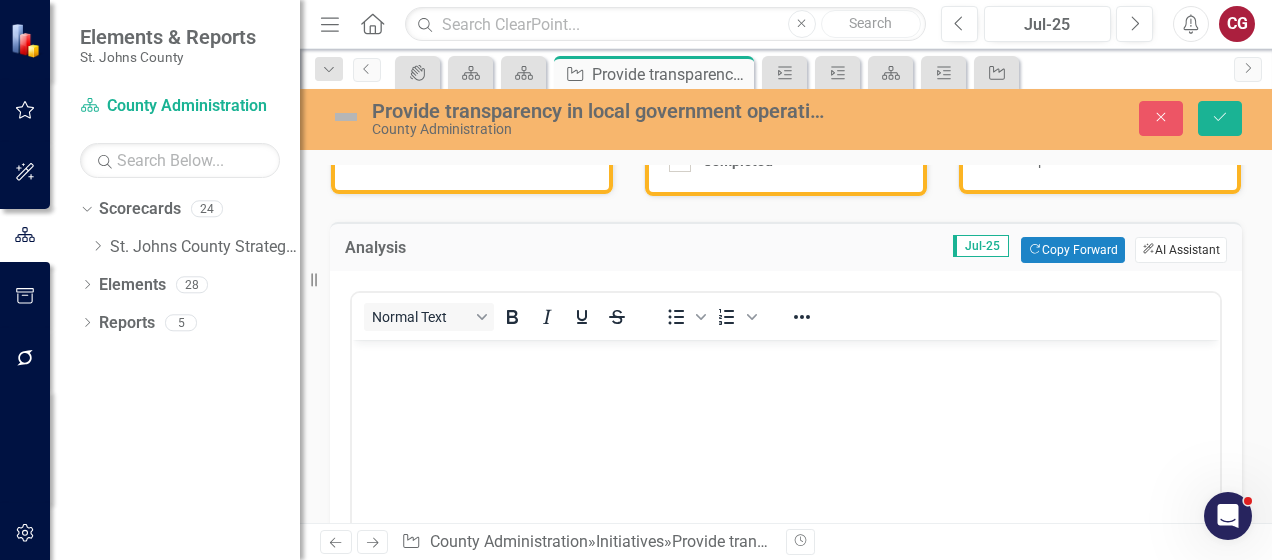 click on "ClearPoint AI  AI Assistant" at bounding box center [1181, 250] 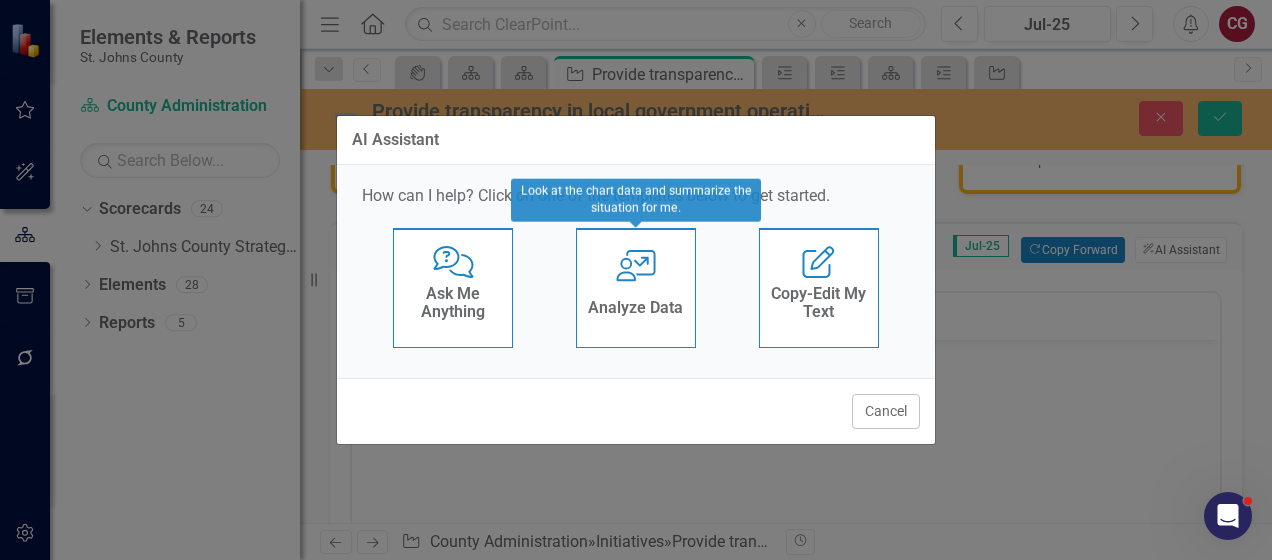 click on "Analyze Data" at bounding box center (635, 310) 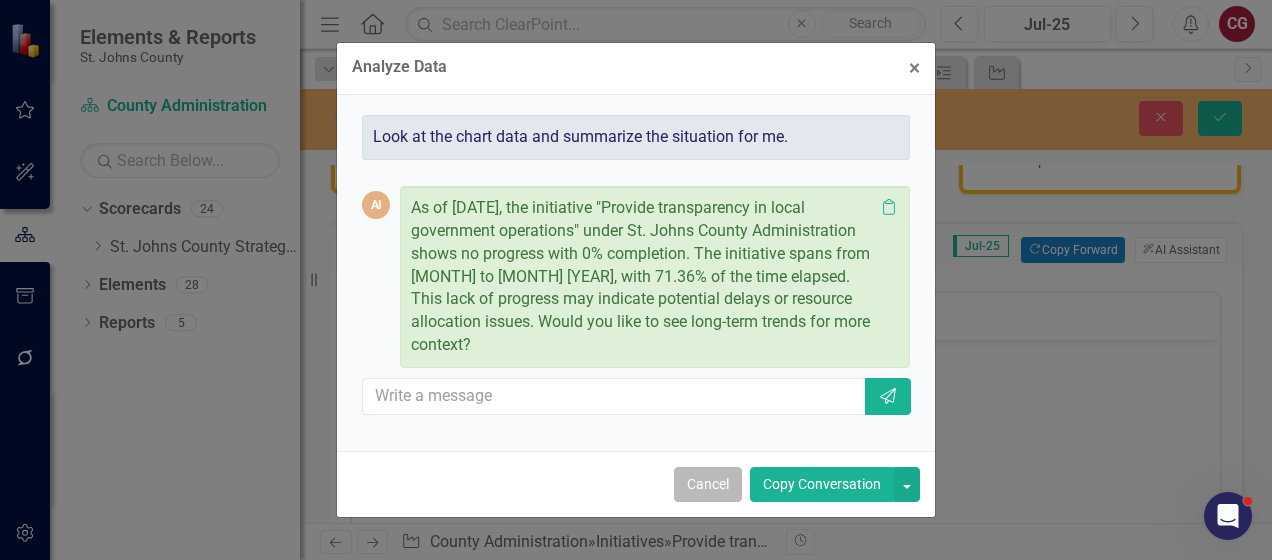 click on "Cancel" at bounding box center [708, 484] 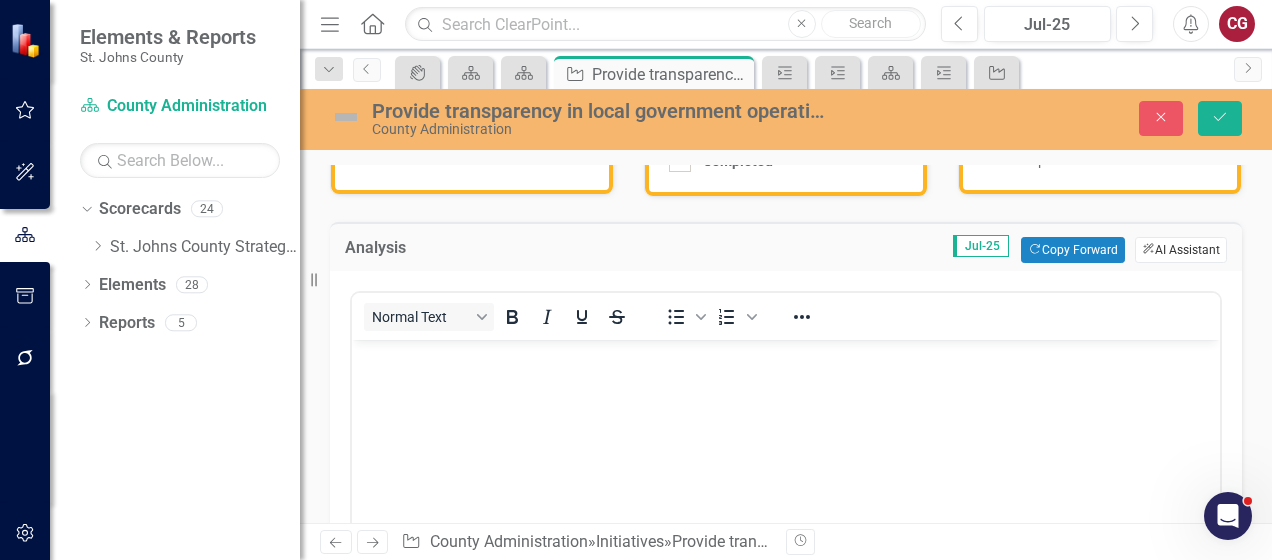 click on "ClearPoint AI  AI Assistant" at bounding box center [1181, 250] 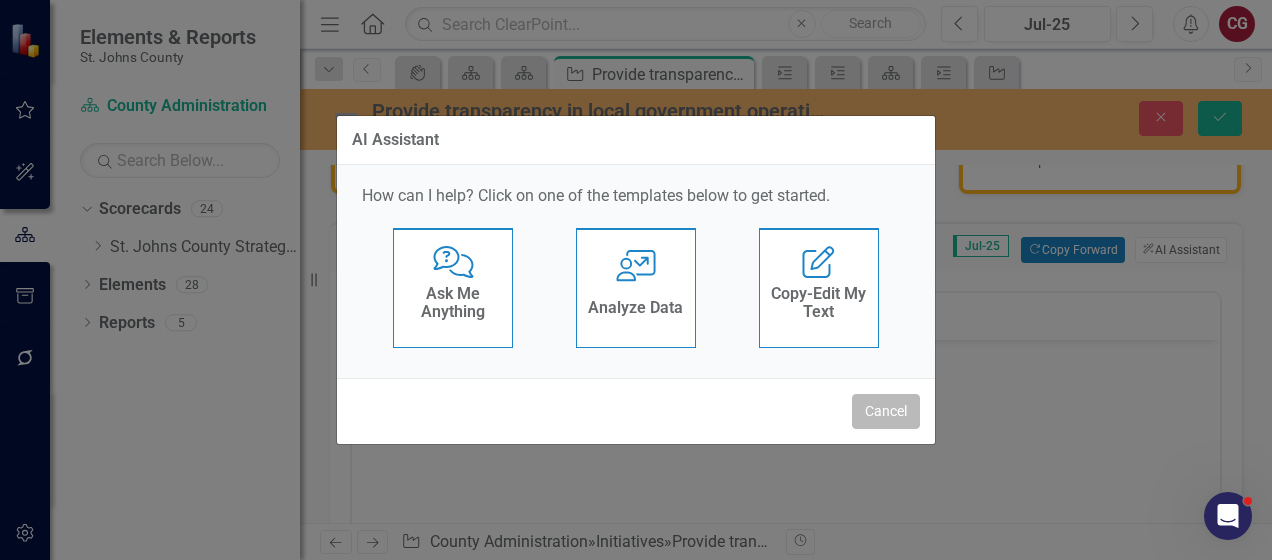 click on "Cancel" at bounding box center (886, 411) 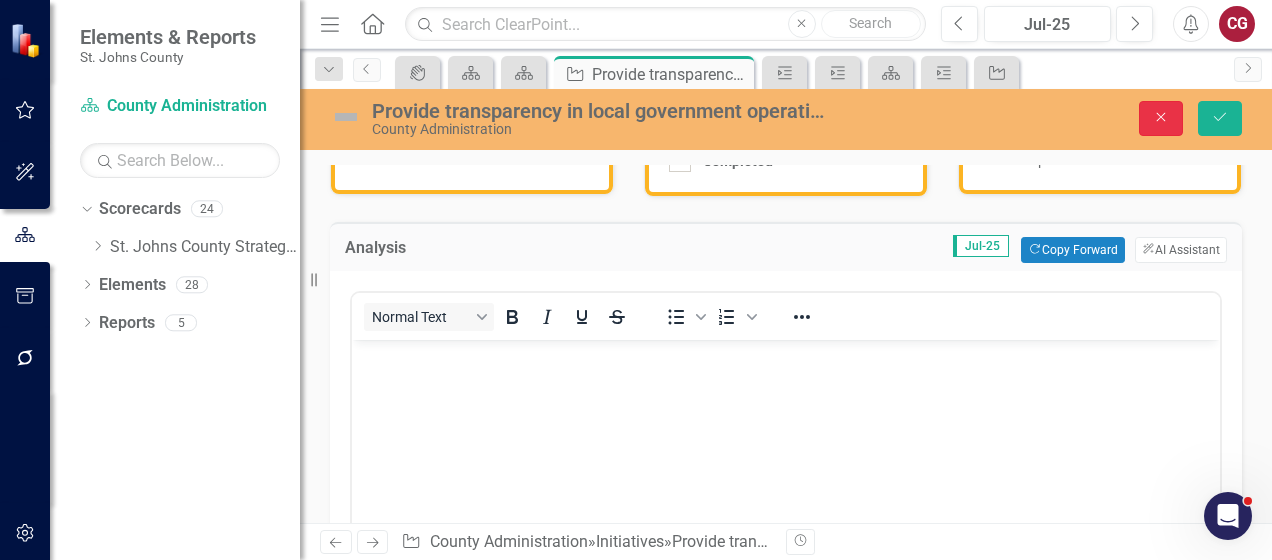click on "Close" at bounding box center (1161, 118) 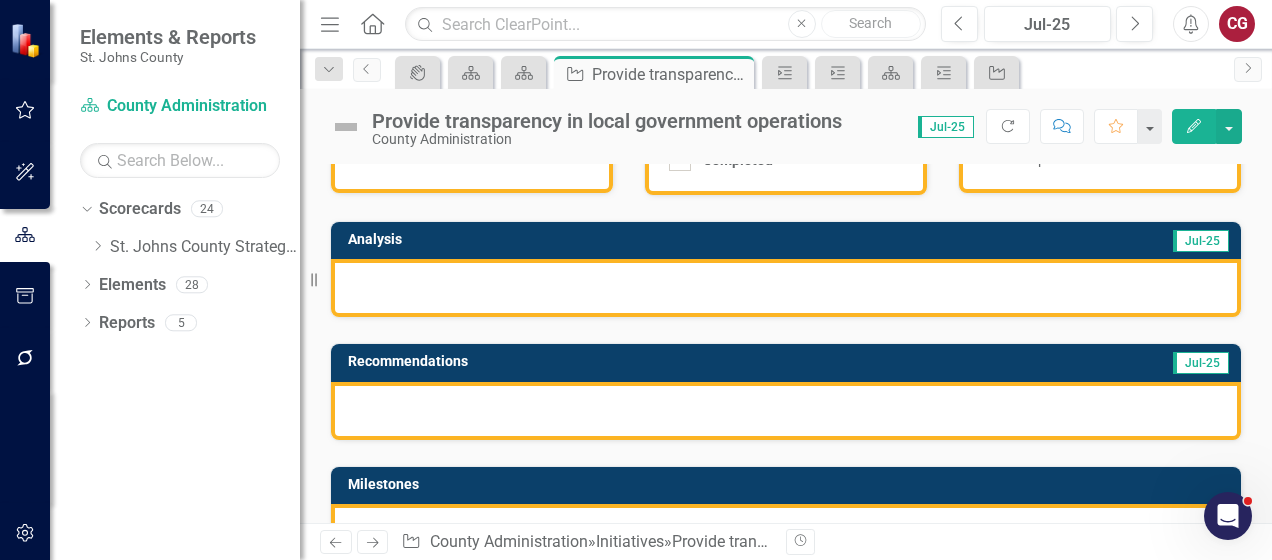 click at bounding box center [786, 411] 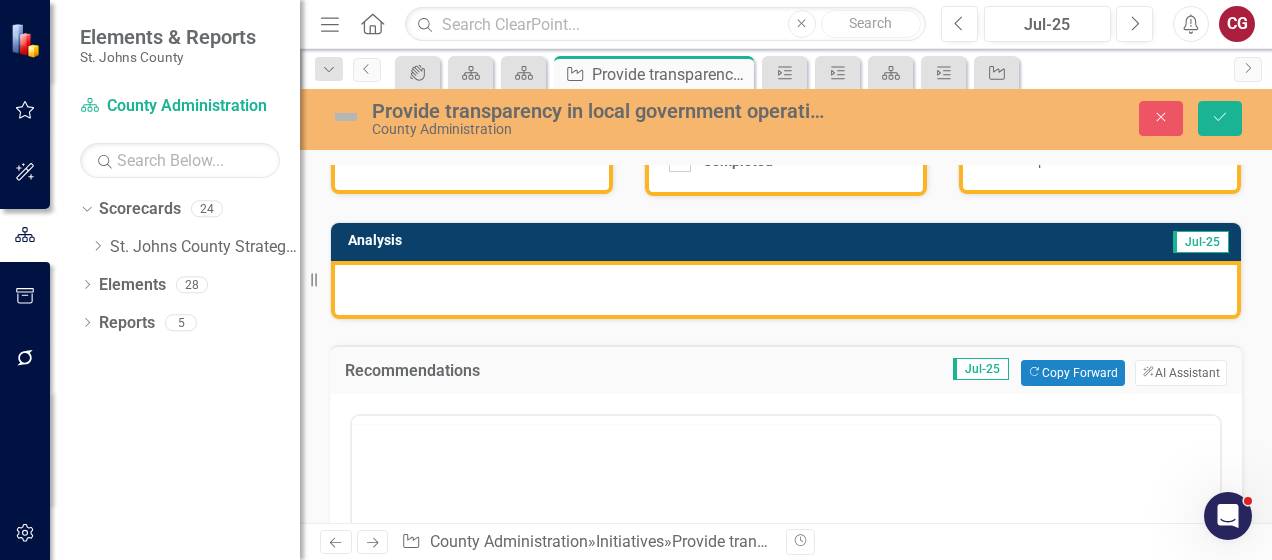 scroll, scrollTop: 0, scrollLeft: 0, axis: both 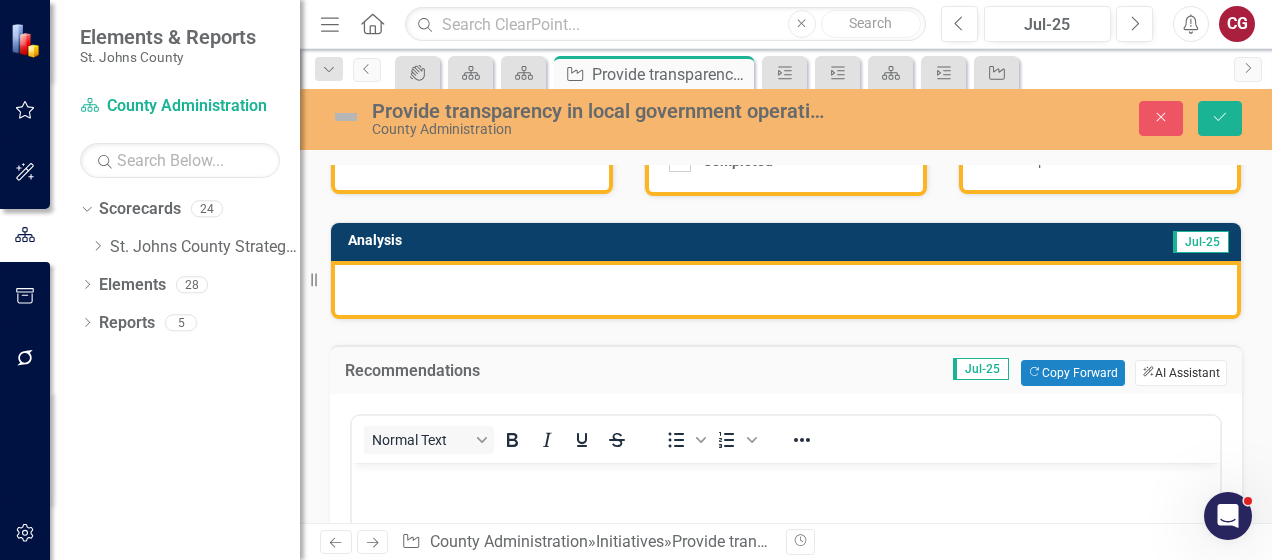 click on "ClearPoint AI  AI Assistant" at bounding box center (1181, 373) 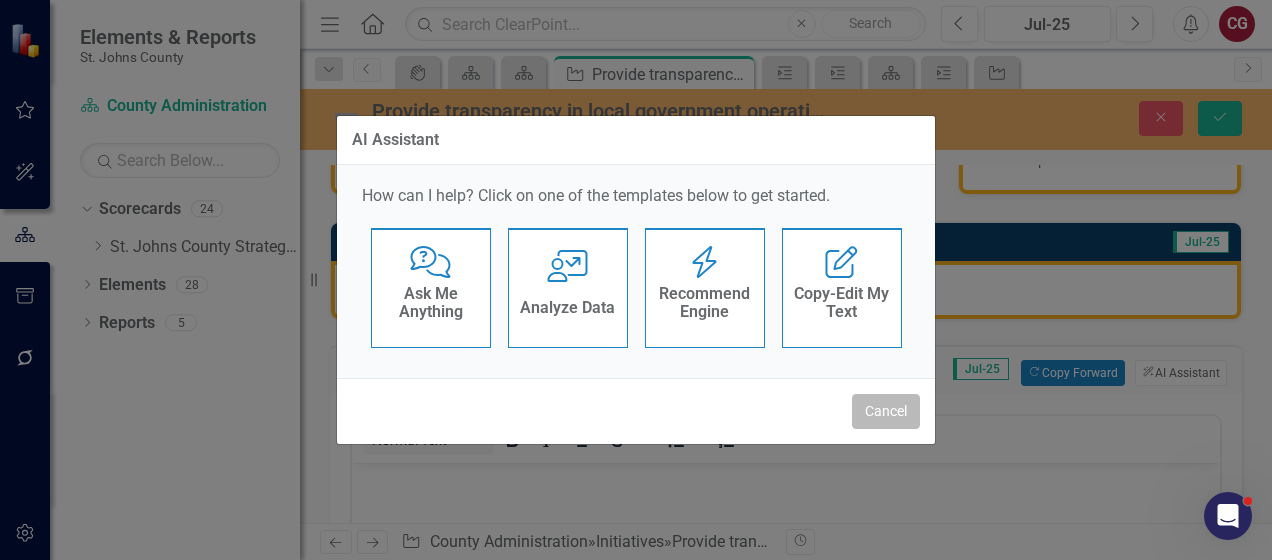 click on "Cancel" at bounding box center (886, 411) 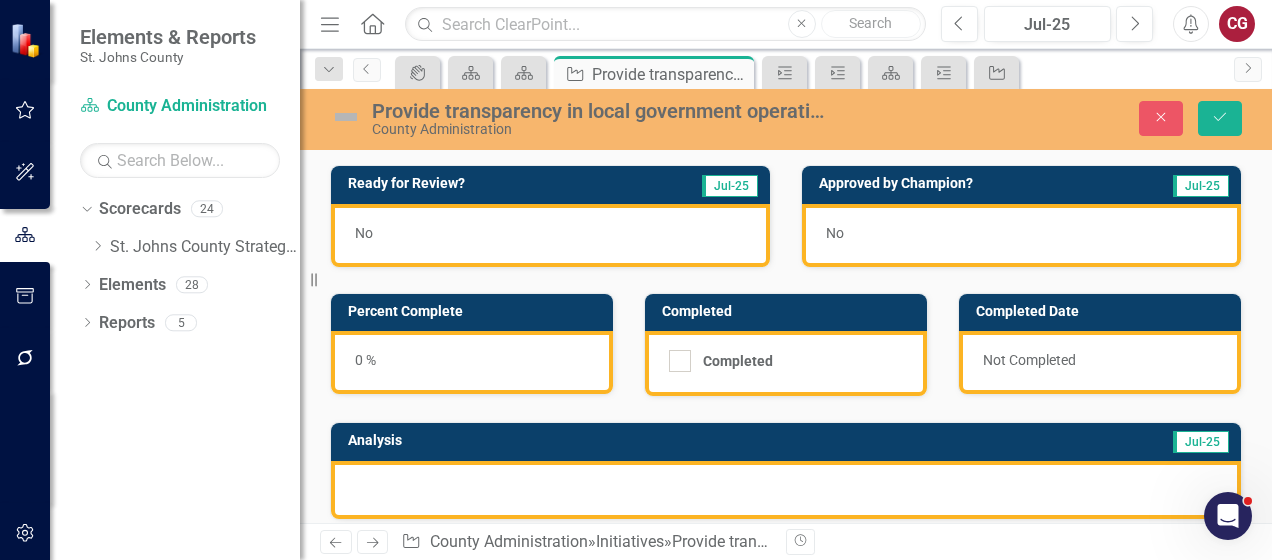 scroll, scrollTop: 200, scrollLeft: 0, axis: vertical 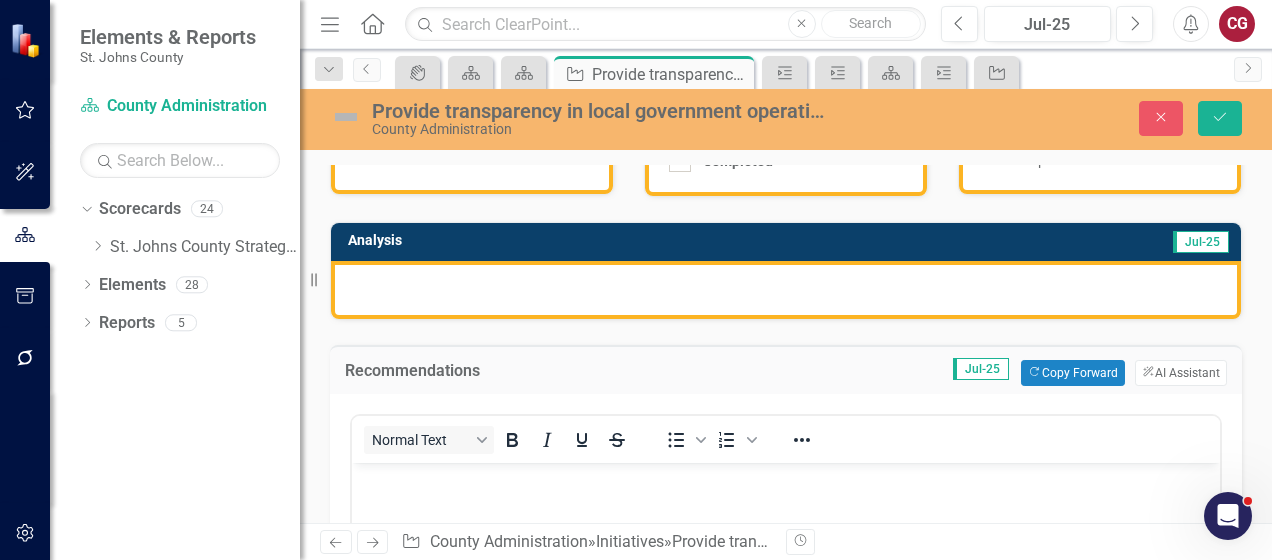 click at bounding box center [786, 290] 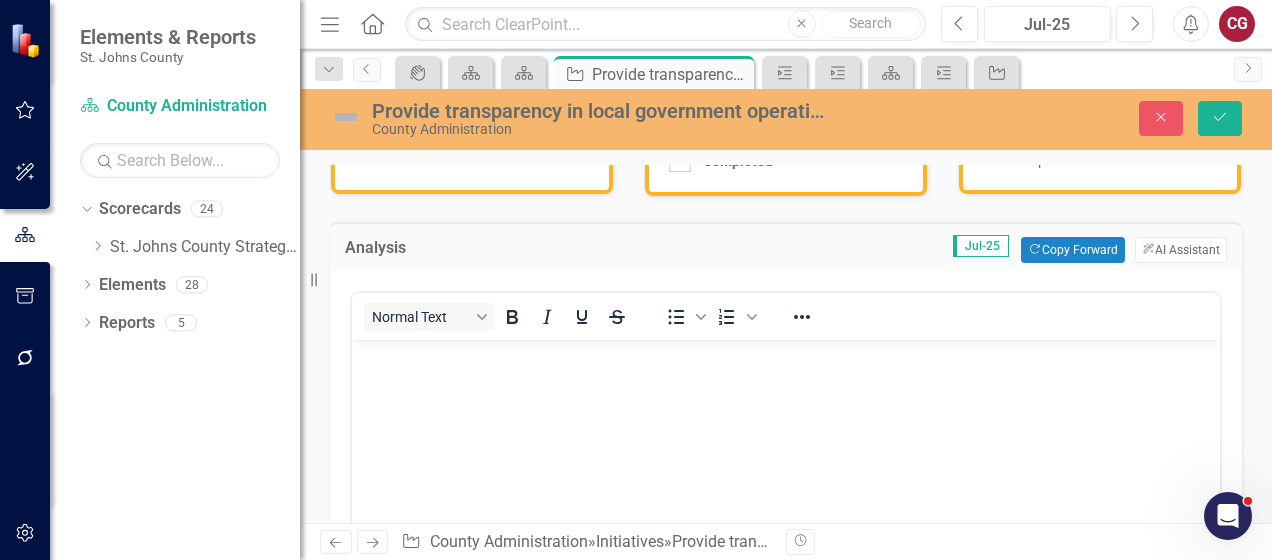 scroll, scrollTop: 0, scrollLeft: 0, axis: both 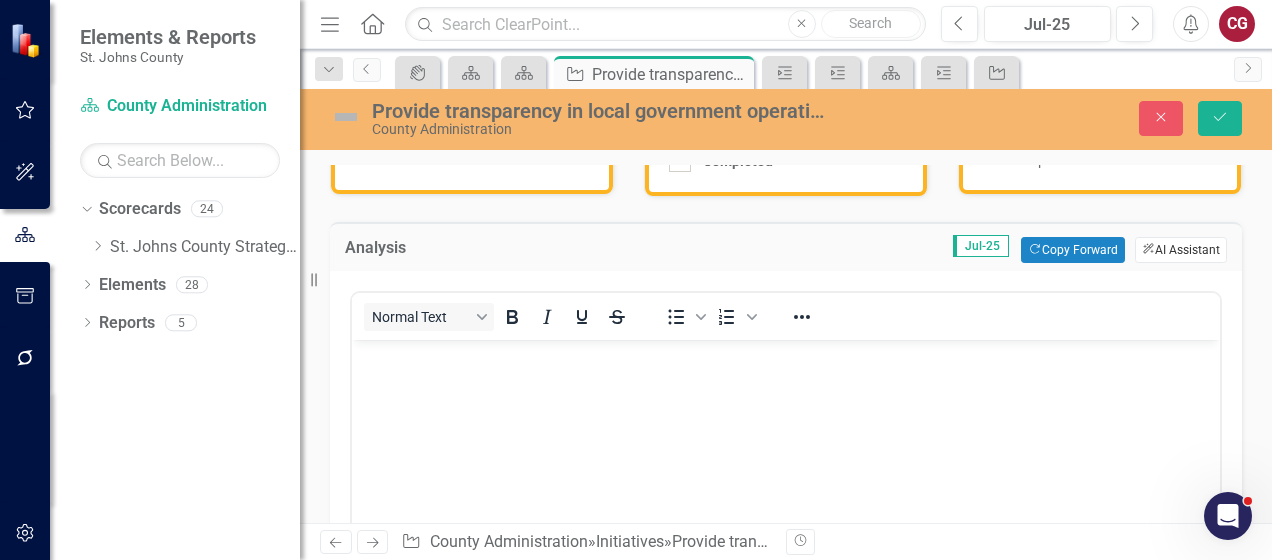 click on "ClearPoint AI  AI Assistant" at bounding box center [1181, 250] 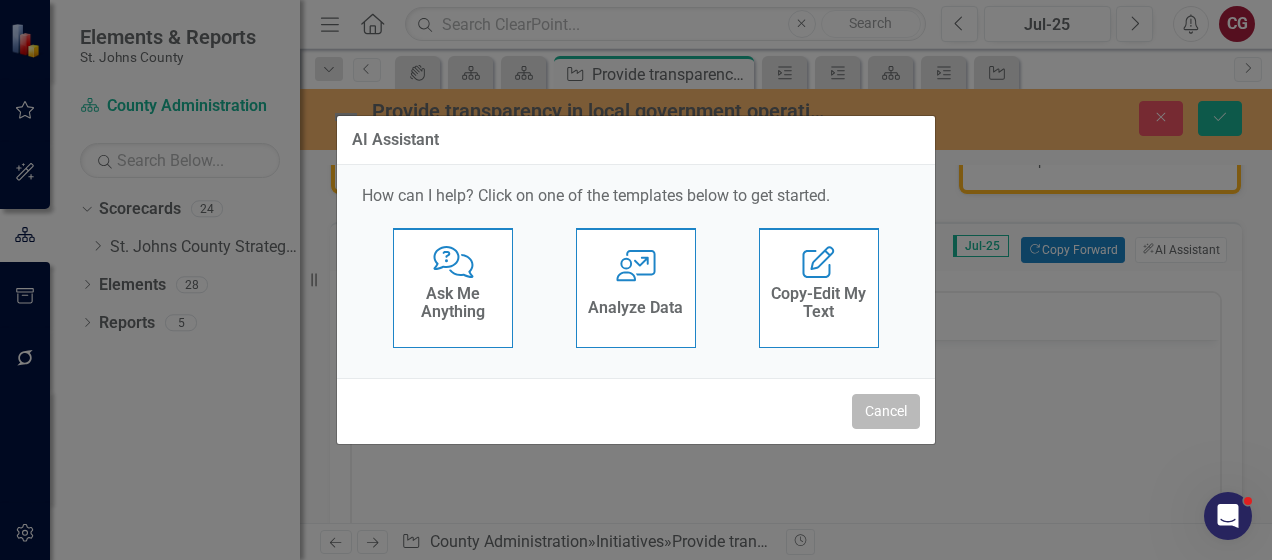 click on "Cancel" at bounding box center [886, 411] 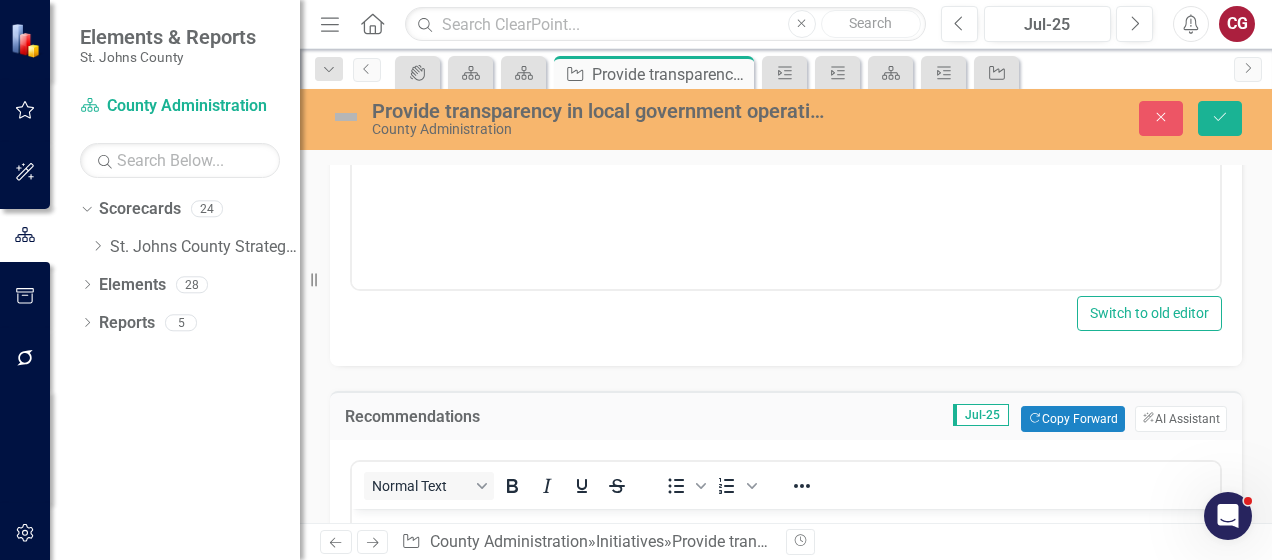 scroll, scrollTop: 700, scrollLeft: 0, axis: vertical 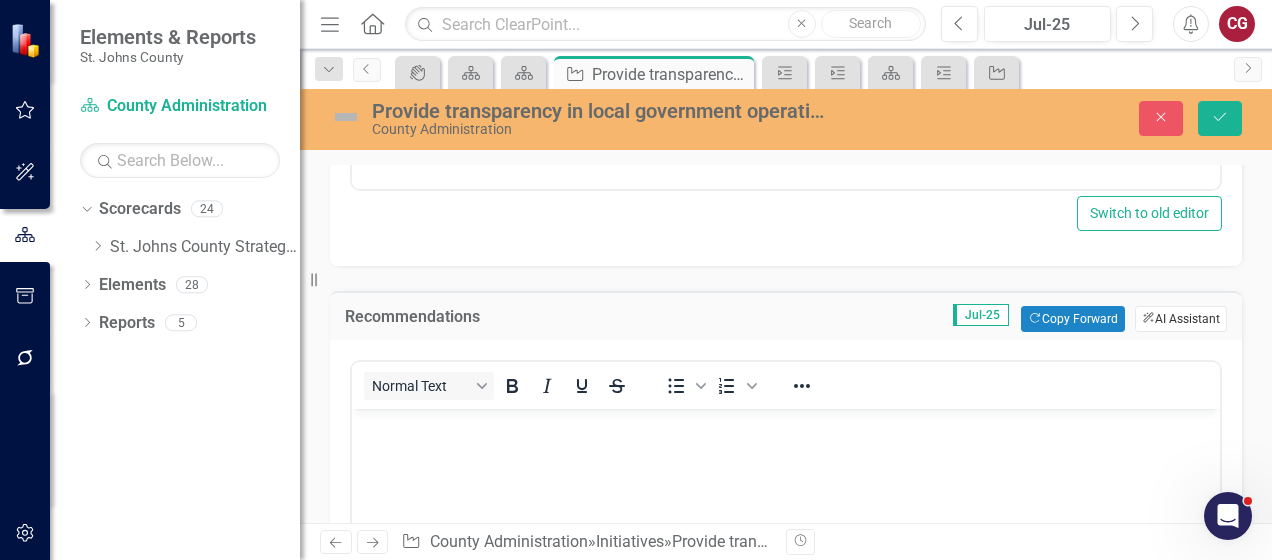 click on "ClearPoint AI  AI Assistant" at bounding box center [1181, 319] 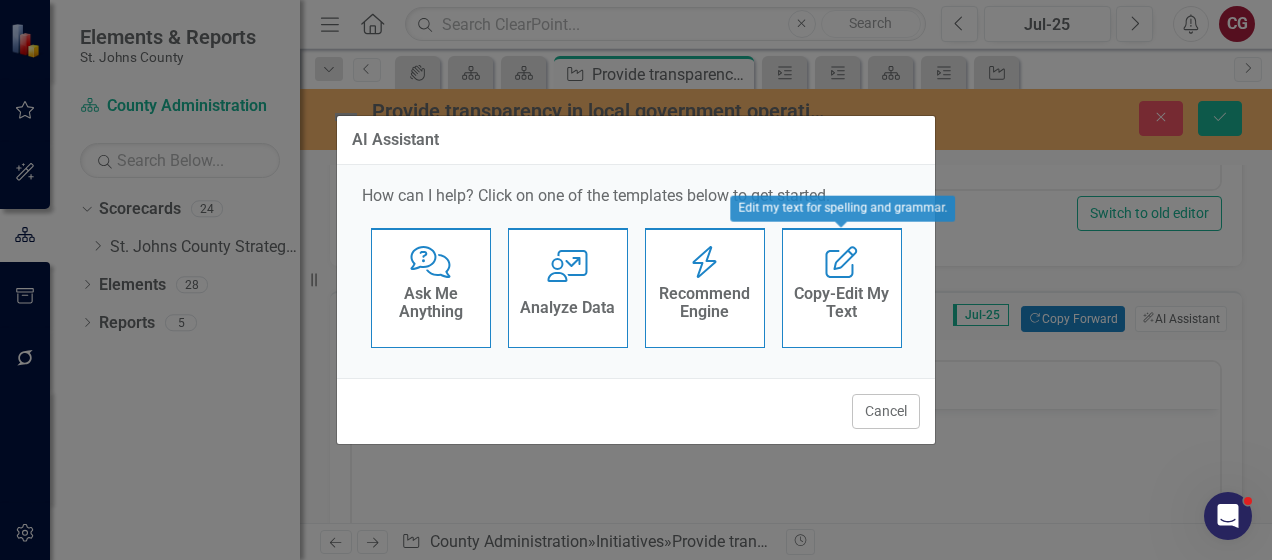 click on "Recommend Engine" at bounding box center (705, 302) 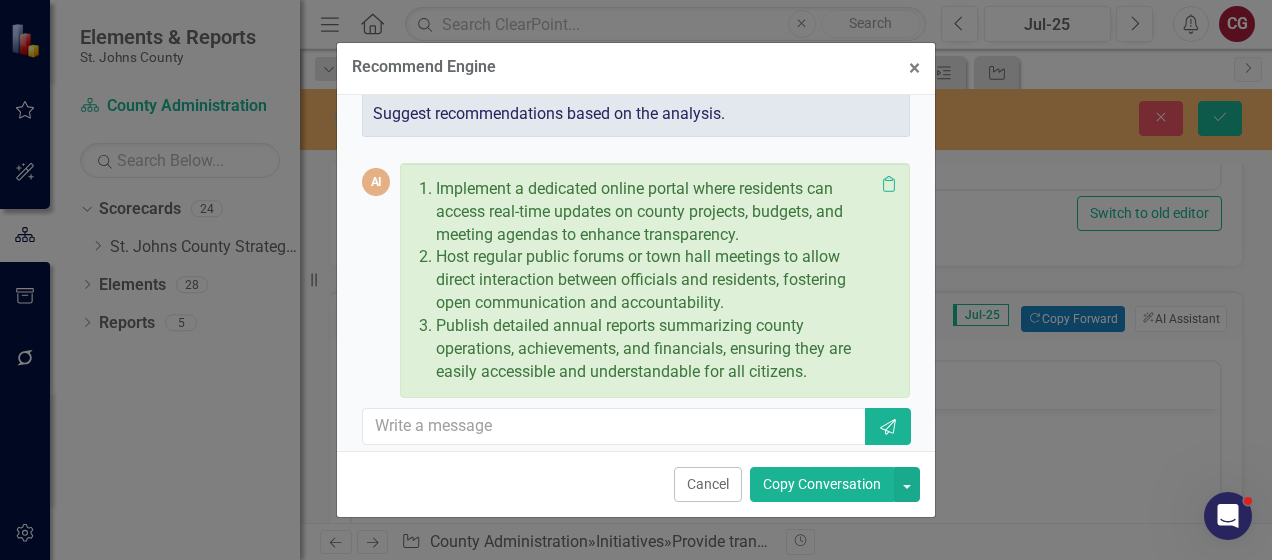 scroll, scrollTop: 38, scrollLeft: 0, axis: vertical 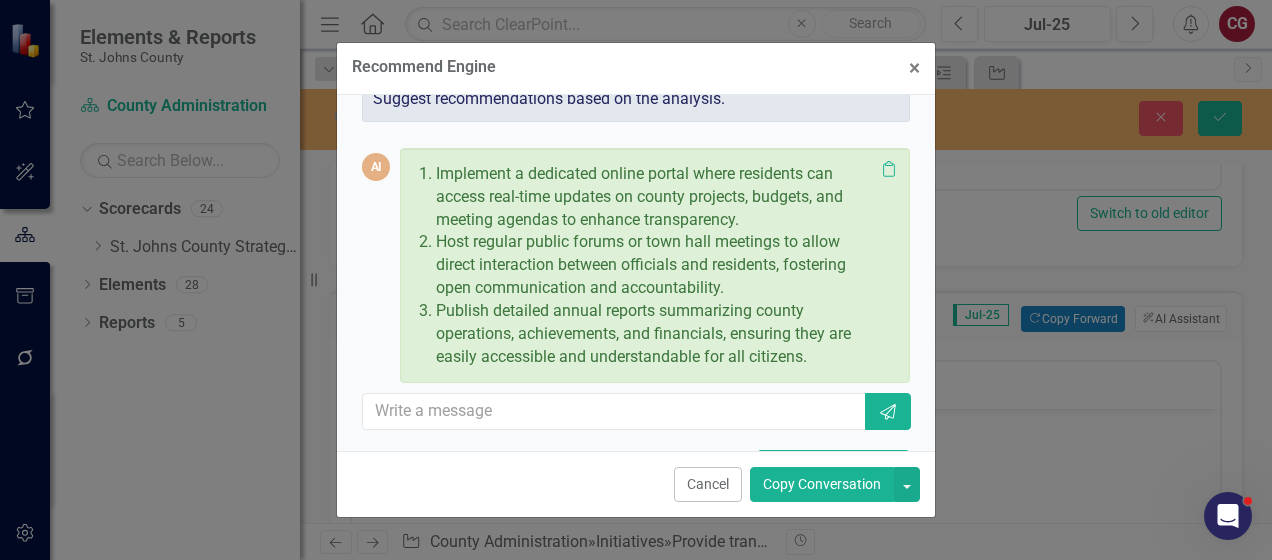 click on "Publish detailed annual reports summarizing county operations, achievements, and financials, ensuring they are easily accessible and understandable for all citizens." at bounding box center (655, 334) 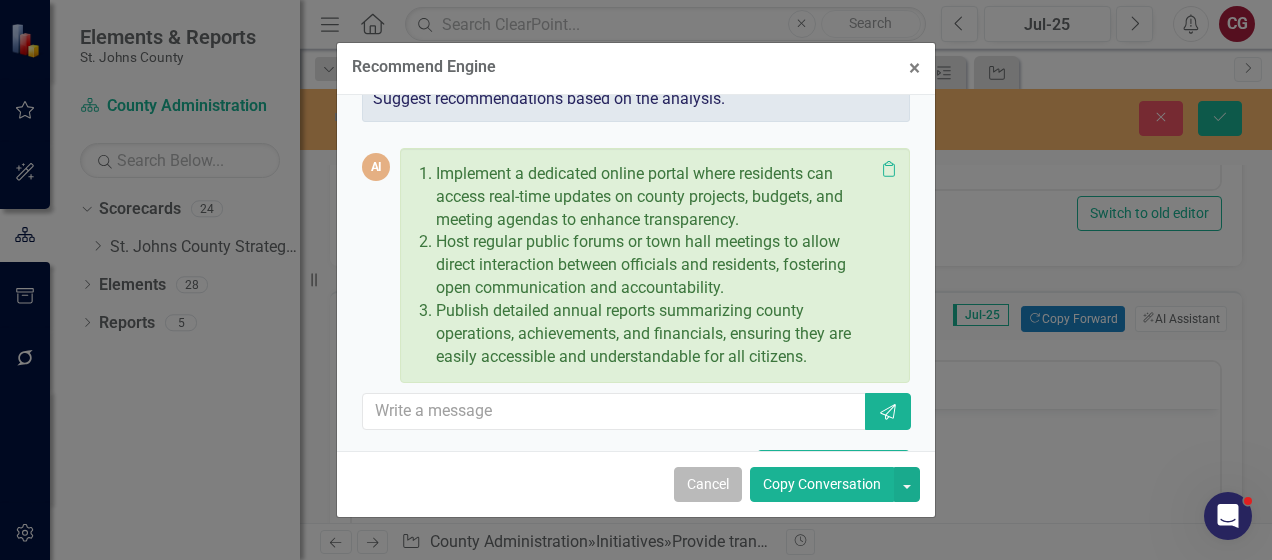 click on "Cancel" at bounding box center (708, 484) 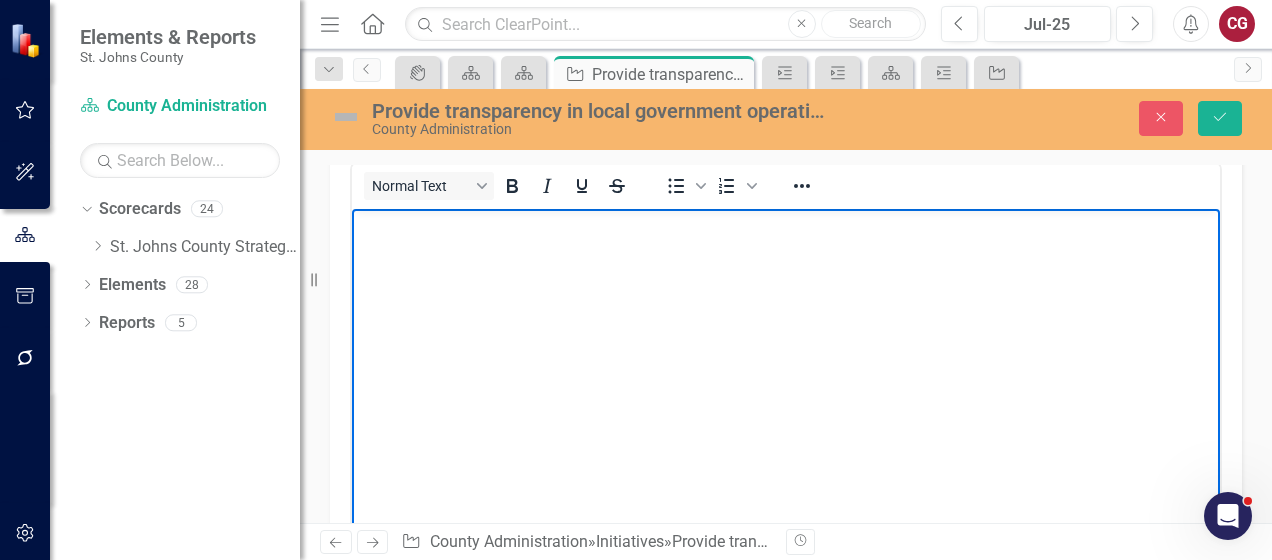 click at bounding box center (786, 359) 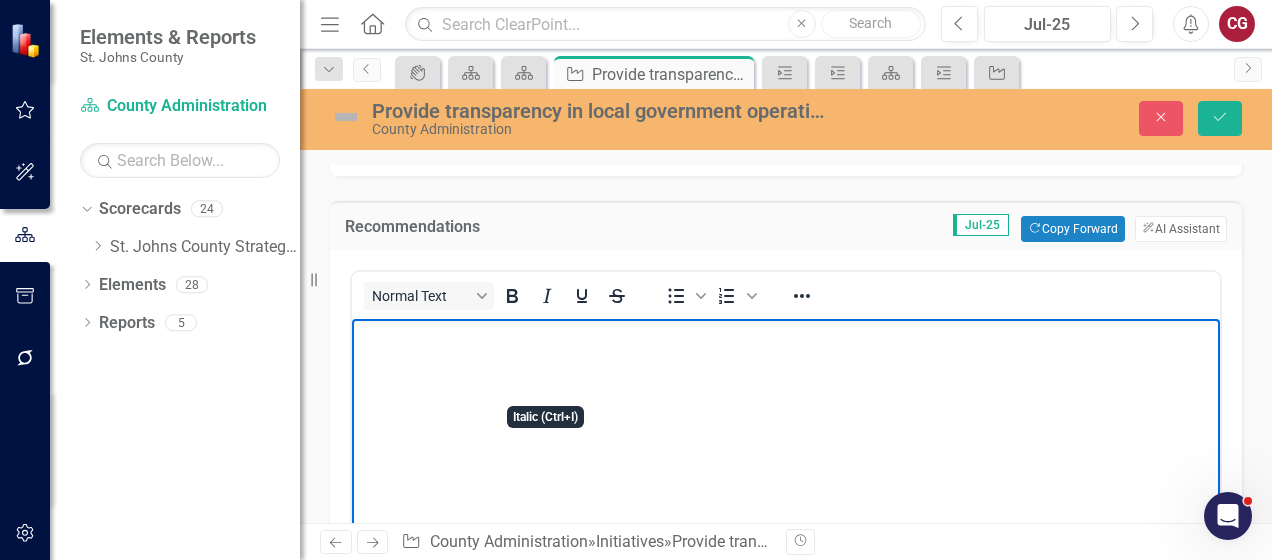 scroll, scrollTop: 800, scrollLeft: 0, axis: vertical 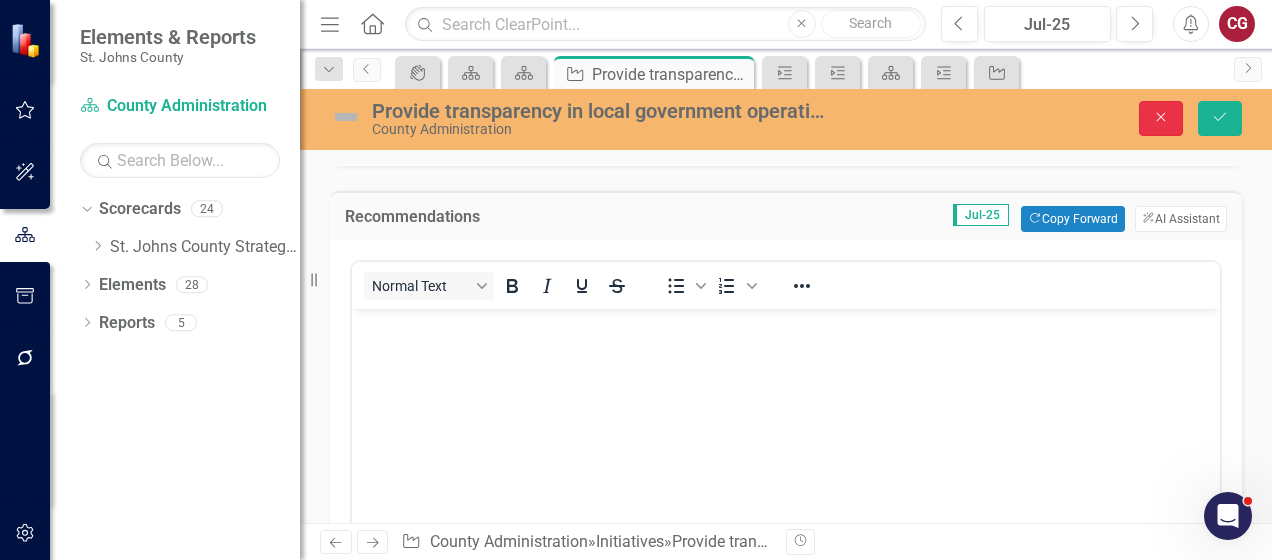 click on "Close" 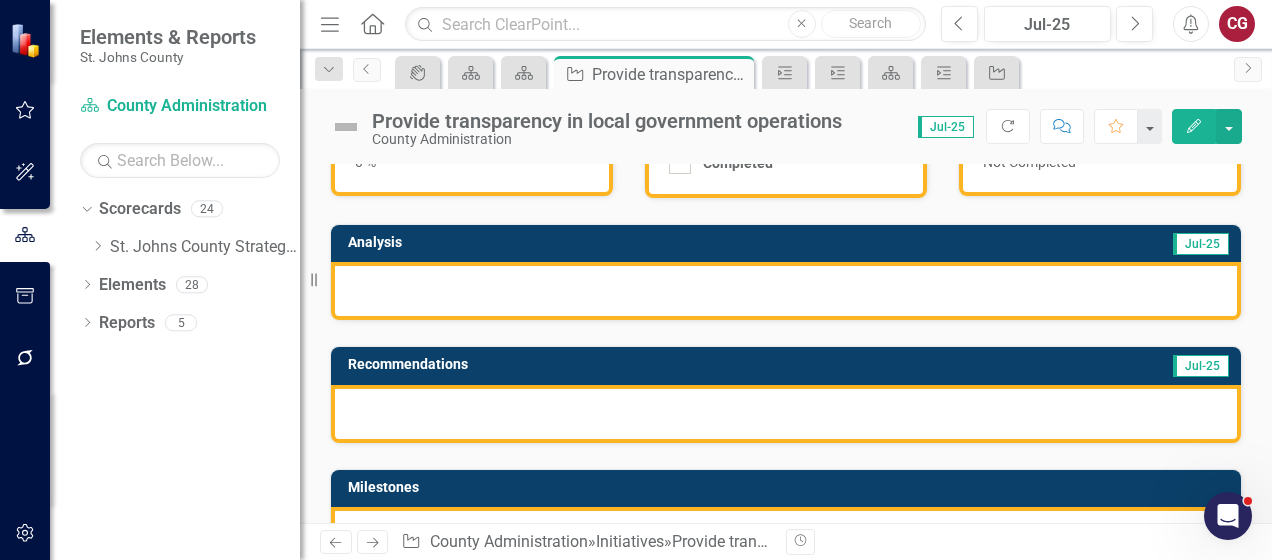 scroll, scrollTop: 189, scrollLeft: 0, axis: vertical 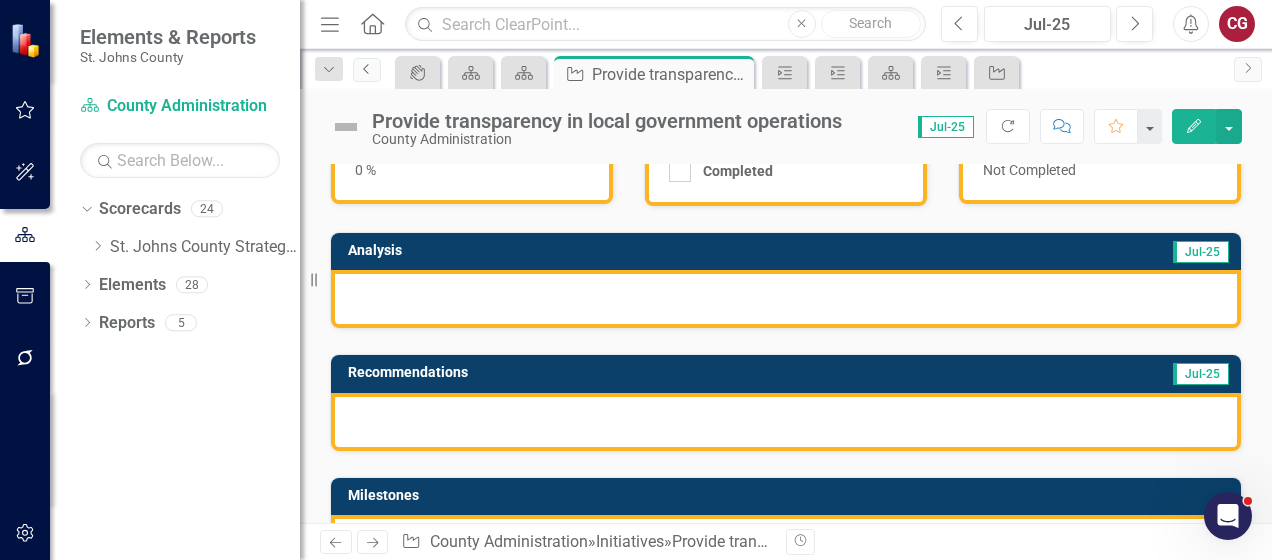 click on "Previous" 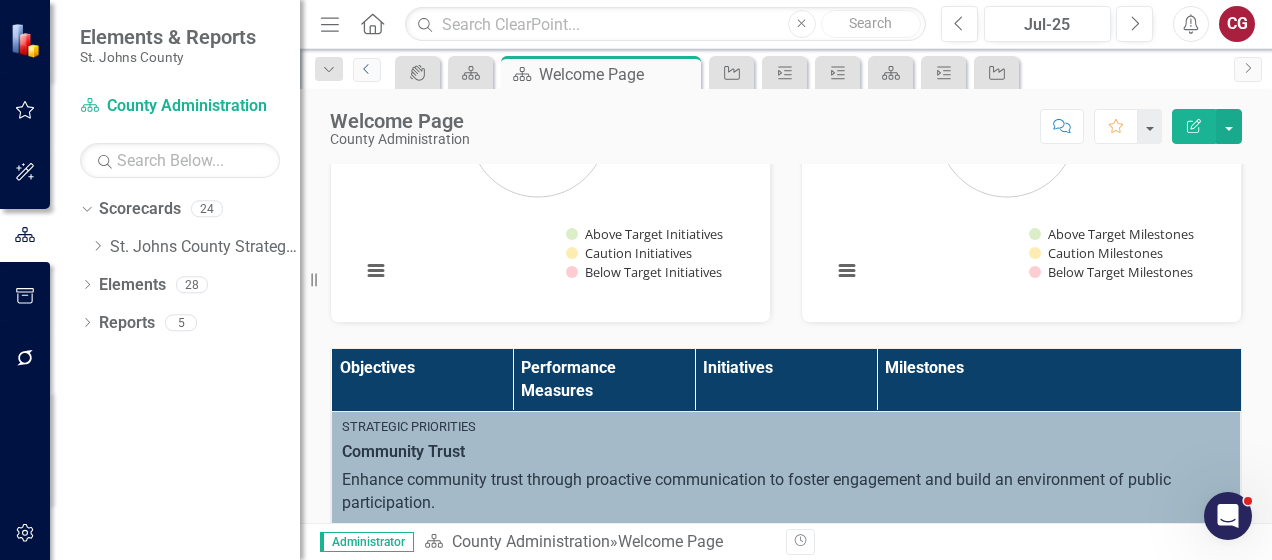 scroll, scrollTop: 500, scrollLeft: 0, axis: vertical 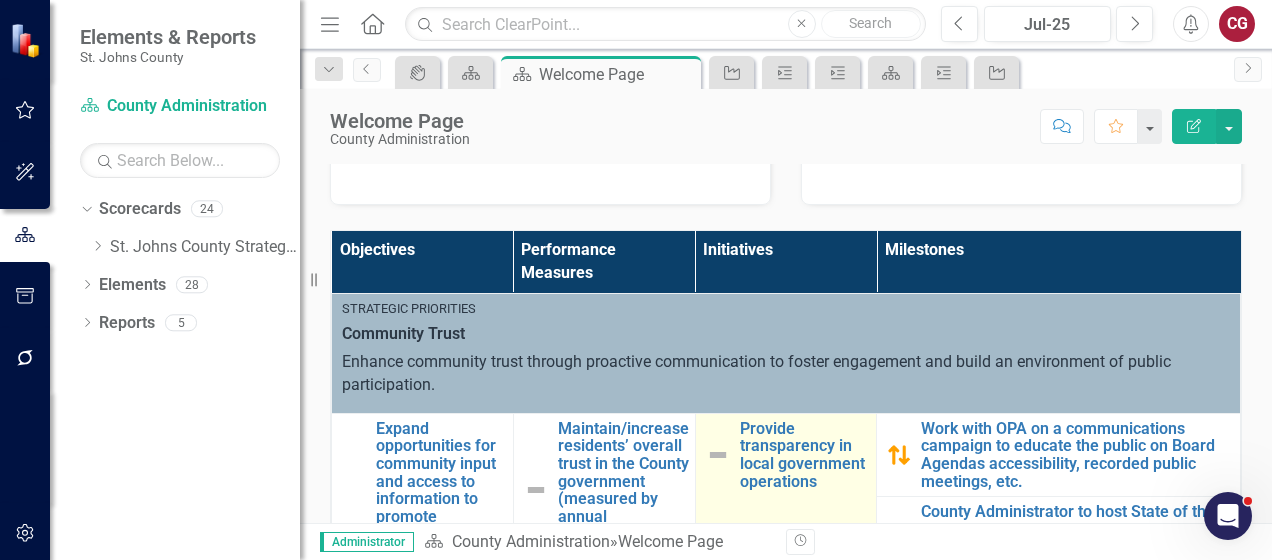click at bounding box center [718, 455] 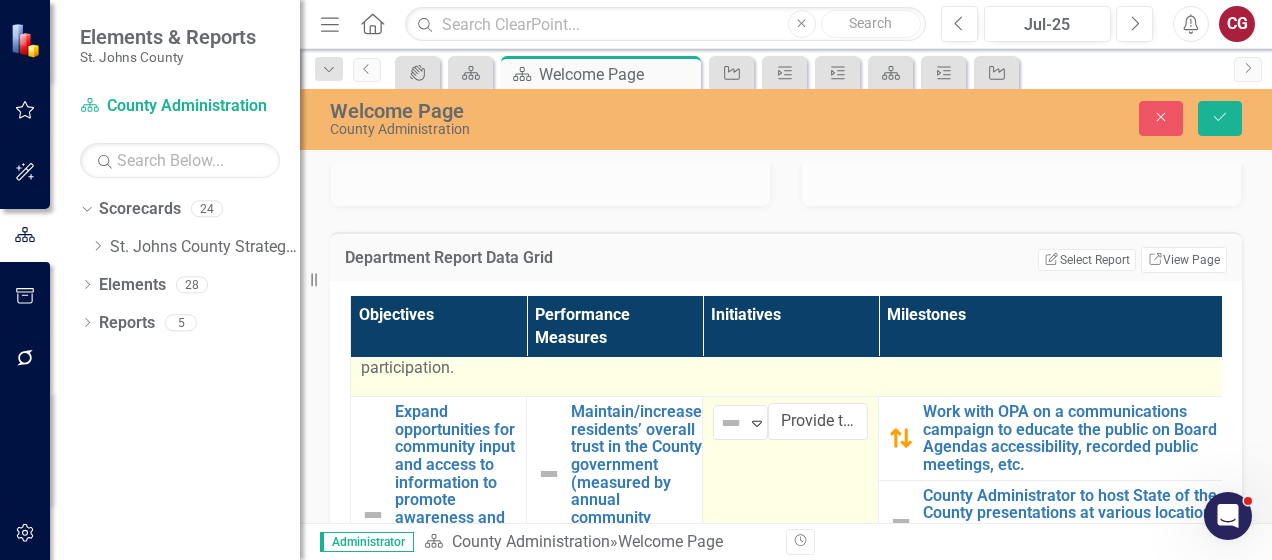 scroll, scrollTop: 100, scrollLeft: 0, axis: vertical 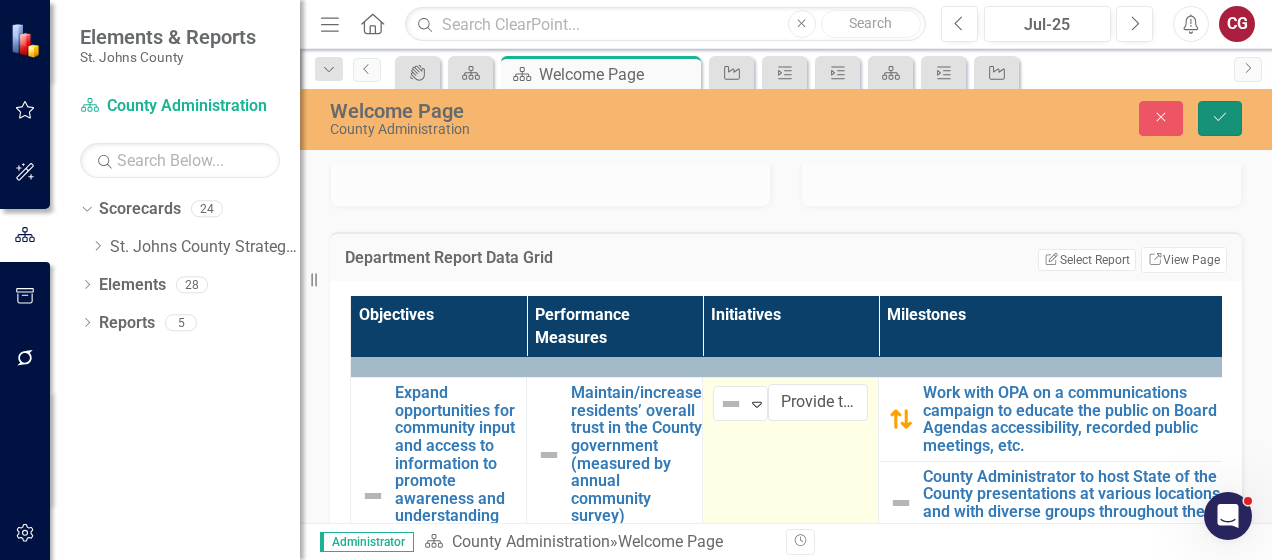 click on "Save" at bounding box center [1220, 118] 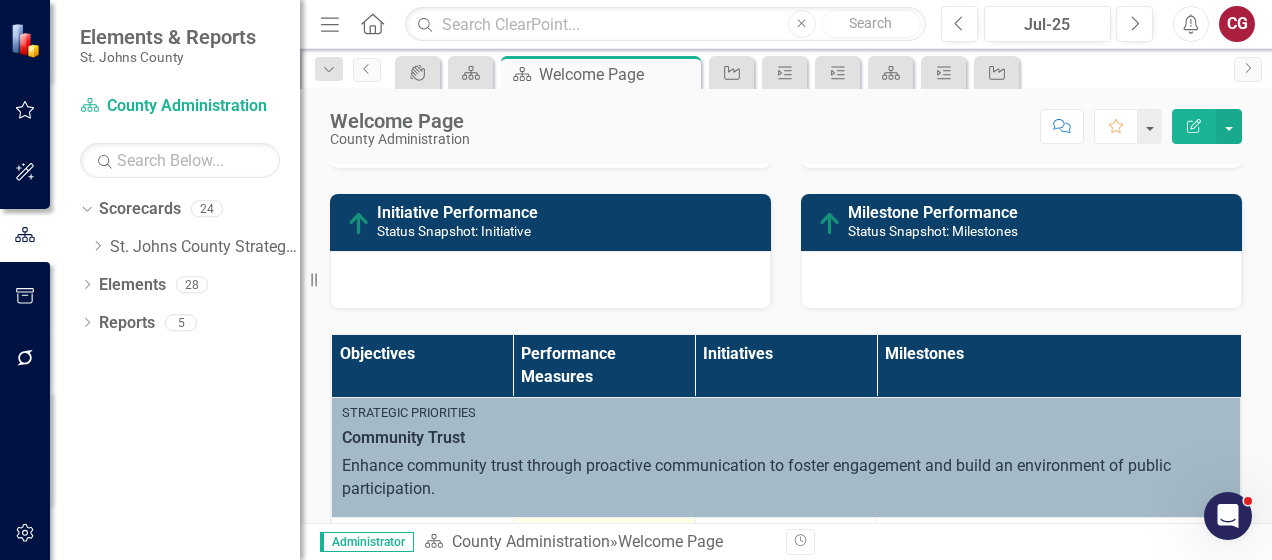 scroll, scrollTop: 300, scrollLeft: 0, axis: vertical 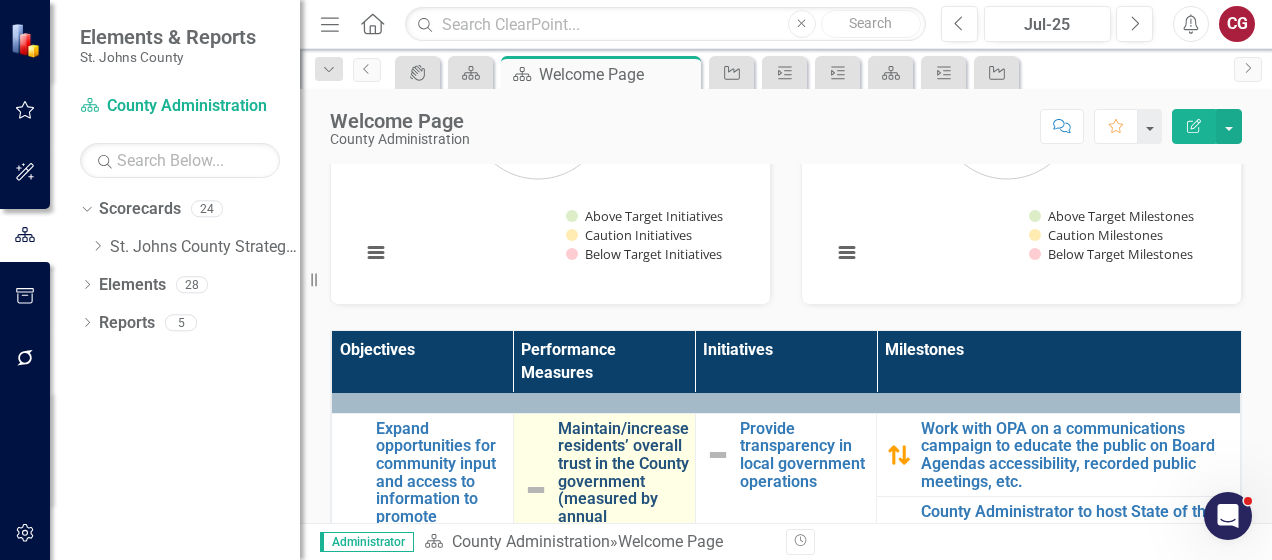 click on "Maintain/increase residents’ overall trust in the County government (measured by annual community survey)" at bounding box center [623, 490] 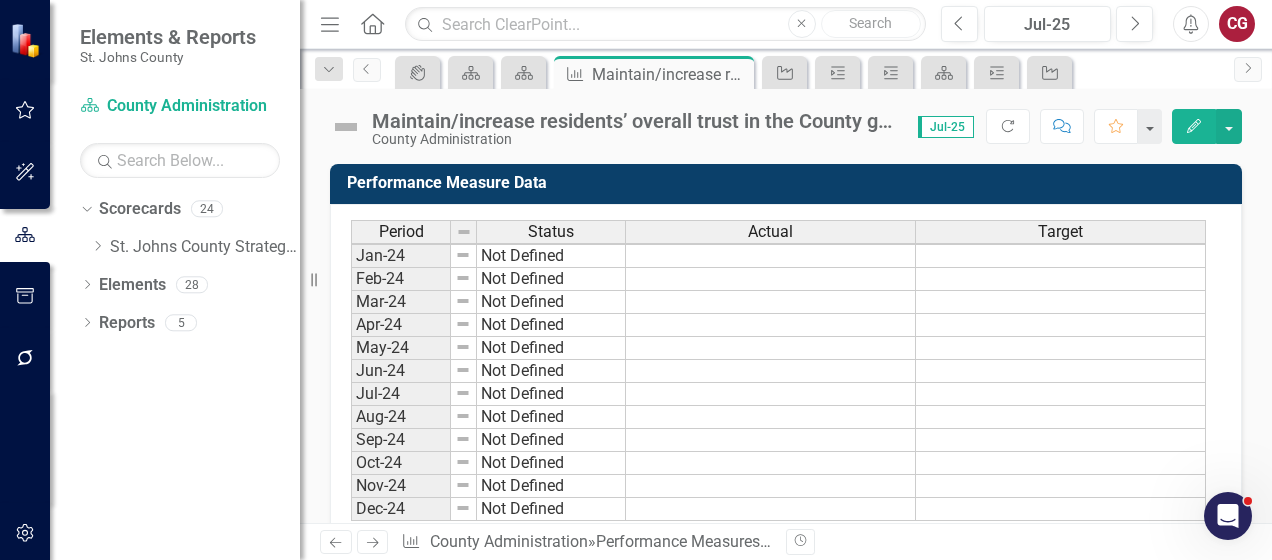 scroll, scrollTop: 0, scrollLeft: 0, axis: both 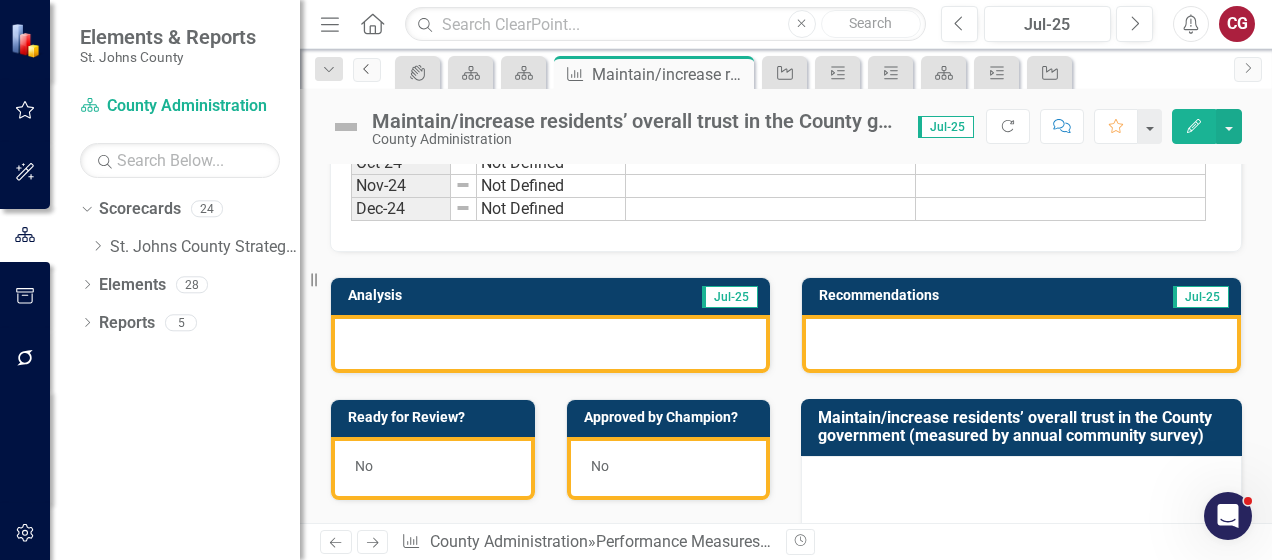click on "Previous" 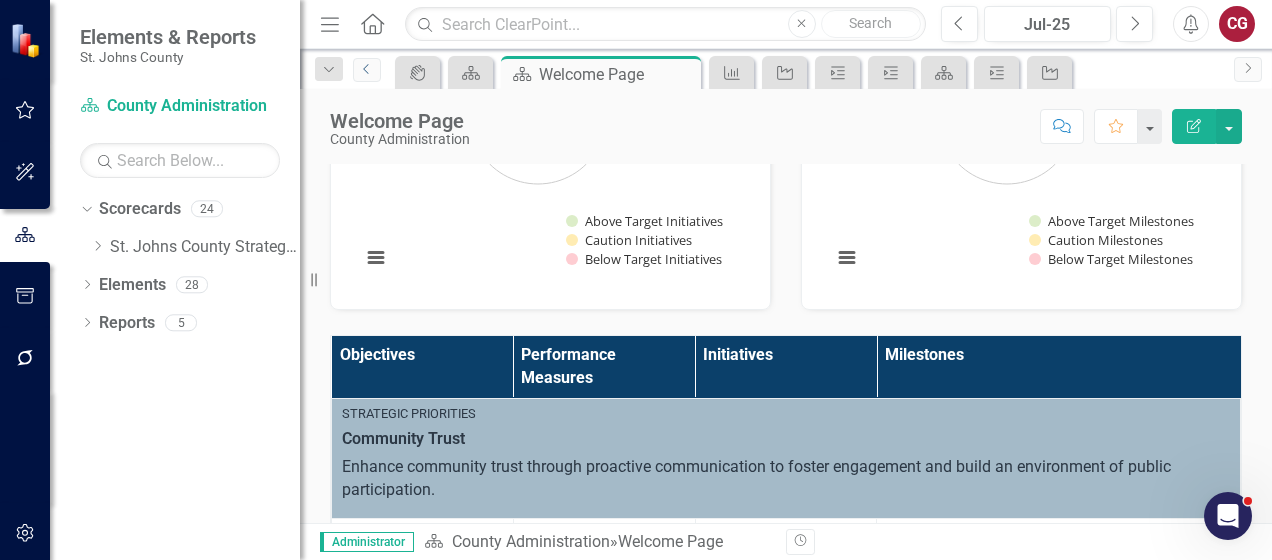 scroll, scrollTop: 500, scrollLeft: 0, axis: vertical 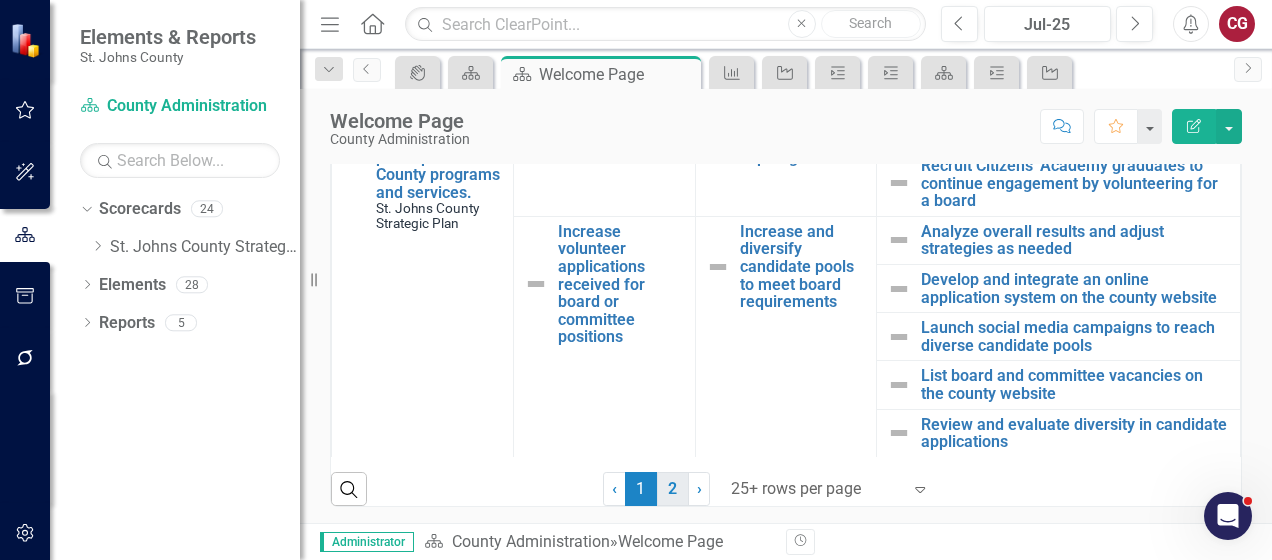 click on "2" at bounding box center (673, 489) 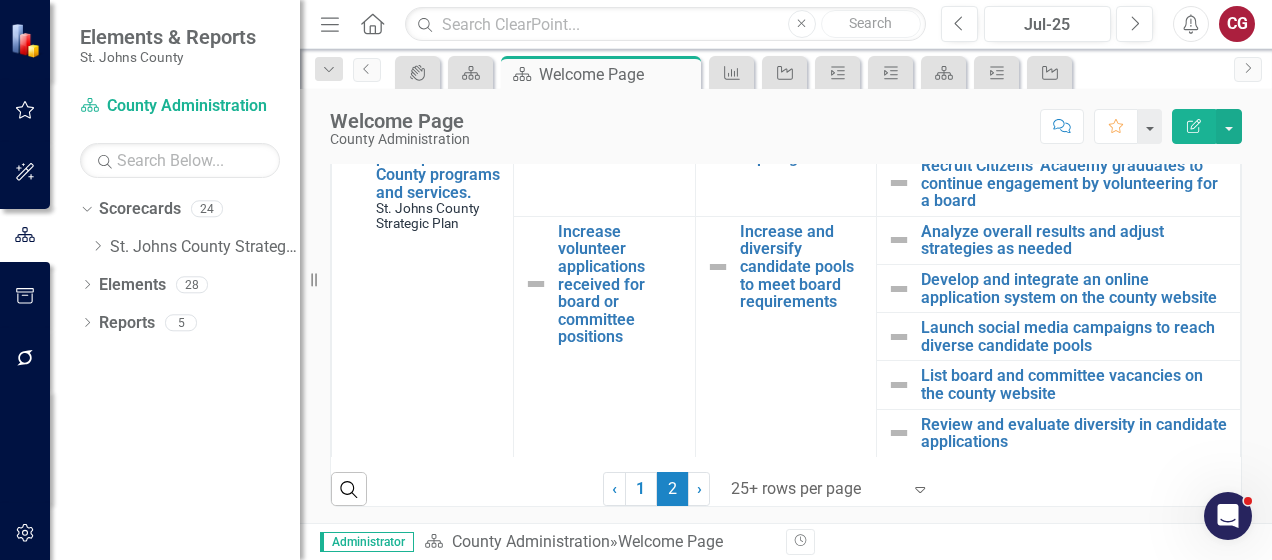 scroll, scrollTop: 0, scrollLeft: 0, axis: both 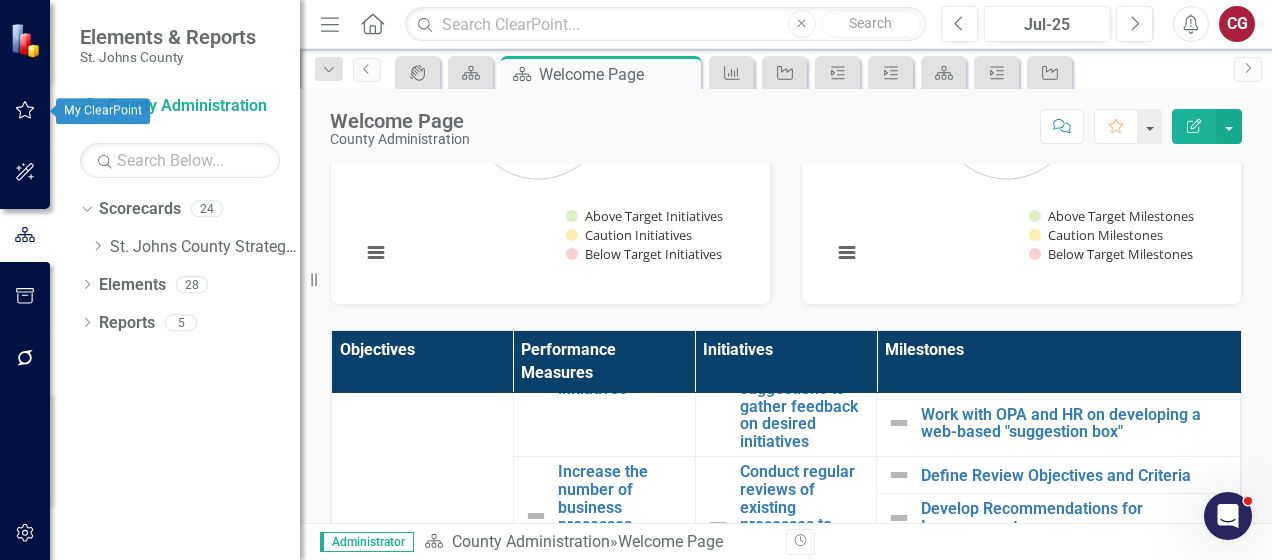 click 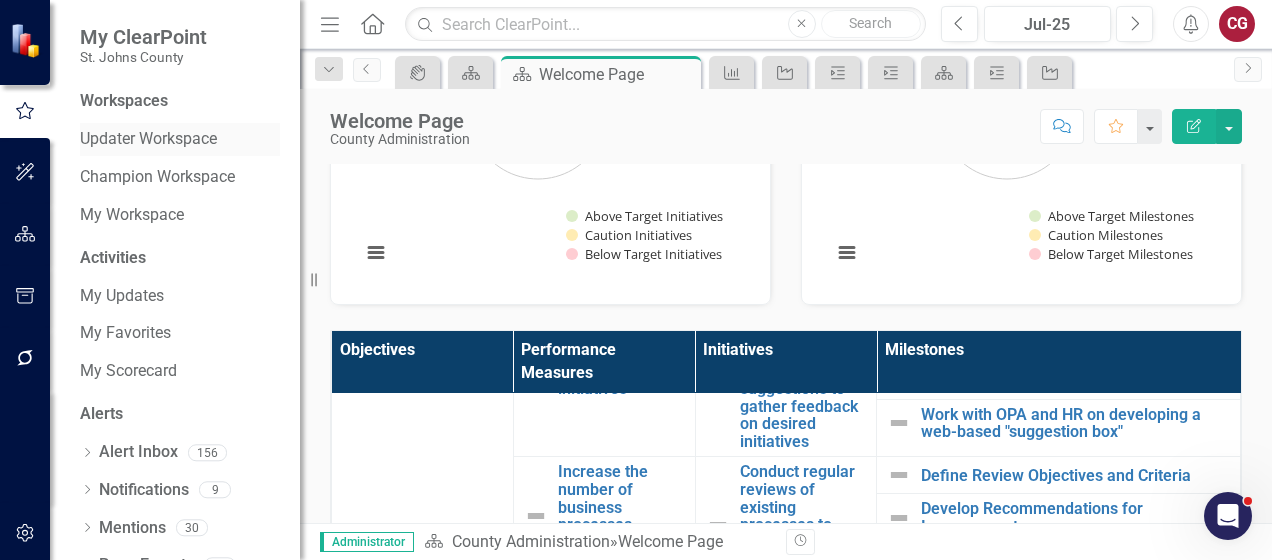 click on "Updater Workspace" at bounding box center (180, 139) 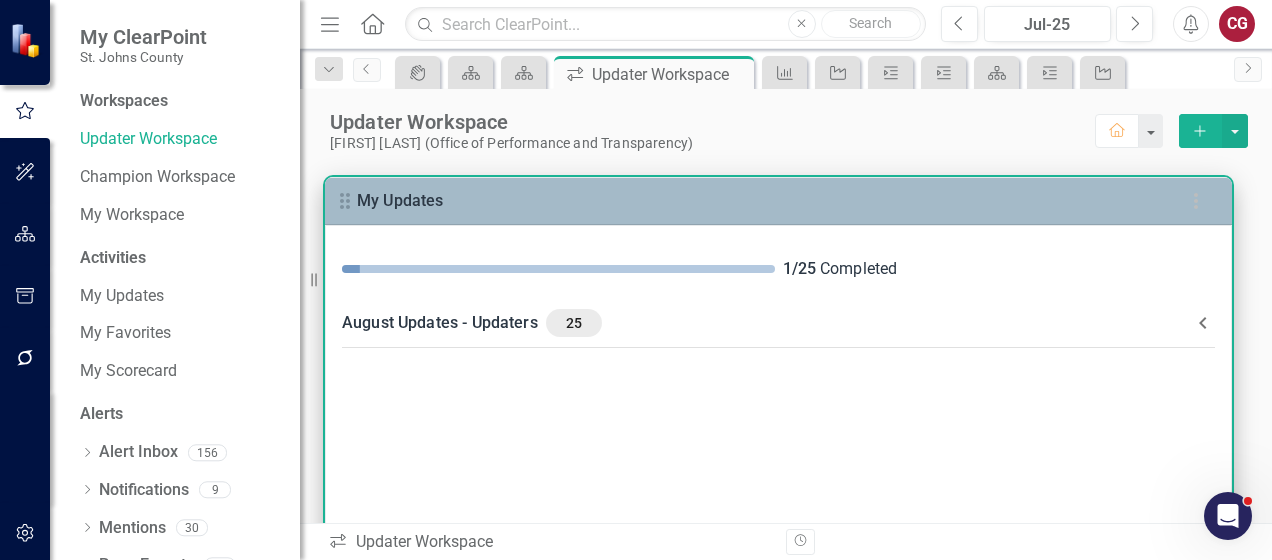 click on "[MONTH] Updates - Updaters 25" at bounding box center (766, 323) 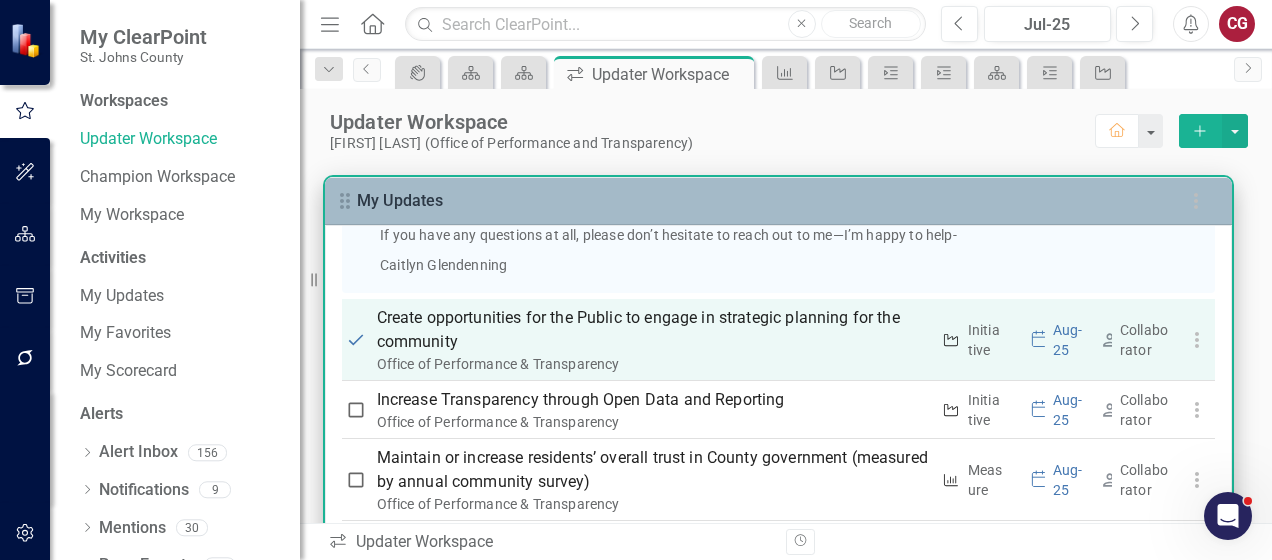 scroll, scrollTop: 1500, scrollLeft: 0, axis: vertical 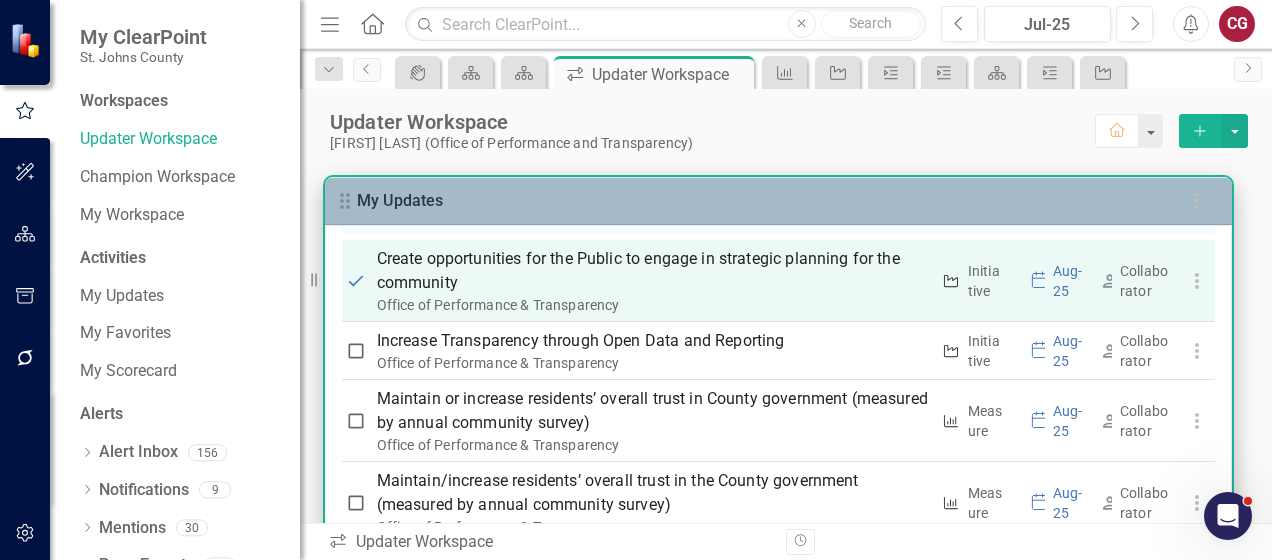 click on "Create opportunities for the Public to engage in strategic planning for the community" at bounding box center (653, 271) 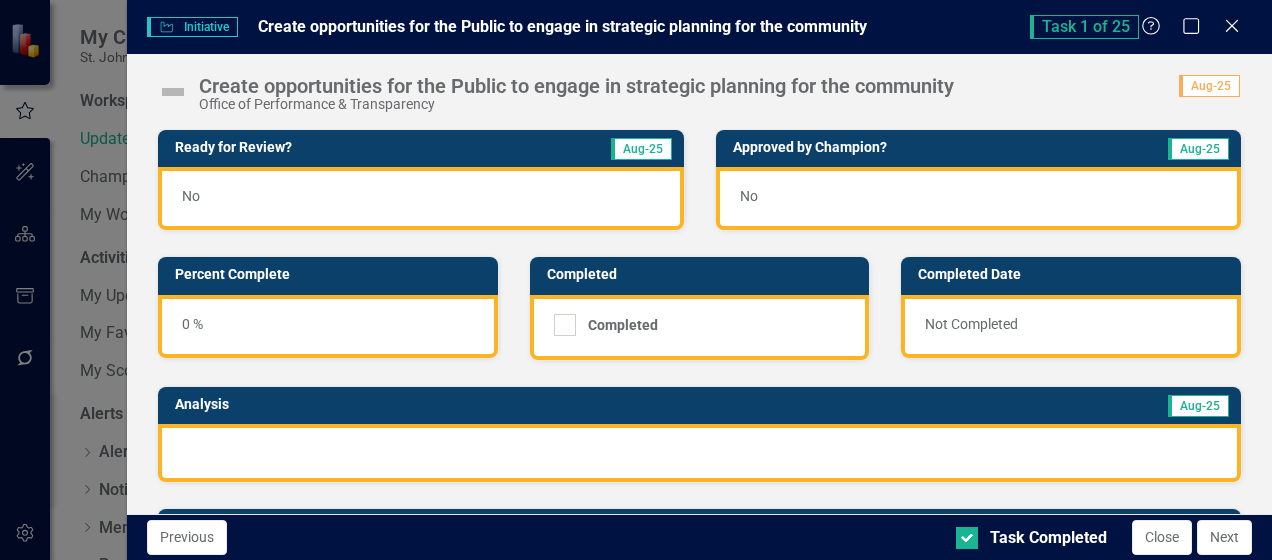 click at bounding box center [173, 92] 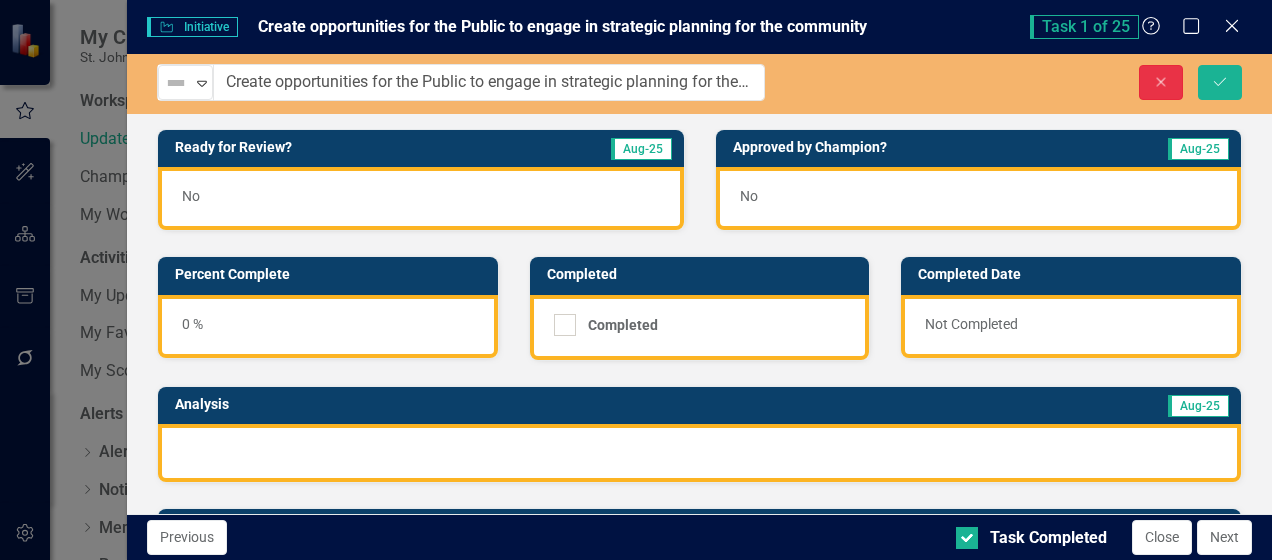 click on "Close" at bounding box center [1161, 82] 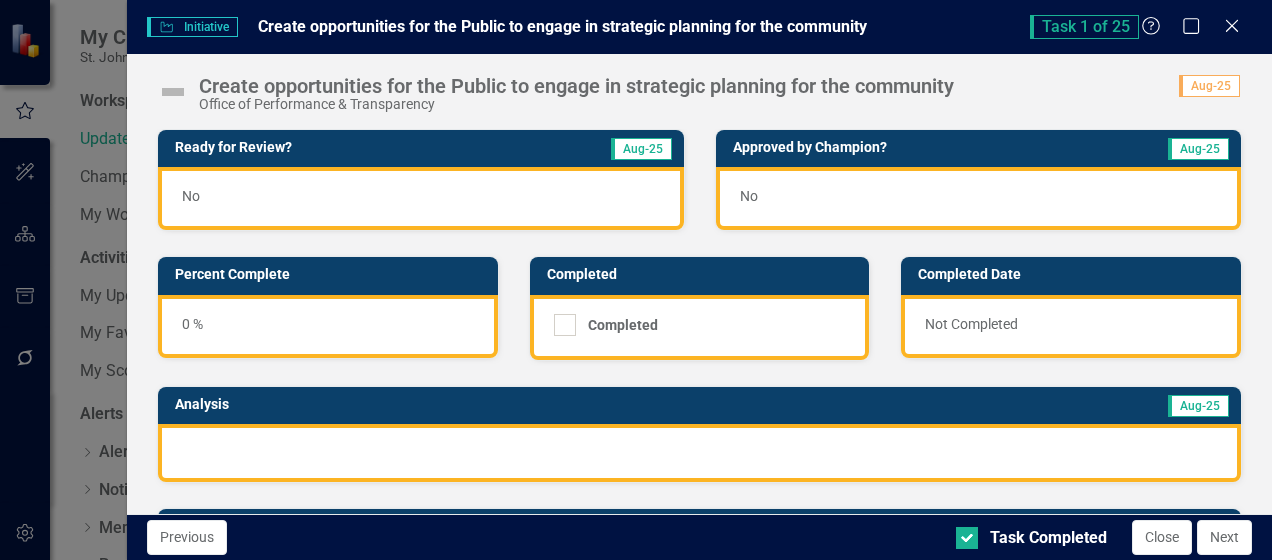 click at bounding box center [173, 92] 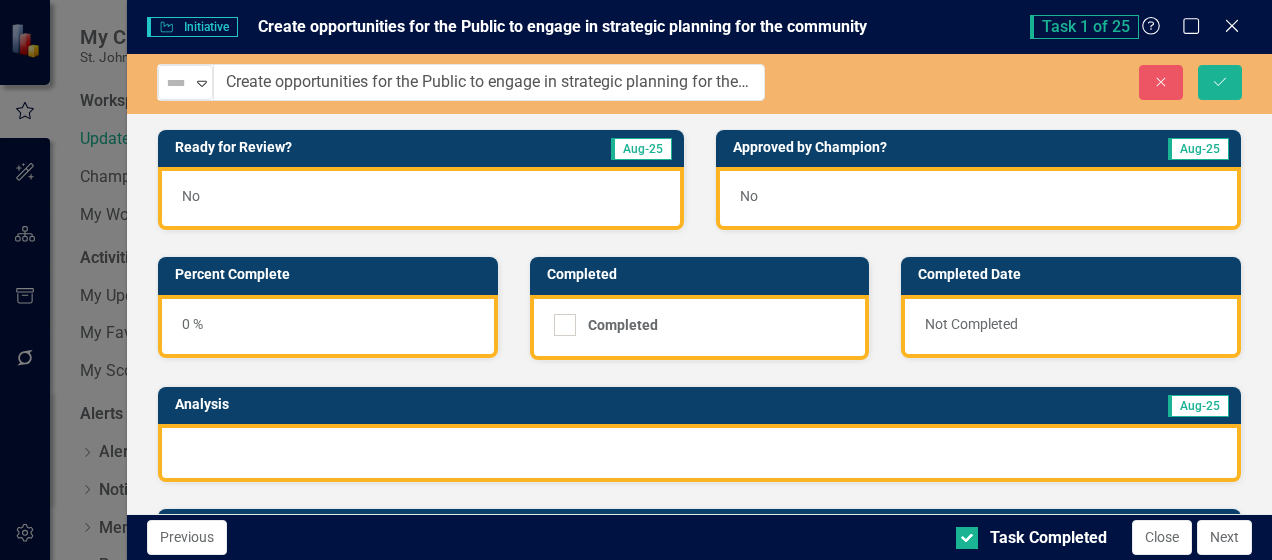 click at bounding box center [176, 83] 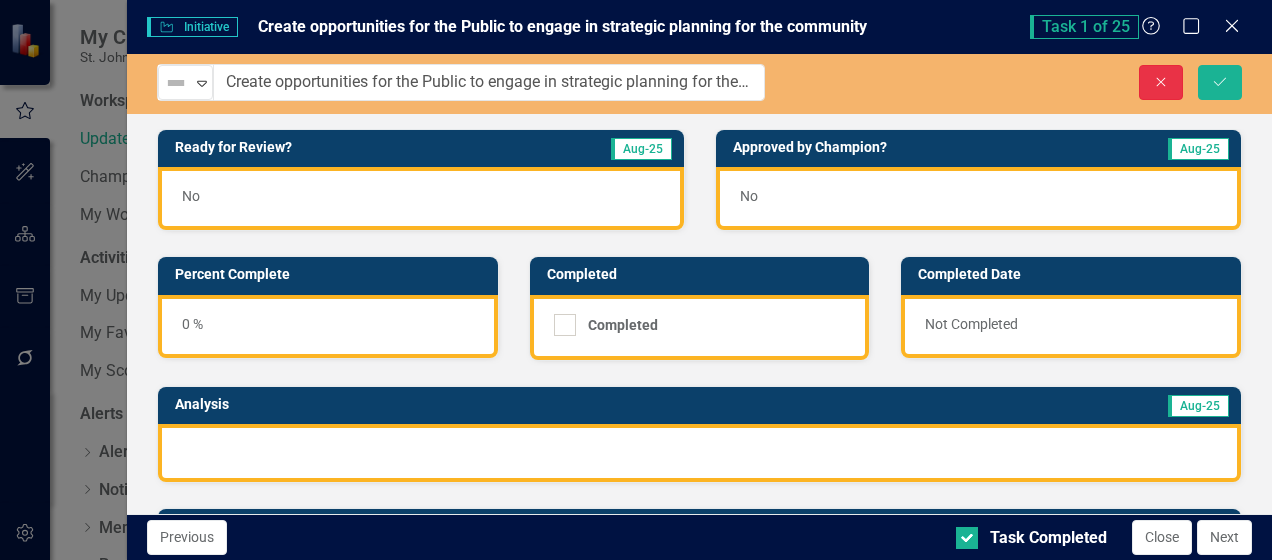 drag, startPoint x: 1176, startPoint y: 83, endPoint x: 1191, endPoint y: 81, distance: 15.132746 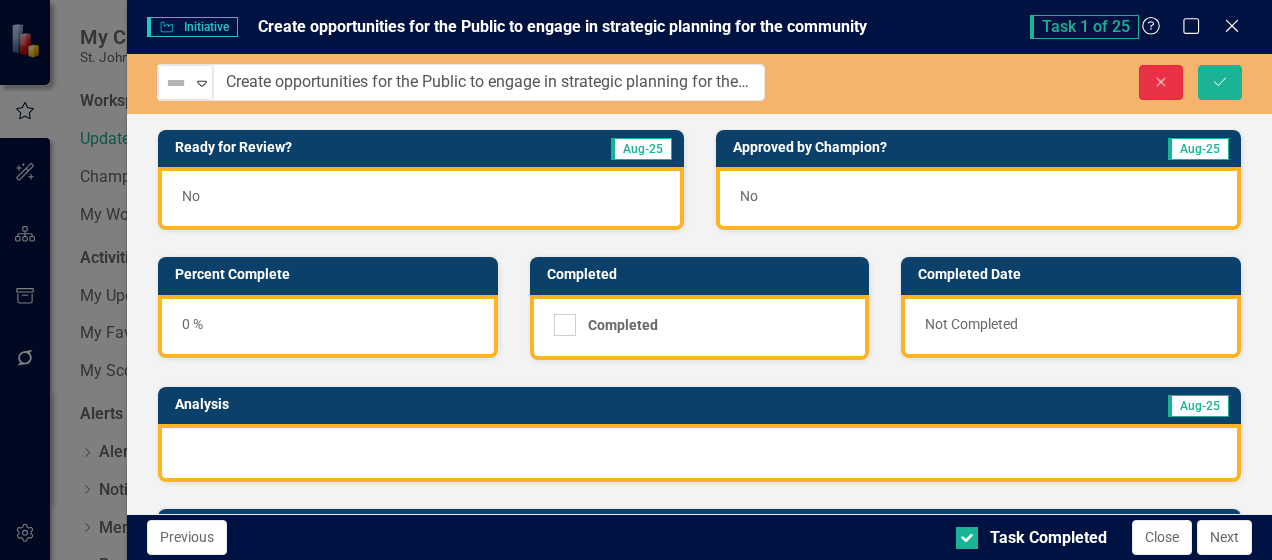 click on "Close" 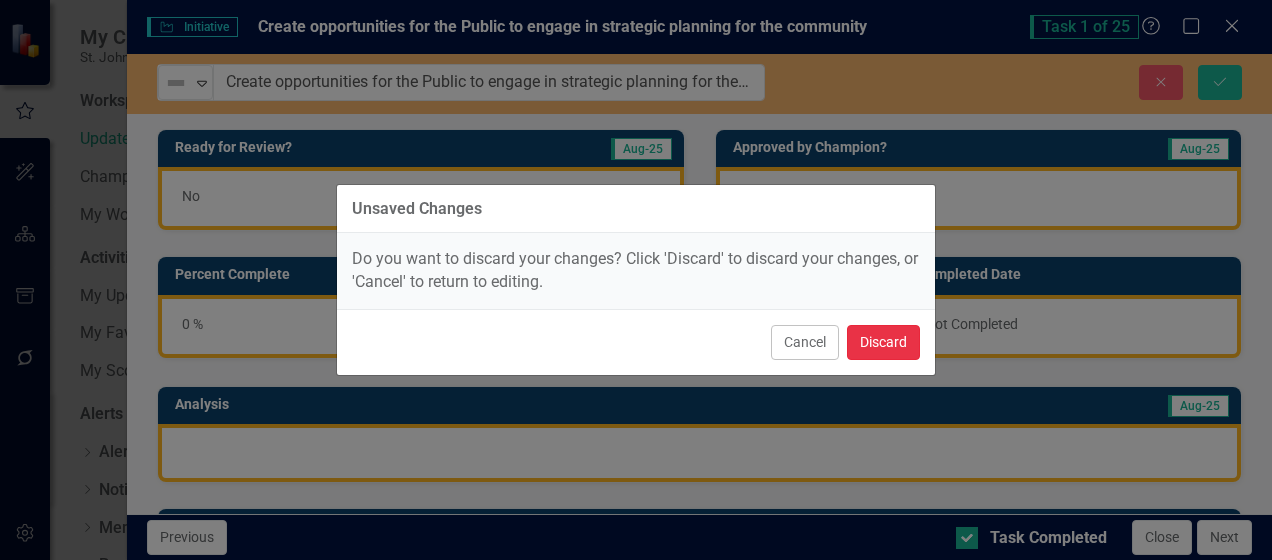 click on "Discard" at bounding box center (883, 342) 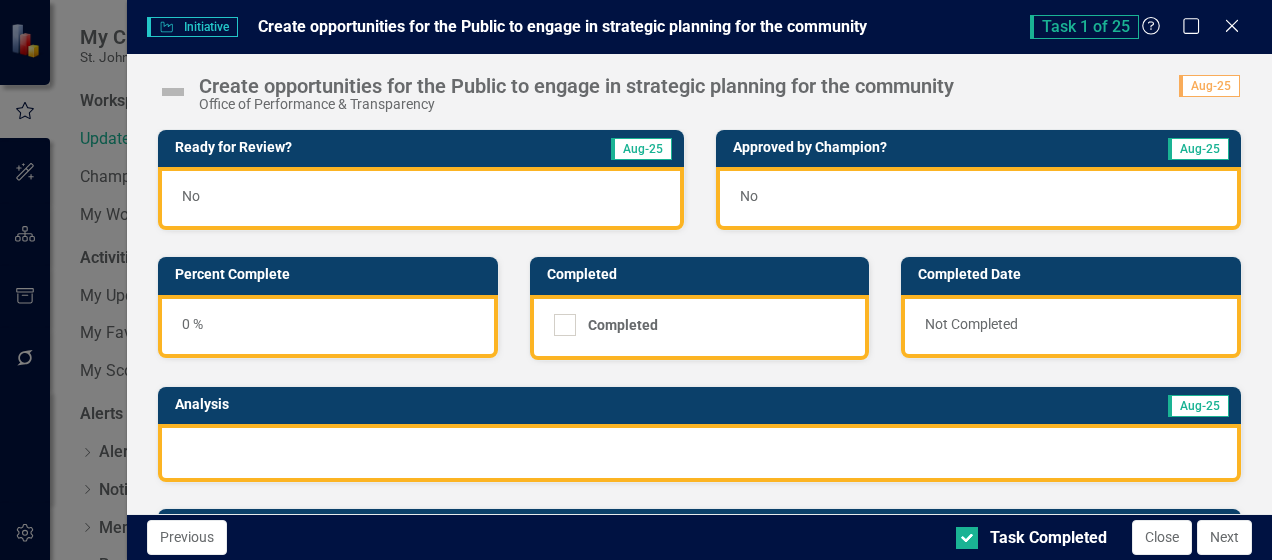 click at bounding box center [173, 92] 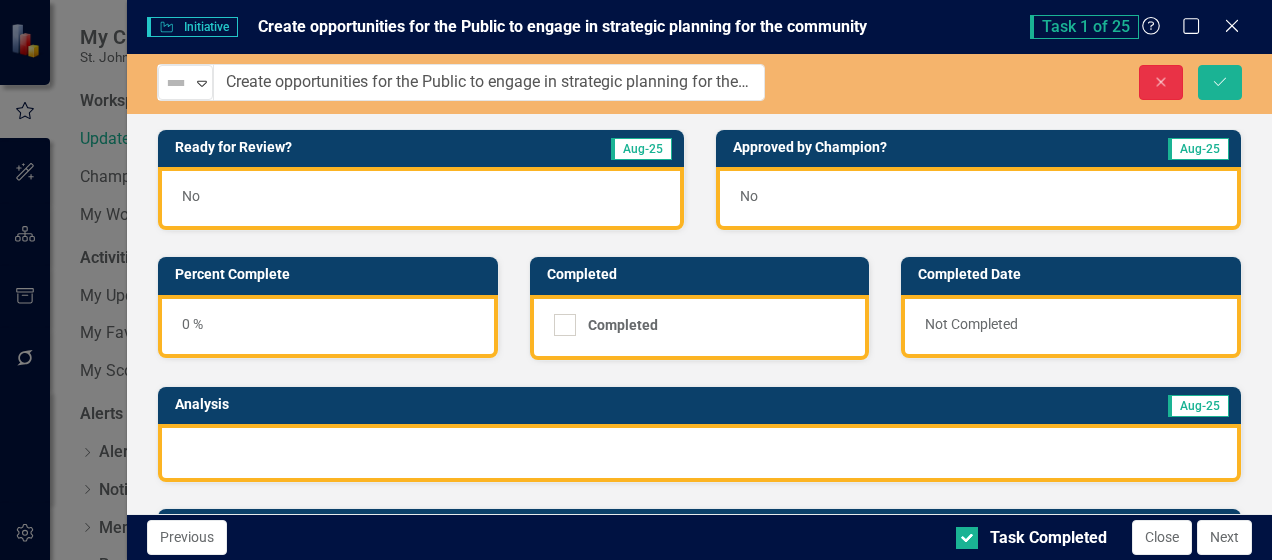 click on "Close" 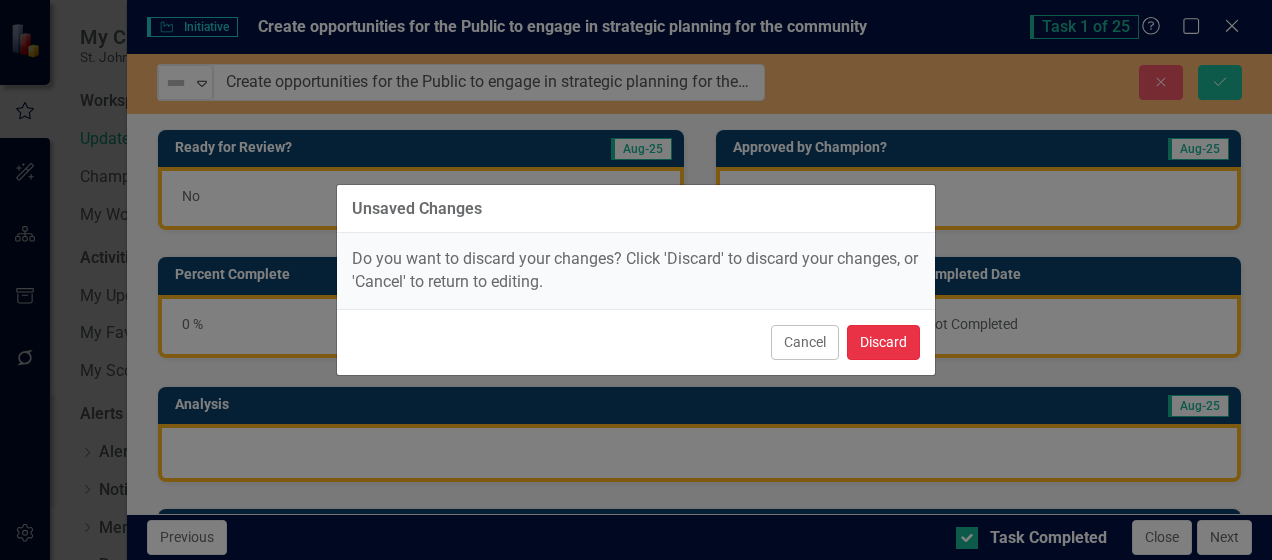 click on "Discard" at bounding box center (883, 342) 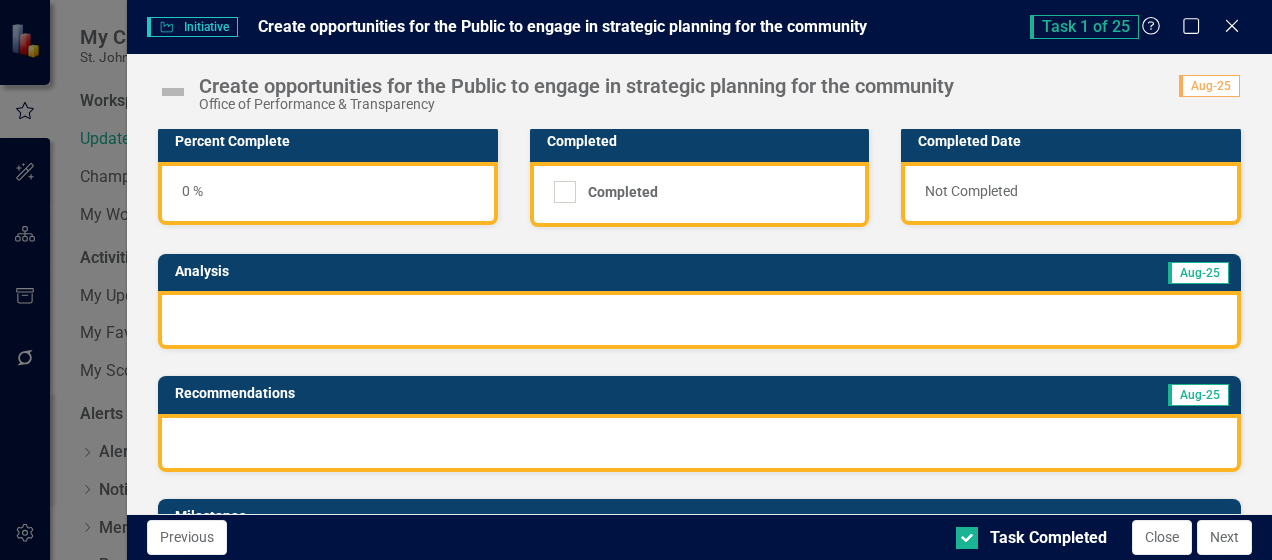scroll, scrollTop: 200, scrollLeft: 0, axis: vertical 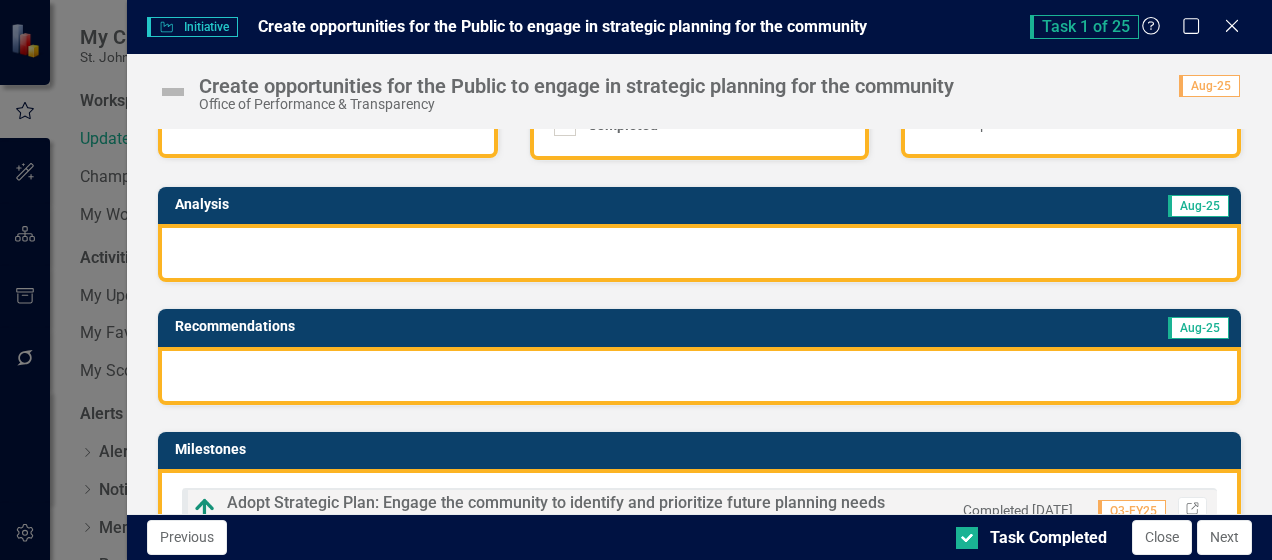 click on "Close" at bounding box center [1162, 537] 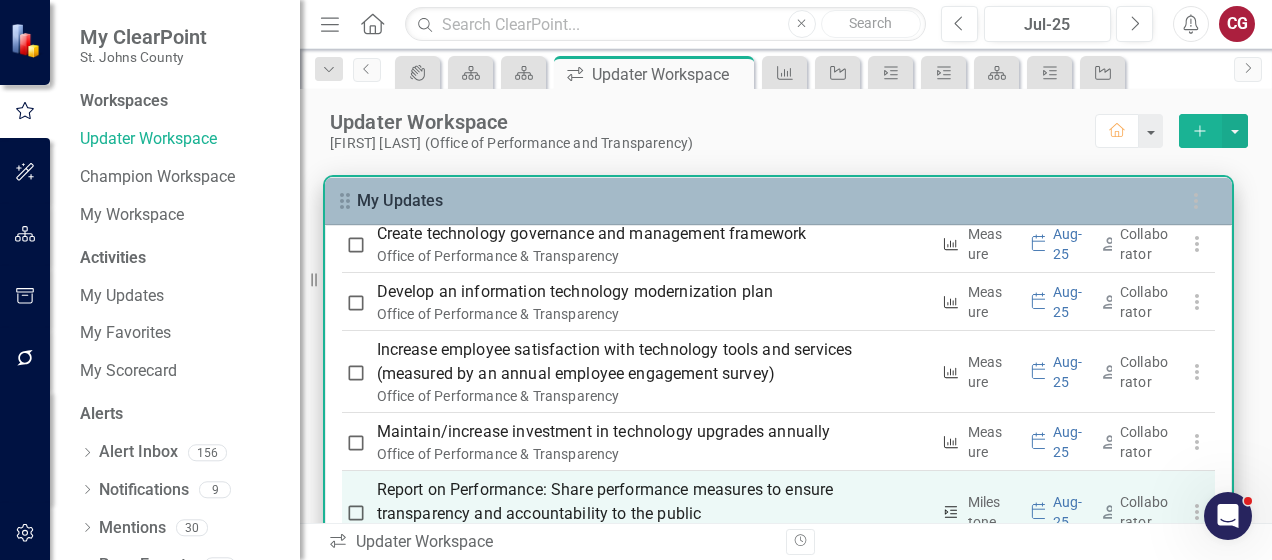 scroll, scrollTop: 2100, scrollLeft: 0, axis: vertical 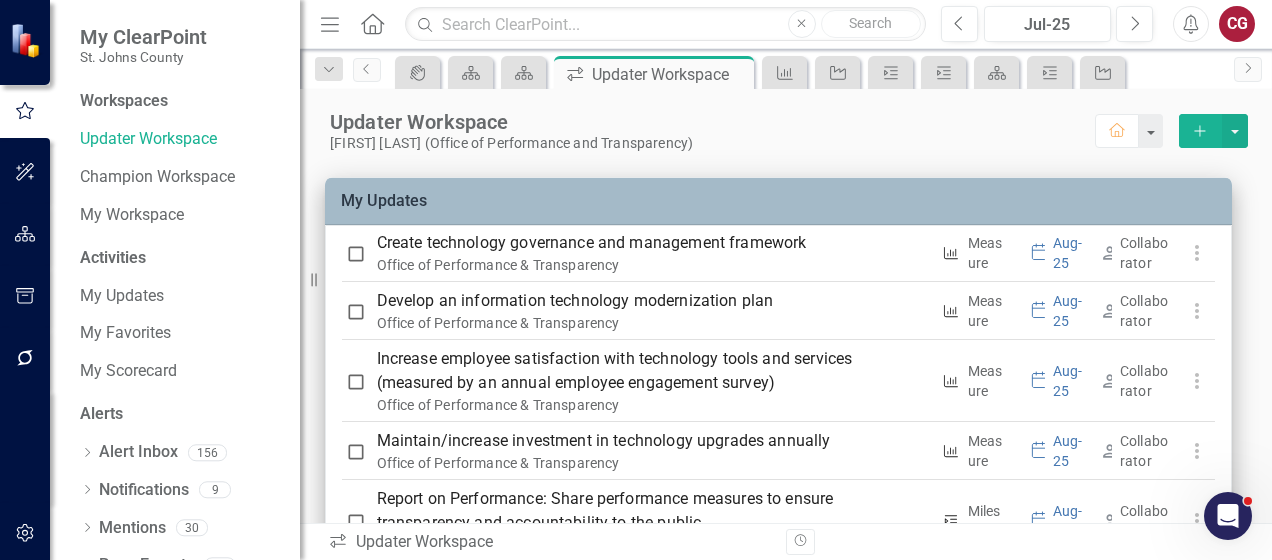 click 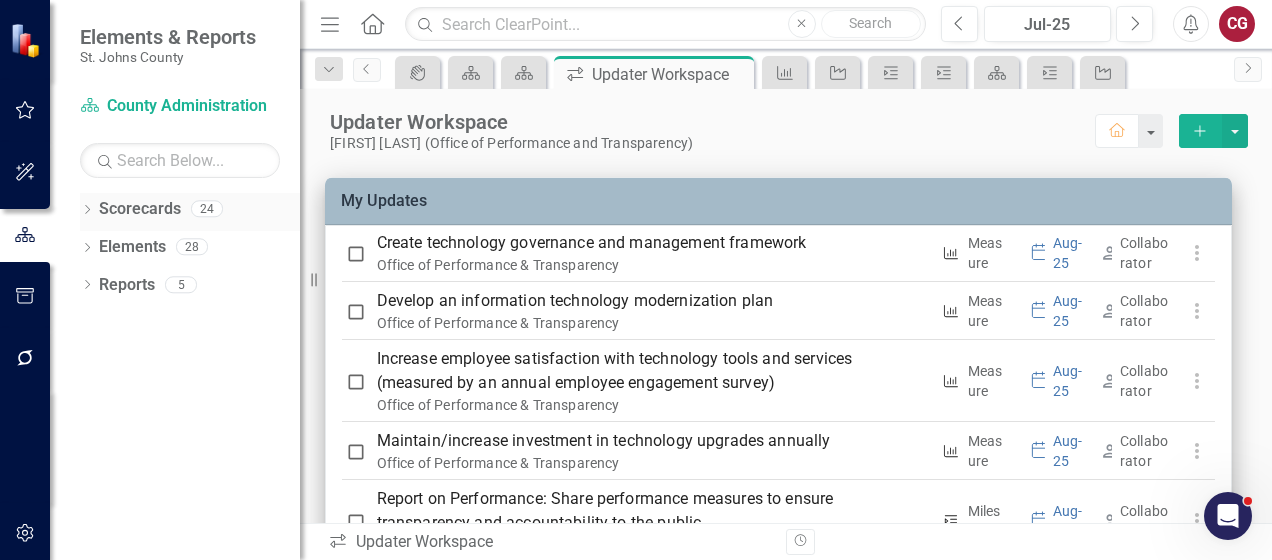 click on "Dropdown Scorecards 24" at bounding box center (190, 212) 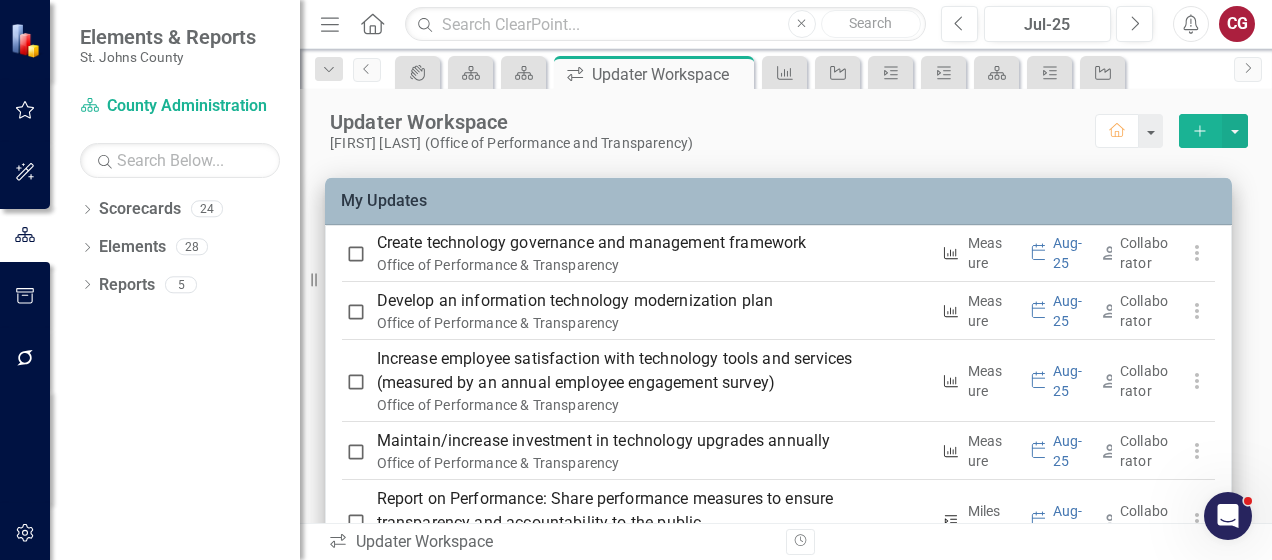 click on "Updater Workspace" at bounding box center [712, 122] 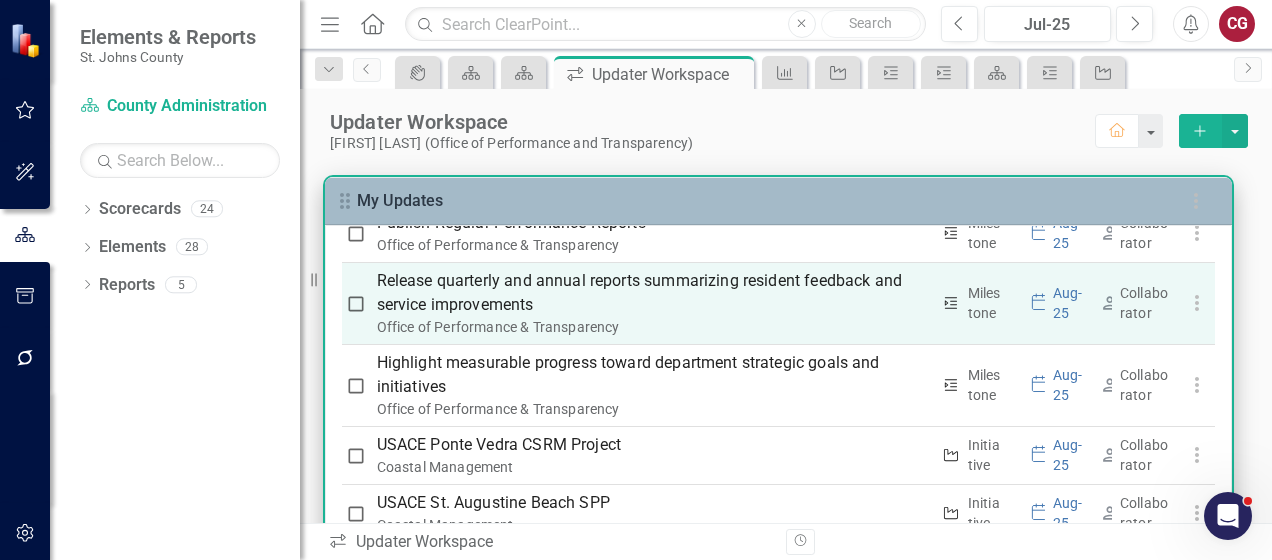 scroll, scrollTop: 2965, scrollLeft: 0, axis: vertical 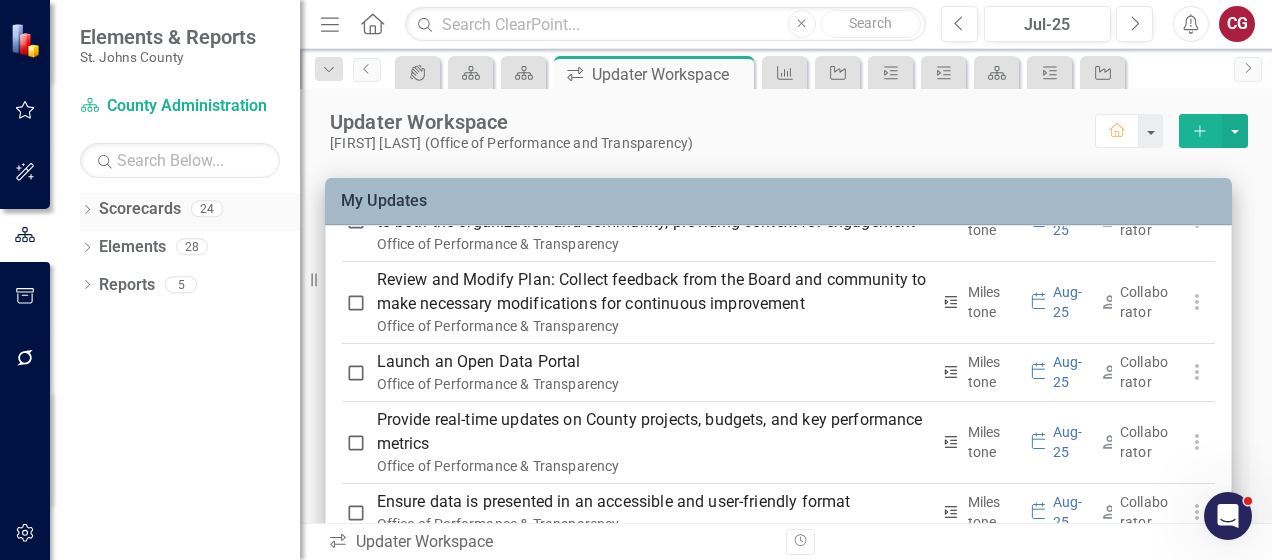 click on "Dropdown" 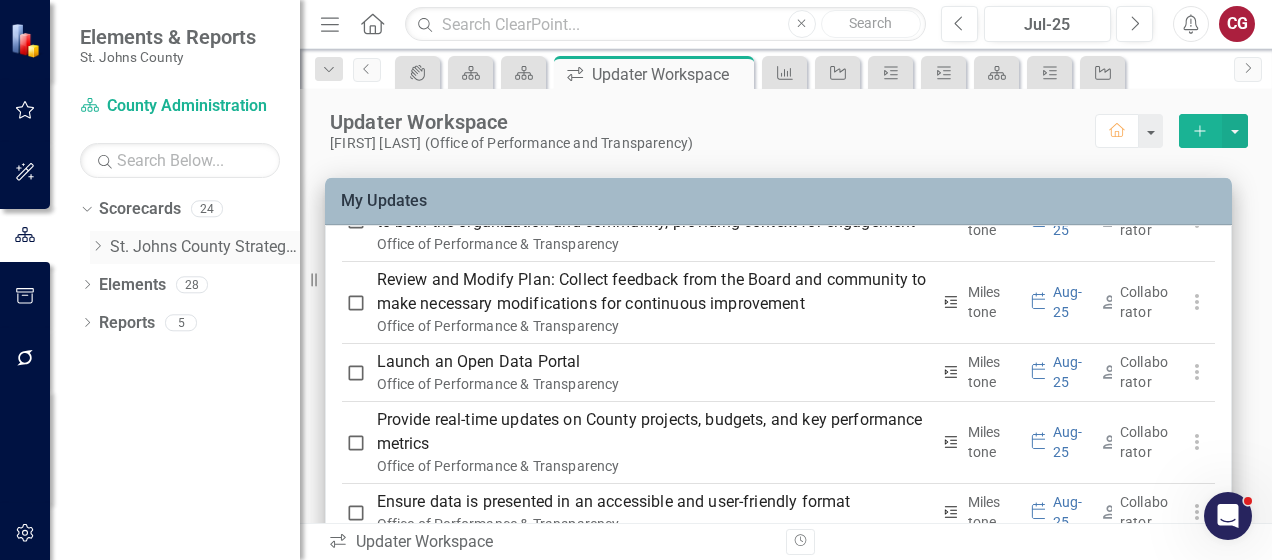 click on "Dropdown" 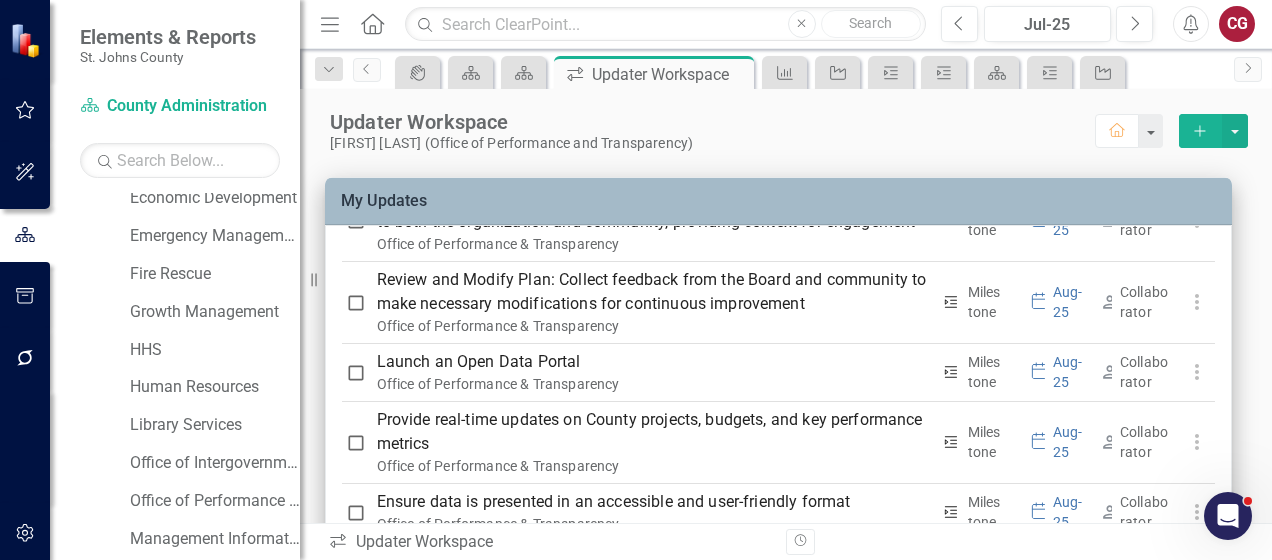 scroll, scrollTop: 0, scrollLeft: 0, axis: both 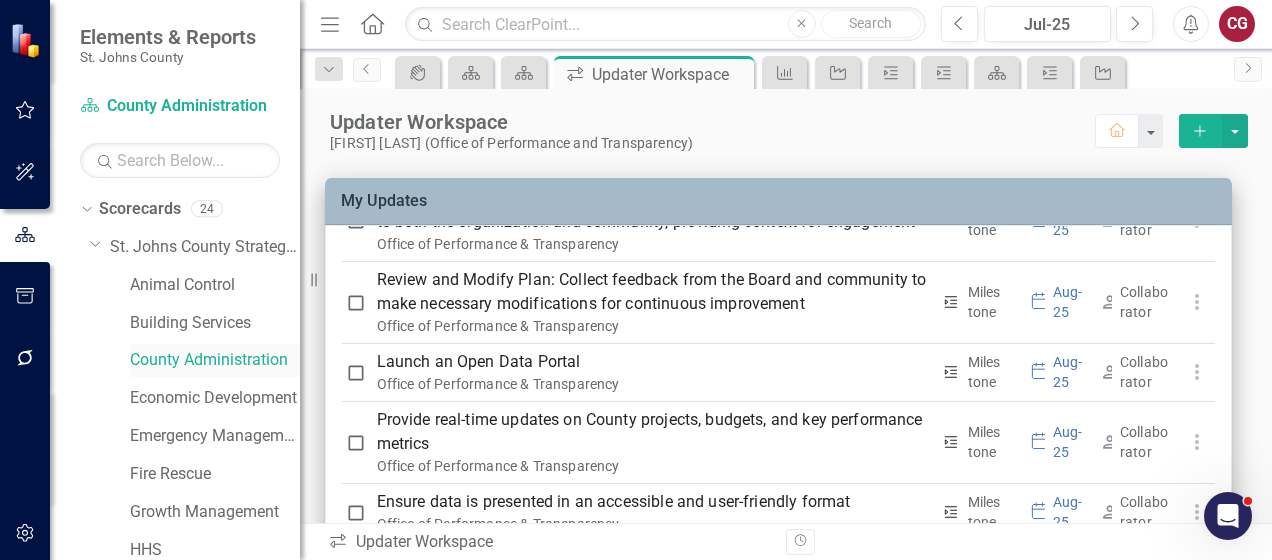 click on "County Administration" at bounding box center (215, 360) 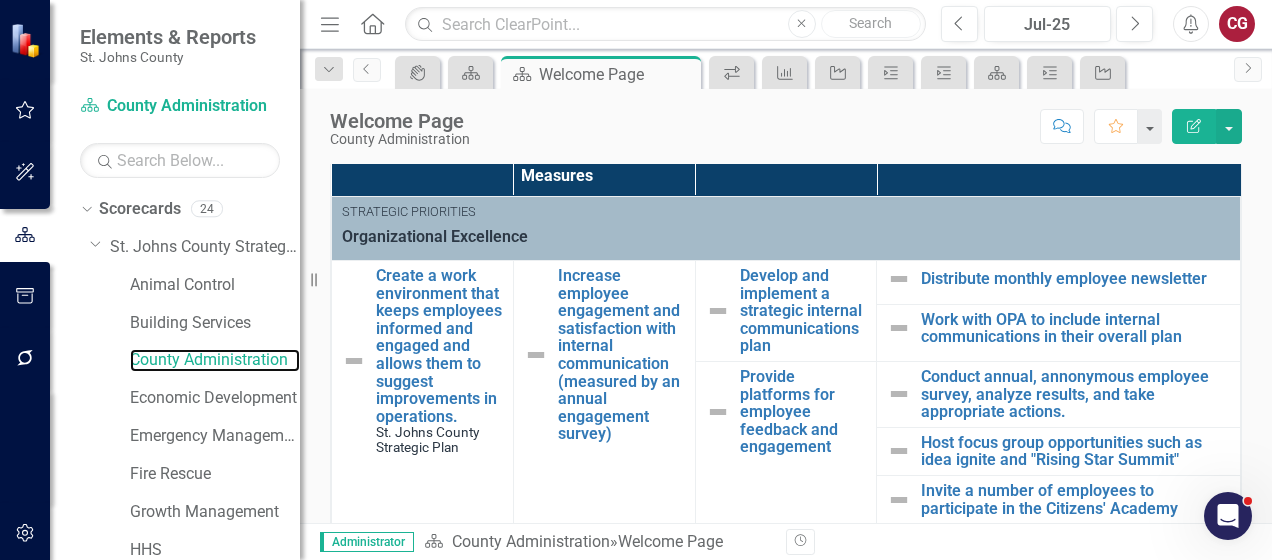 scroll, scrollTop: 700, scrollLeft: 0, axis: vertical 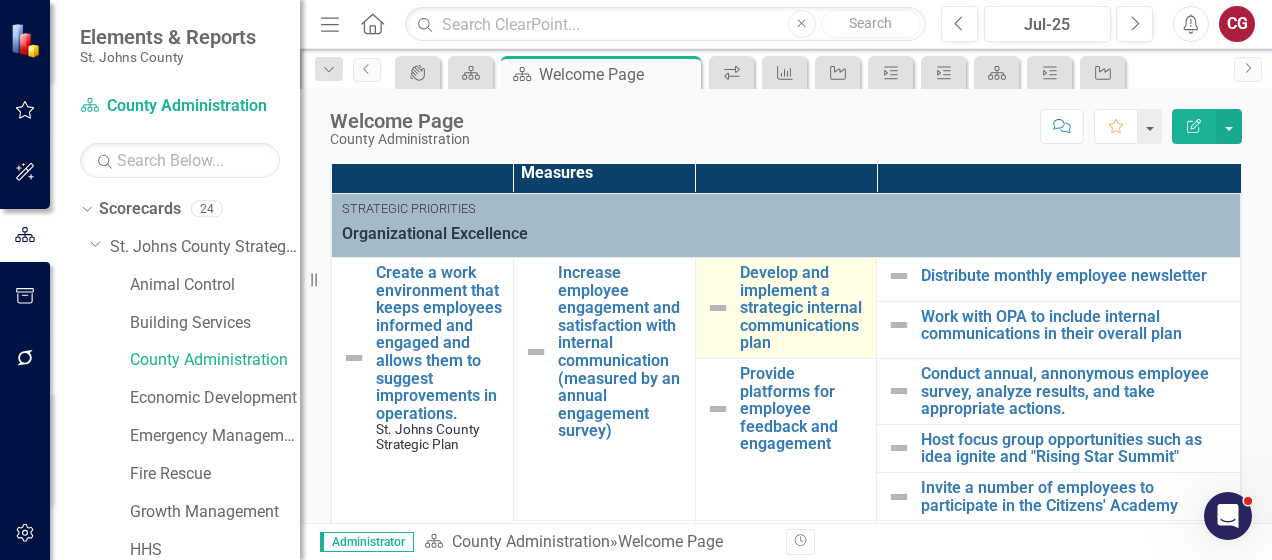 click at bounding box center (718, 308) 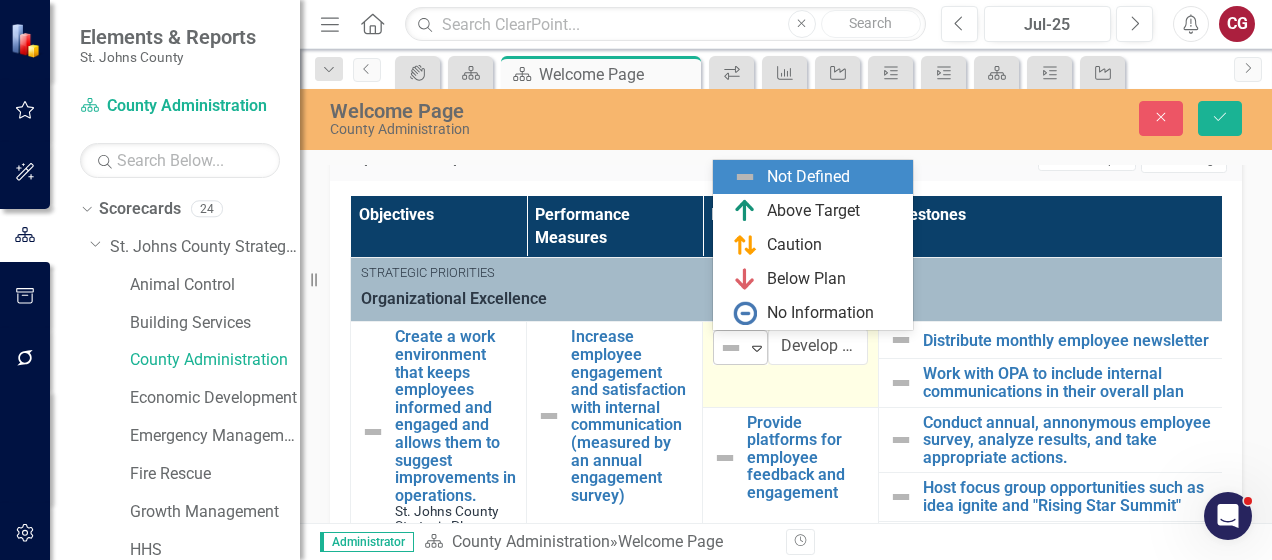 click on "Expand" 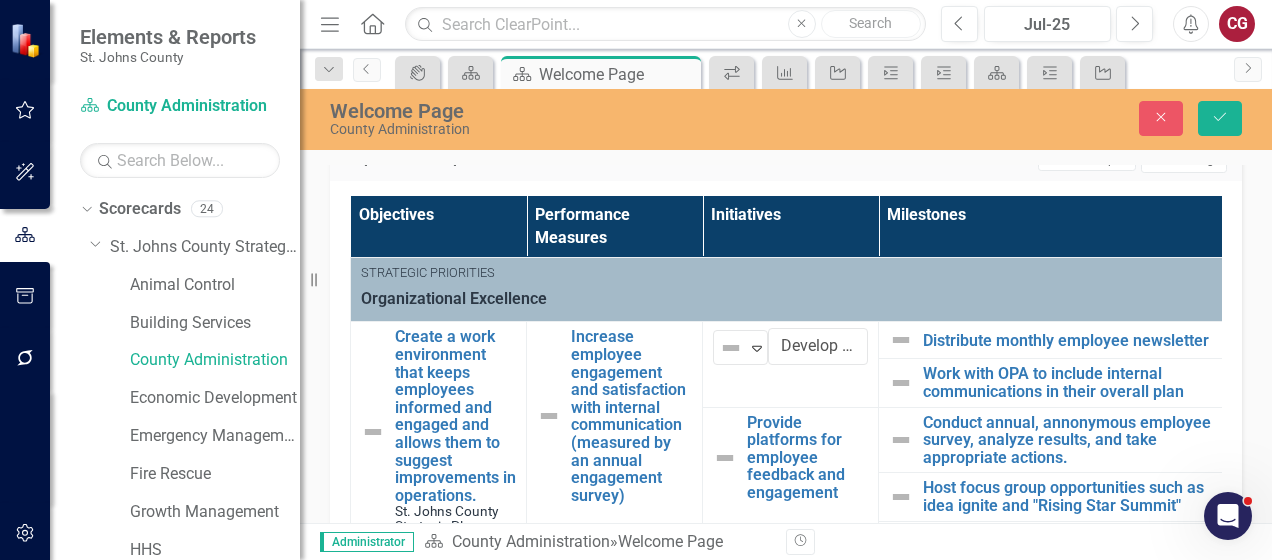 click on "Close Save" at bounding box center [1069, 118] 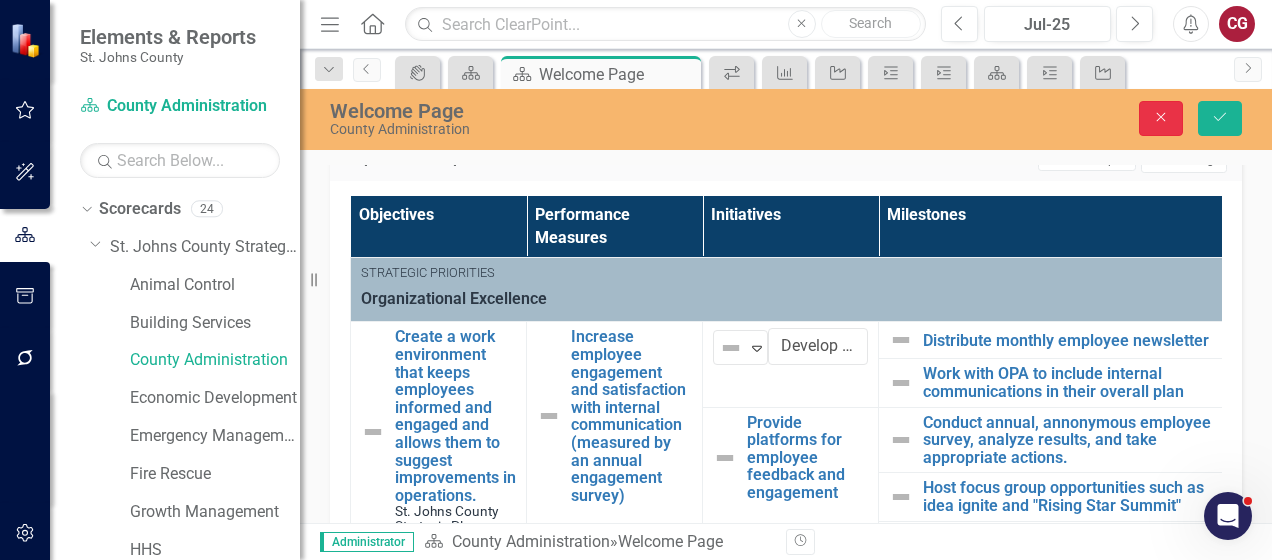 click on "Close" at bounding box center [1161, 118] 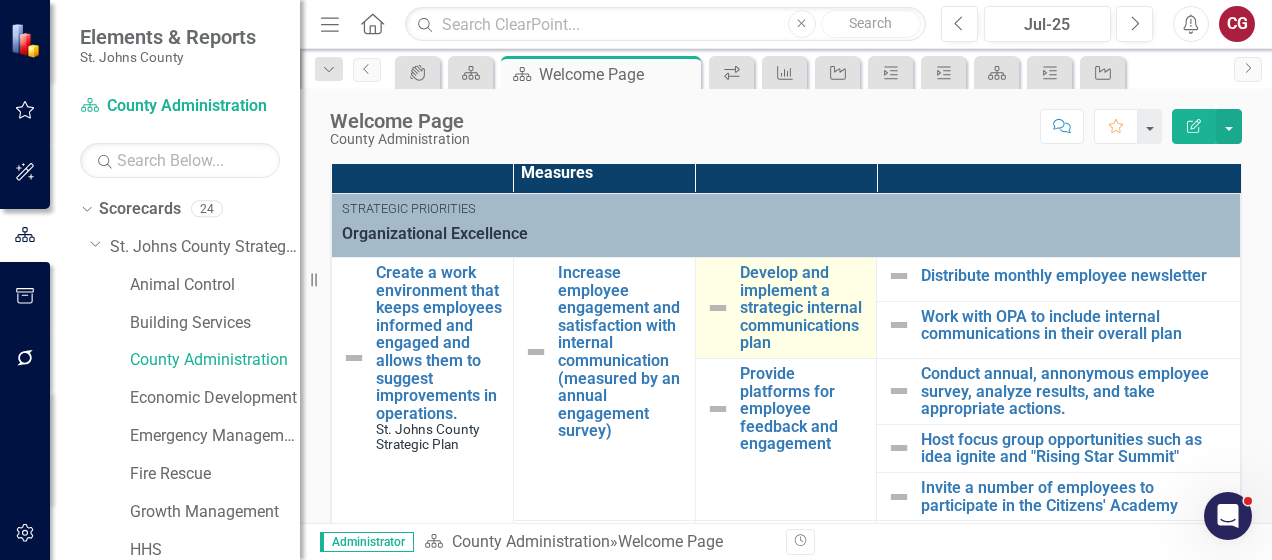 click at bounding box center (718, 308) 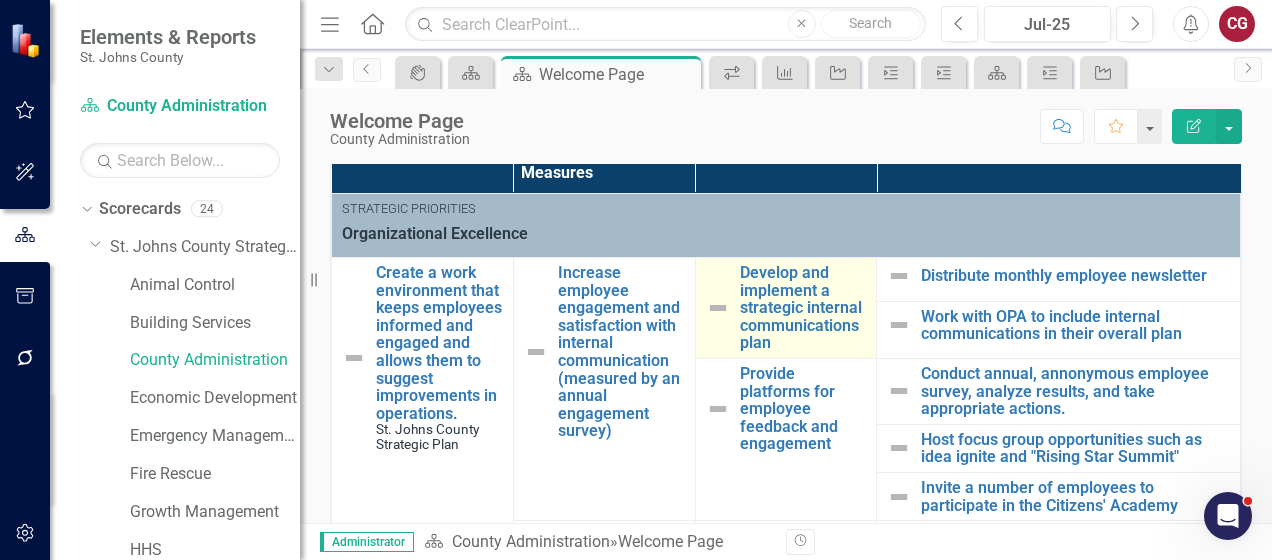 click at bounding box center (718, 308) 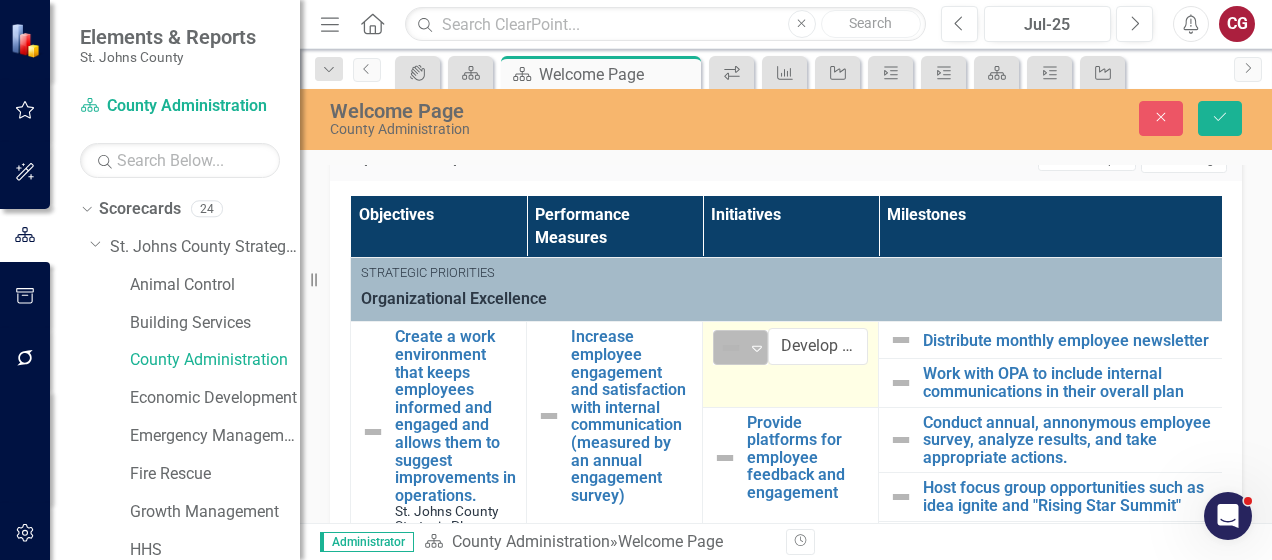 click on "Expand" 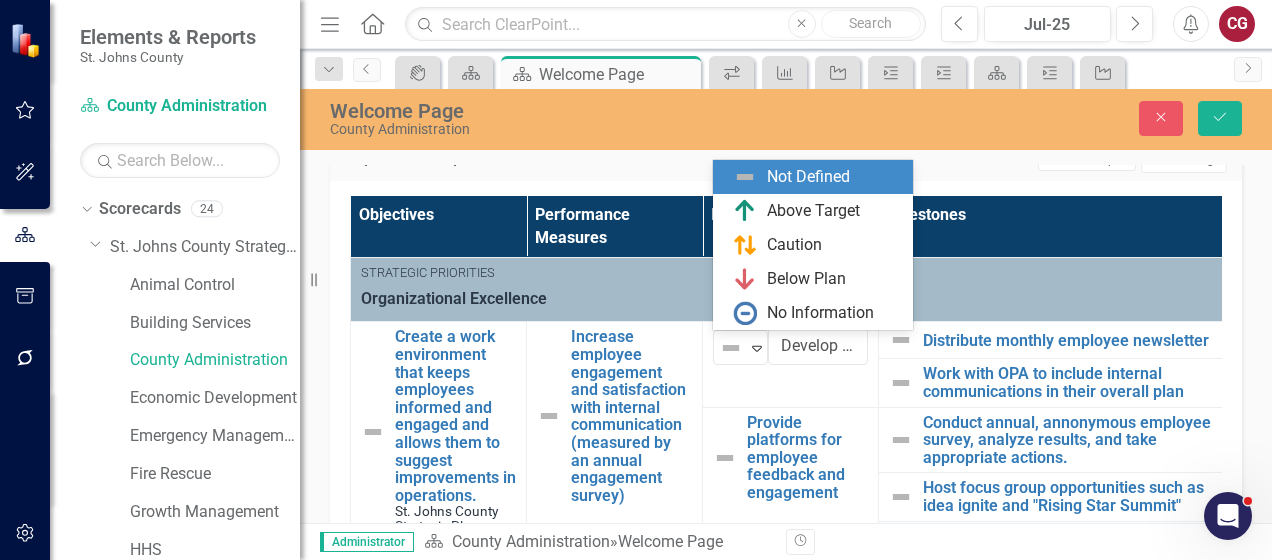 click on "Close Save" at bounding box center [1069, 118] 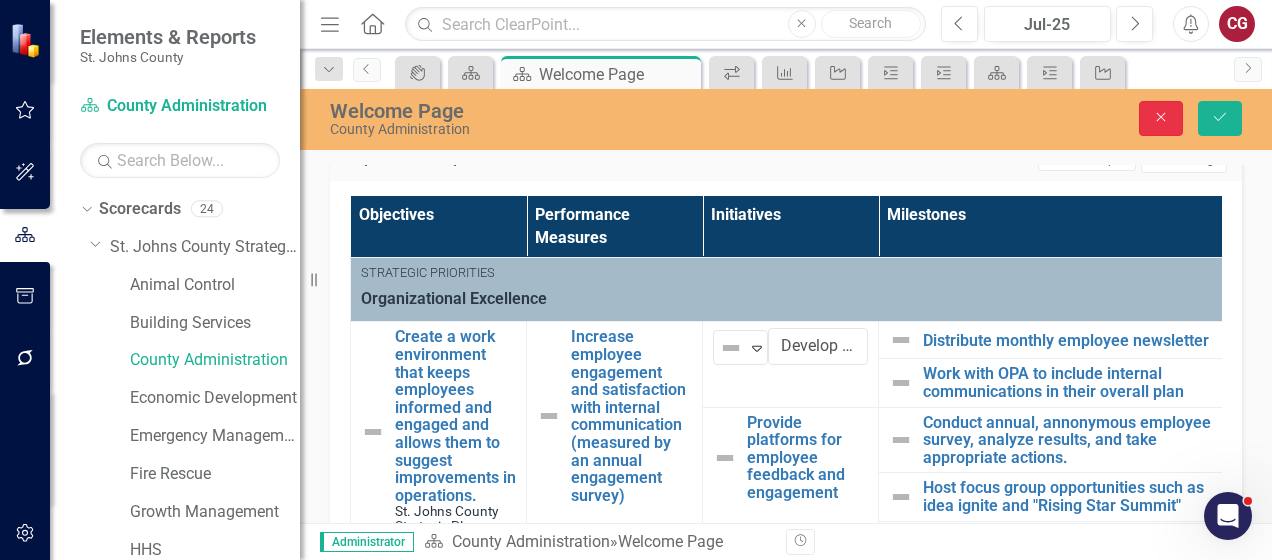 click on "Close" at bounding box center (1161, 118) 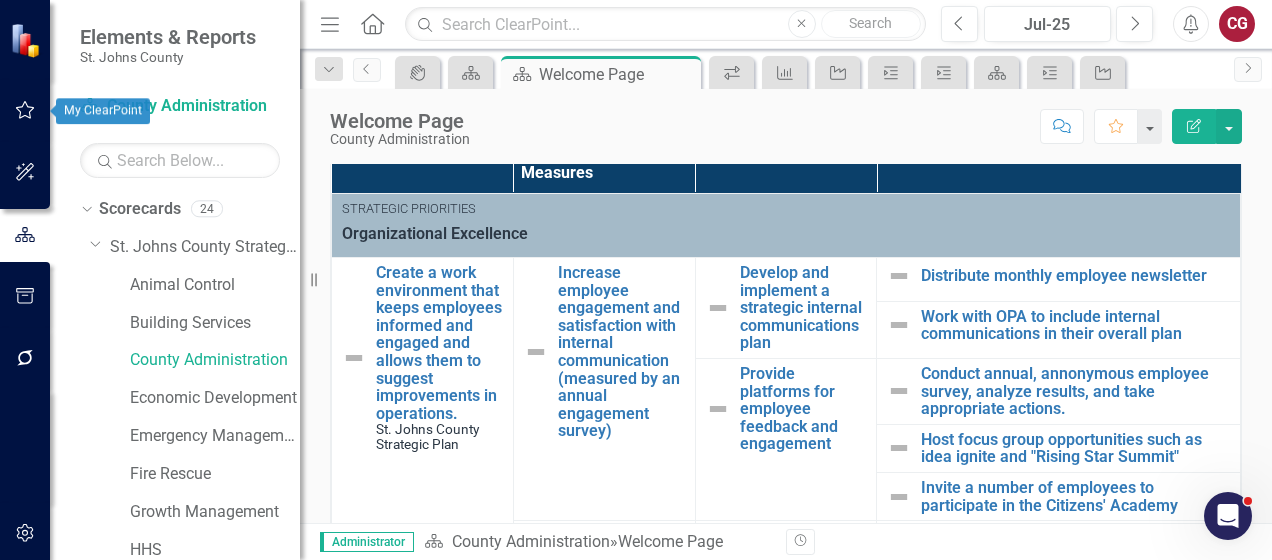click 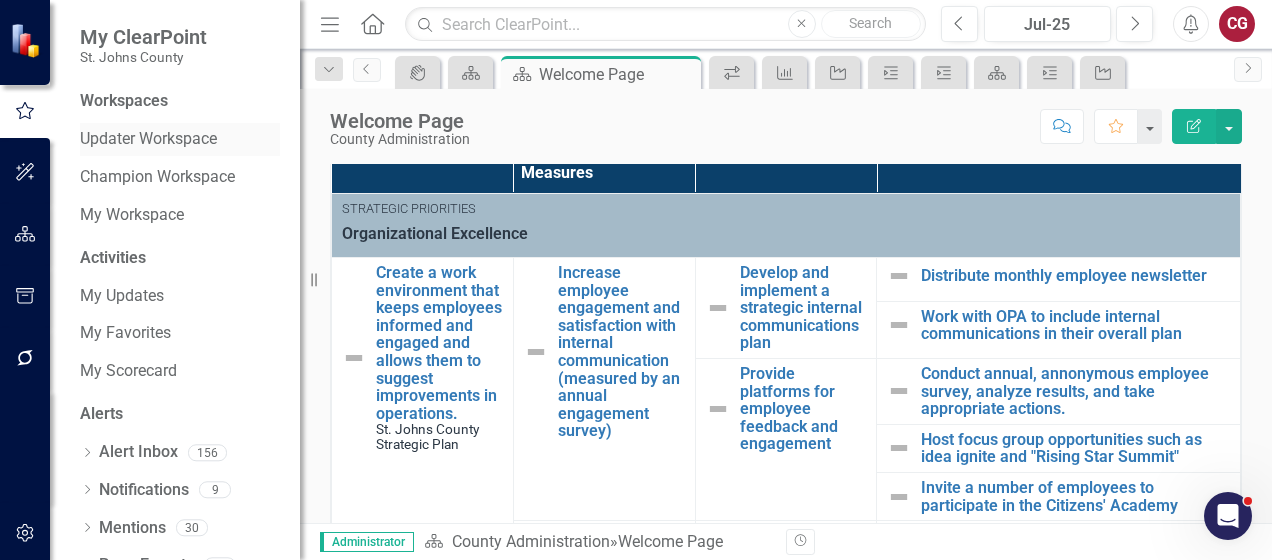 click on "Updater Workspace" at bounding box center (180, 139) 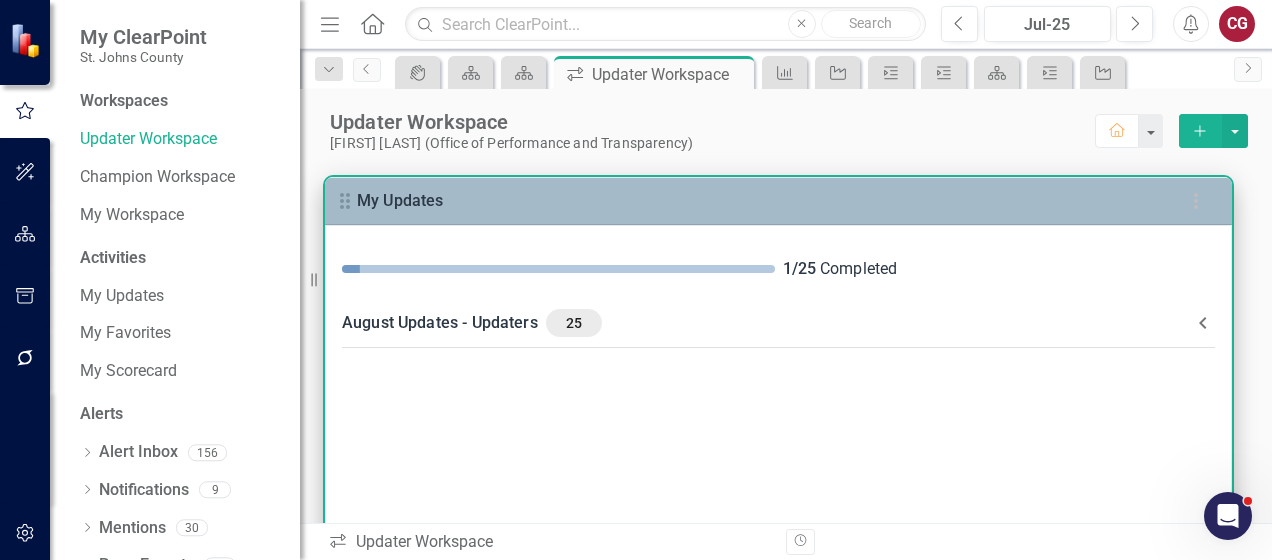 click on "[MONTH] Updates - Updaters 25" at bounding box center [766, 323] 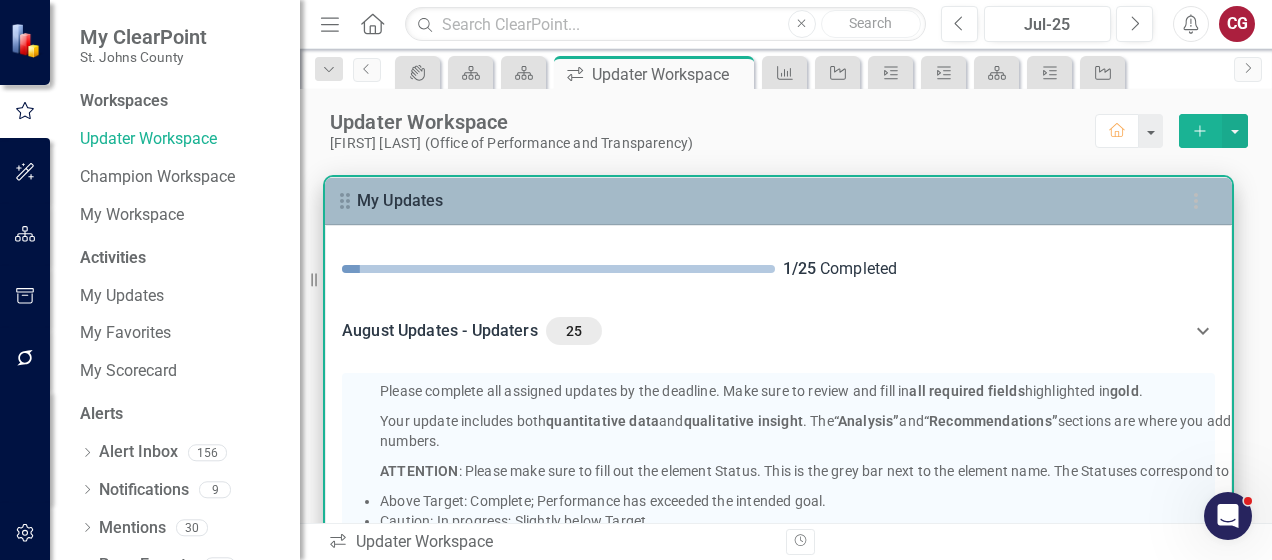 scroll, scrollTop: 200, scrollLeft: 0, axis: vertical 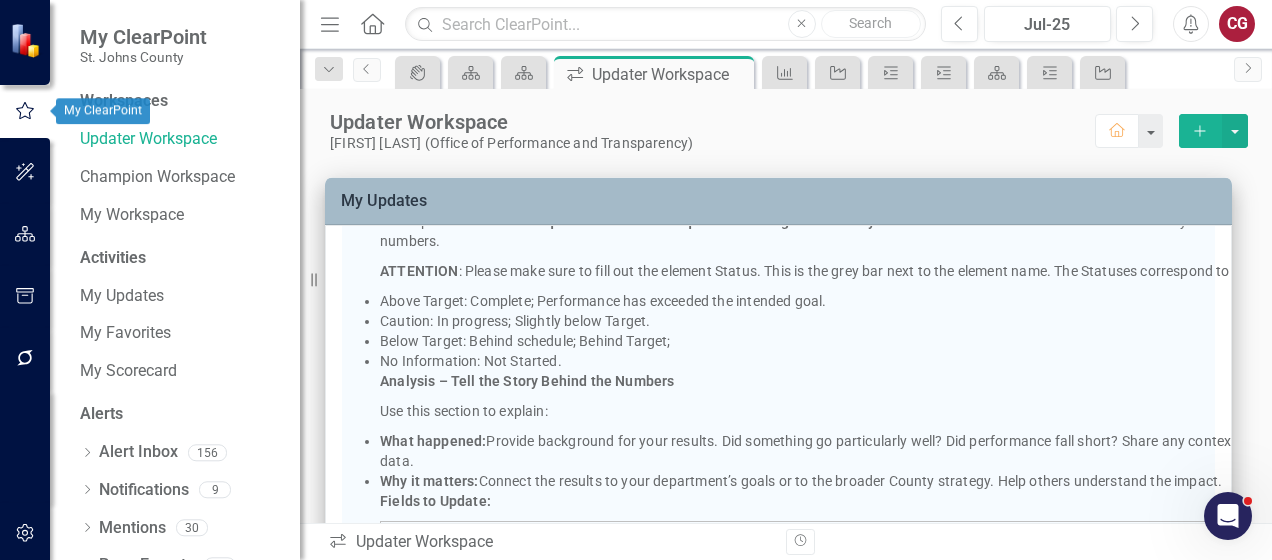 click 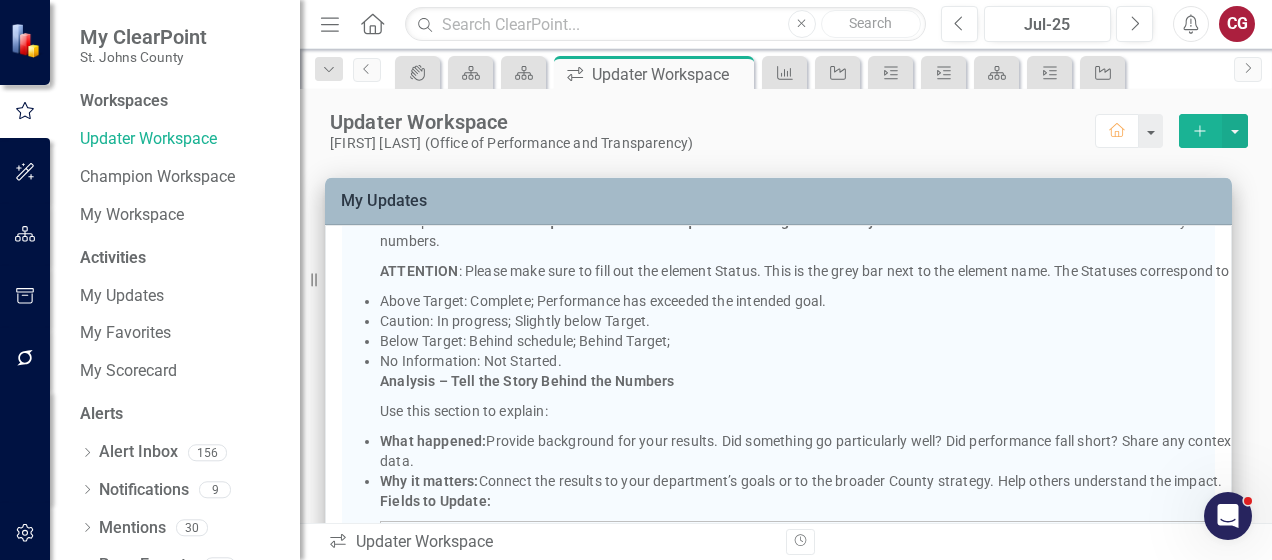 click at bounding box center [25, 235] 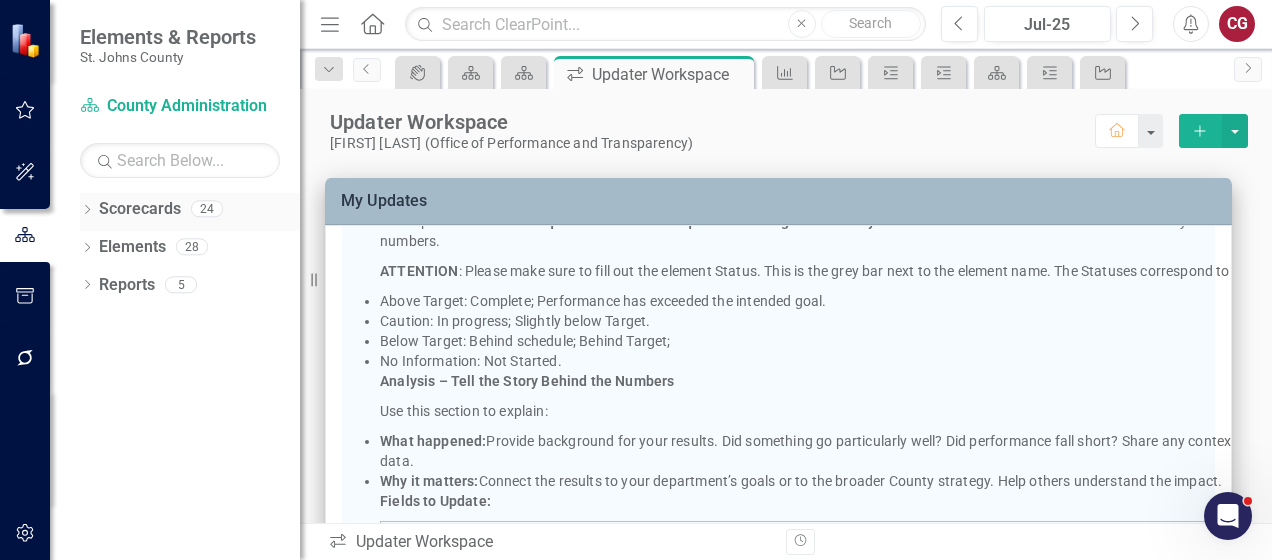 click on "Dropdown" 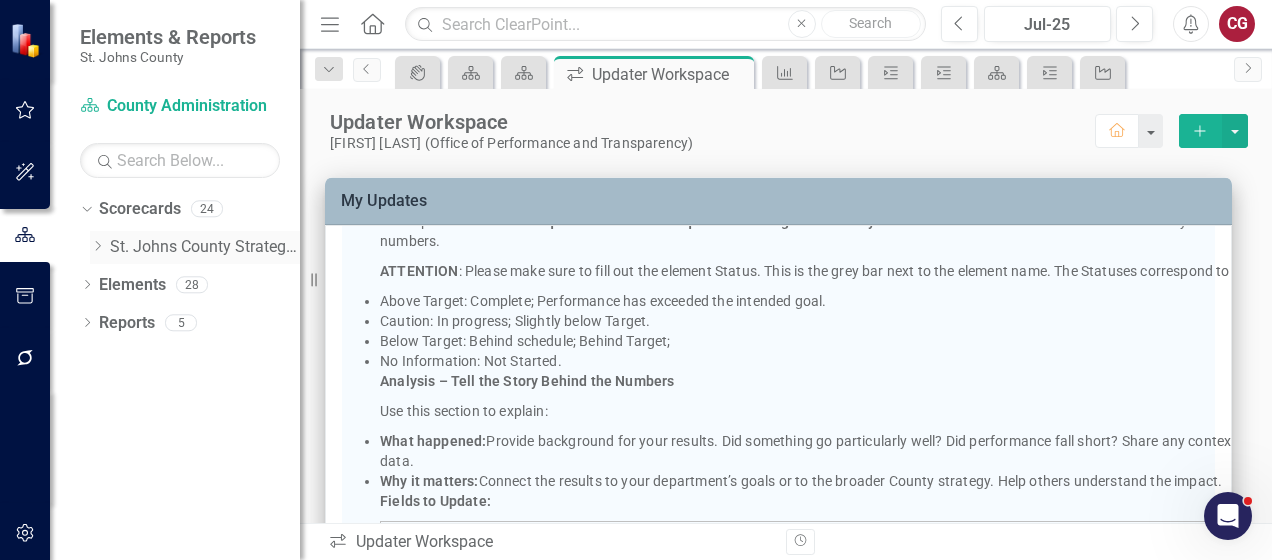 click on "Dropdown" 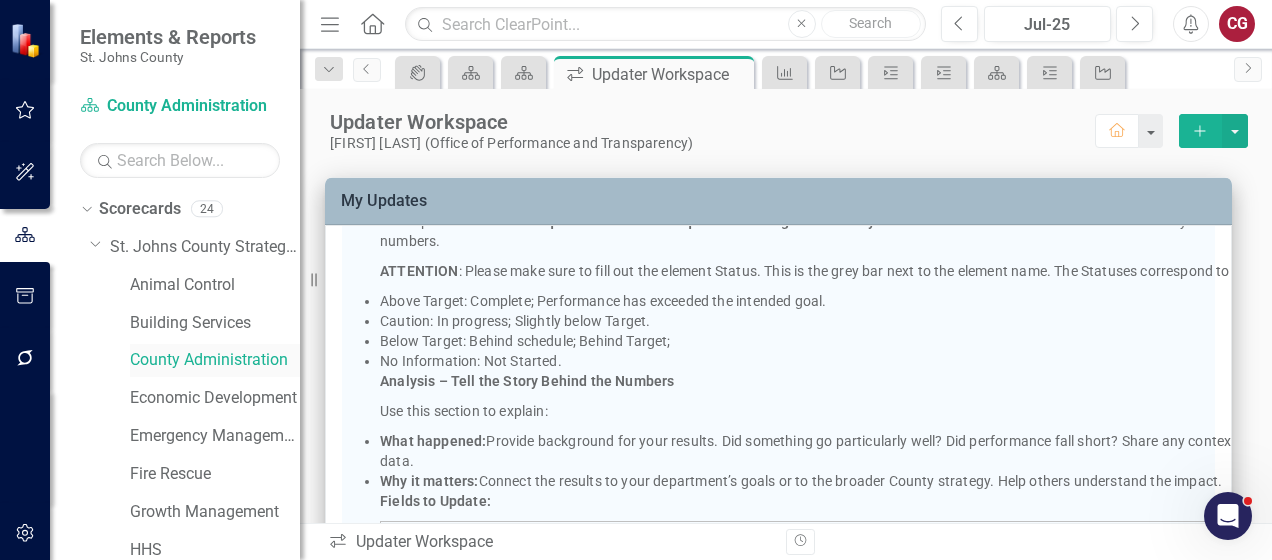 click on "County Administration" at bounding box center [215, 360] 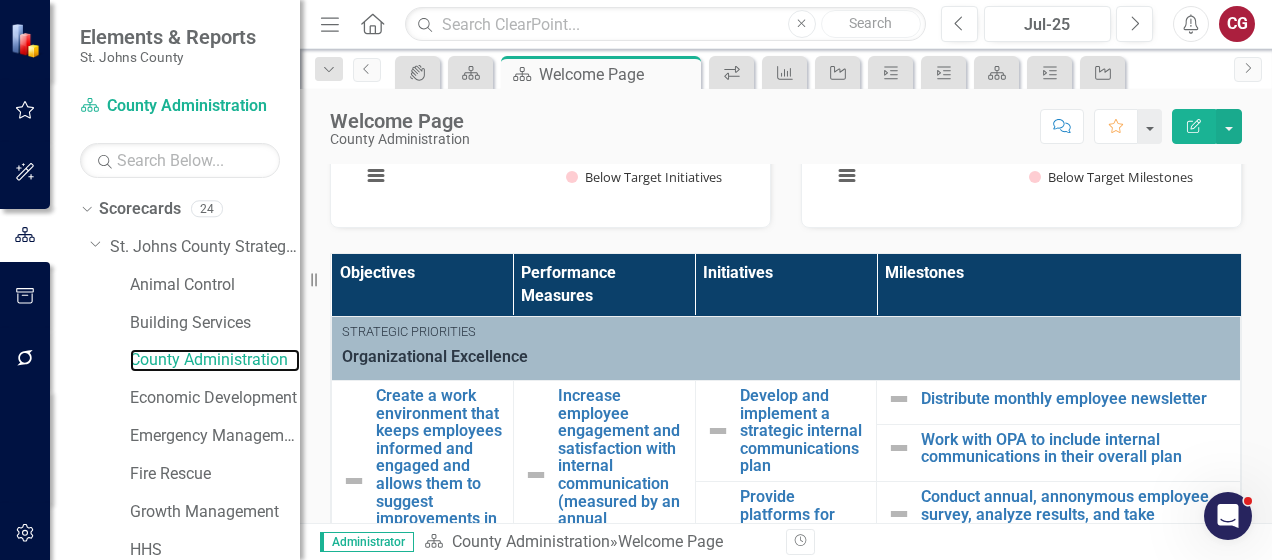 scroll, scrollTop: 600, scrollLeft: 0, axis: vertical 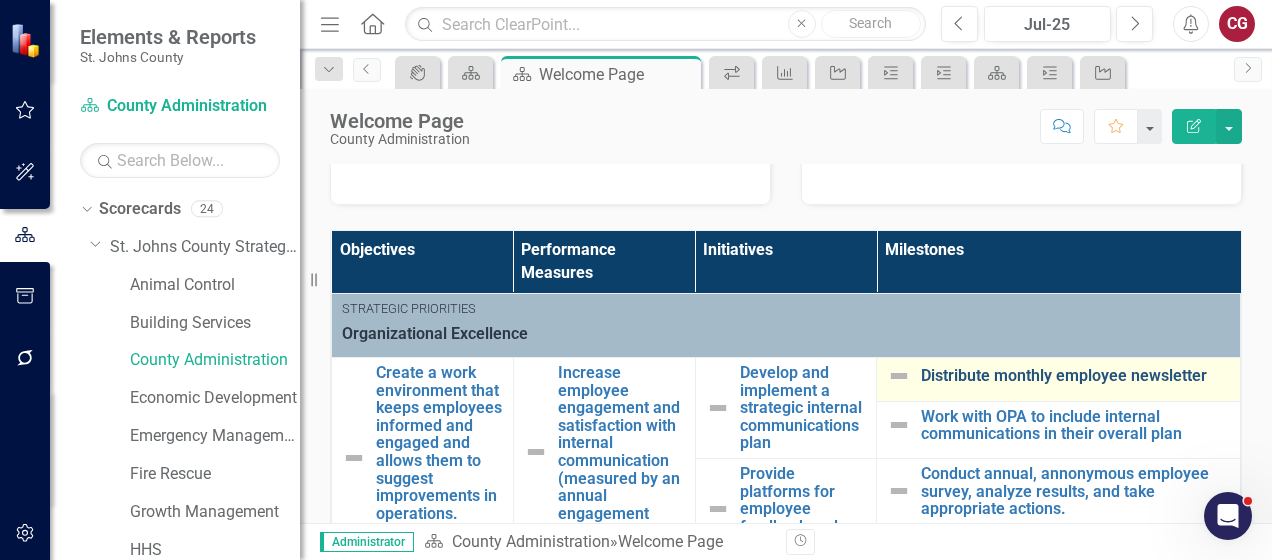 click on "Distribute monthly employee newsletter" at bounding box center [1075, 376] 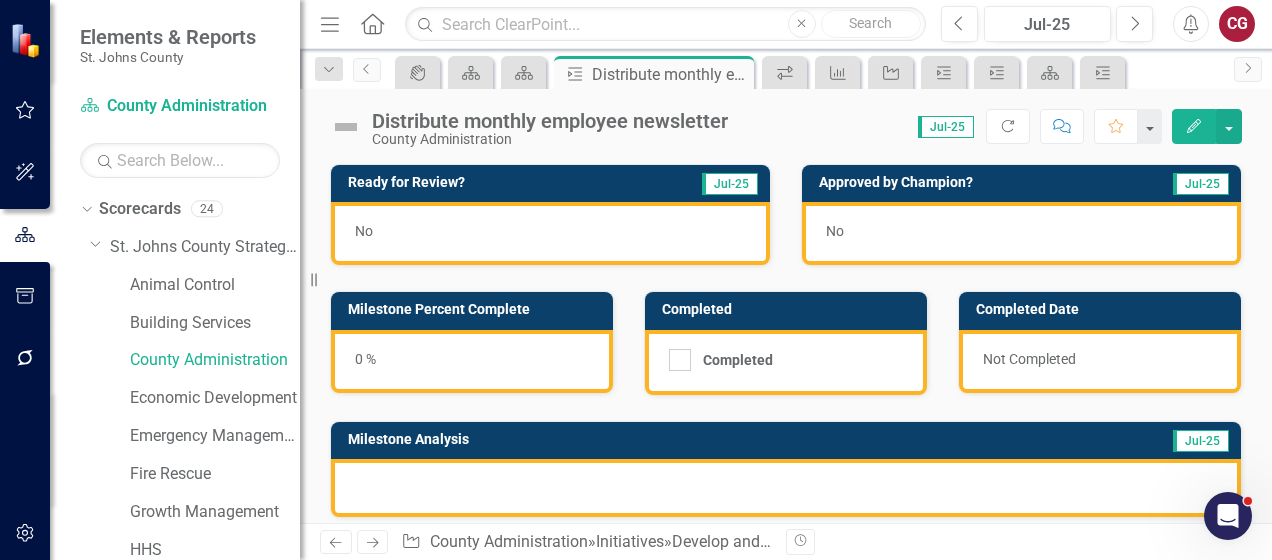 click at bounding box center (786, 488) 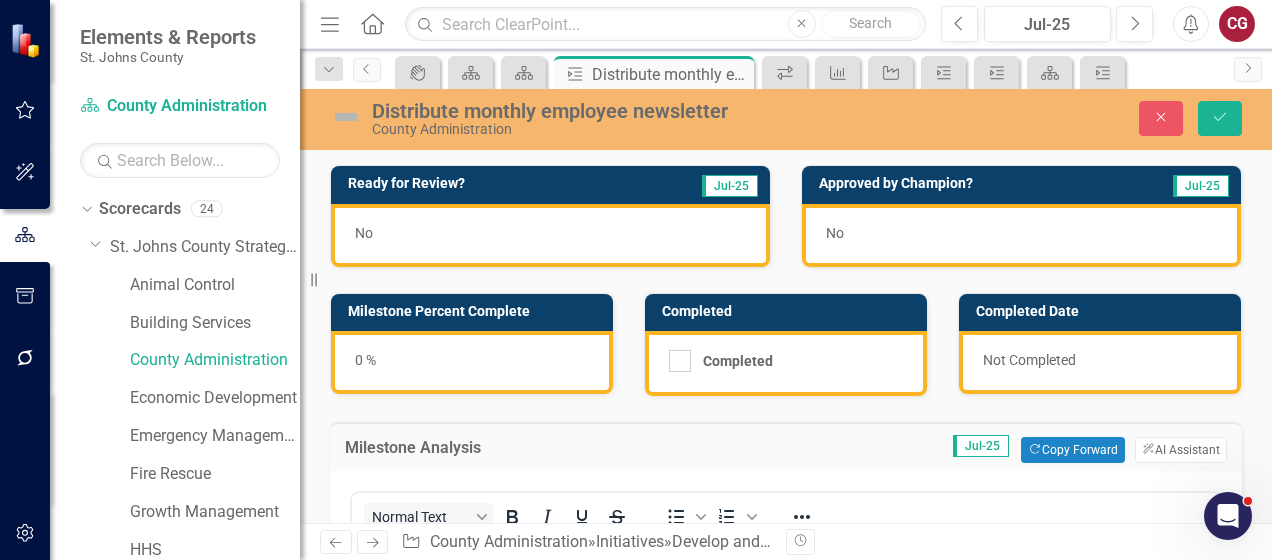 scroll, scrollTop: 0, scrollLeft: 0, axis: both 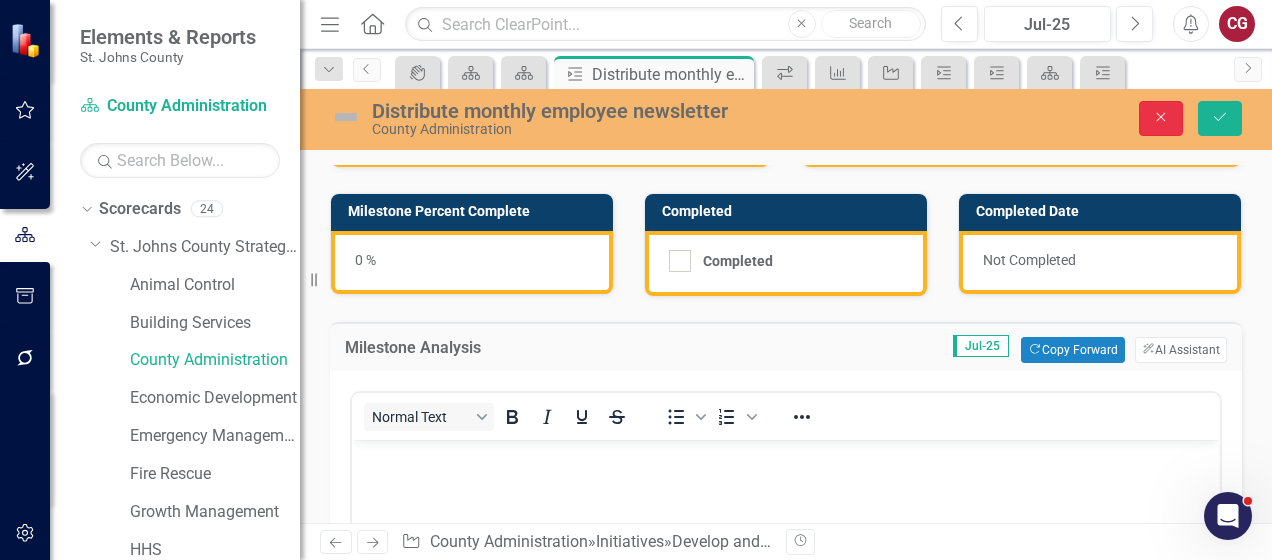 click on "Close" at bounding box center (1161, 118) 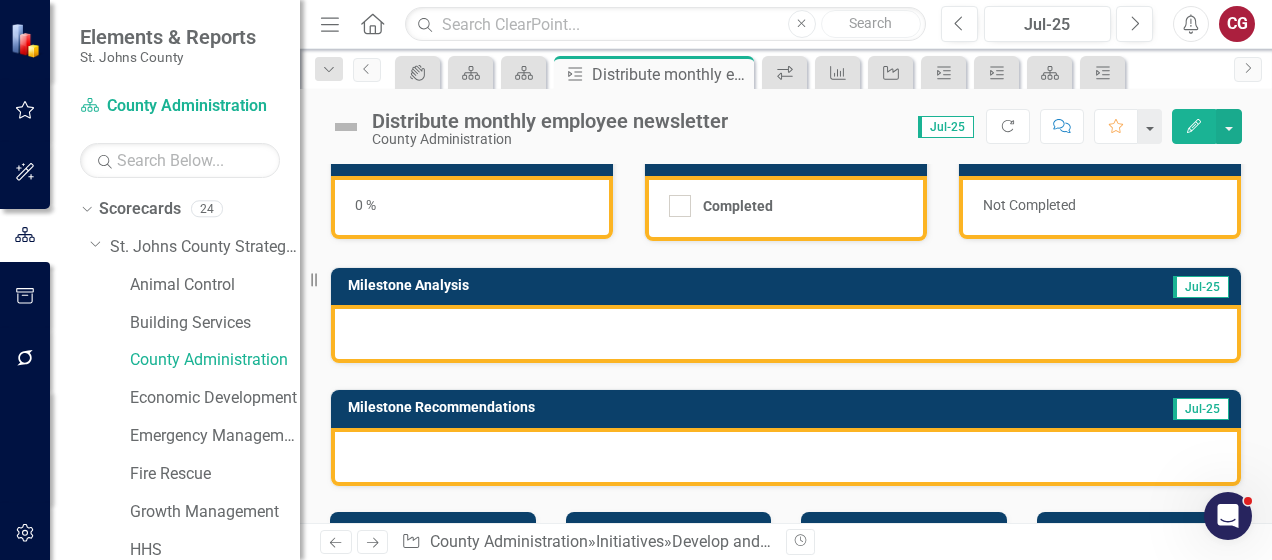 scroll, scrollTop: 100, scrollLeft: 0, axis: vertical 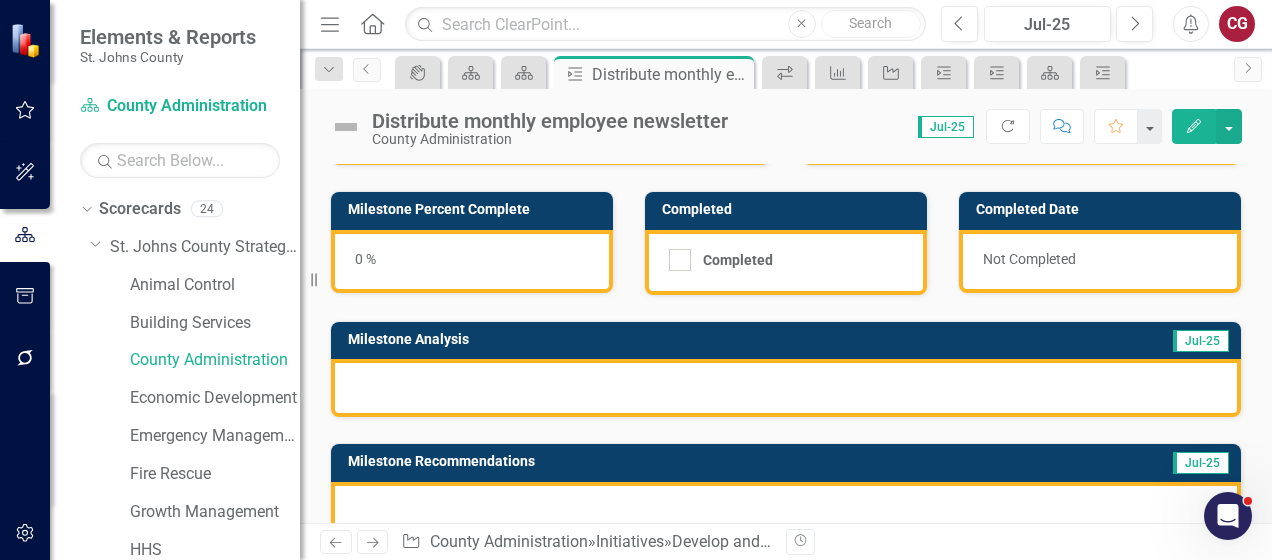 click at bounding box center [786, 388] 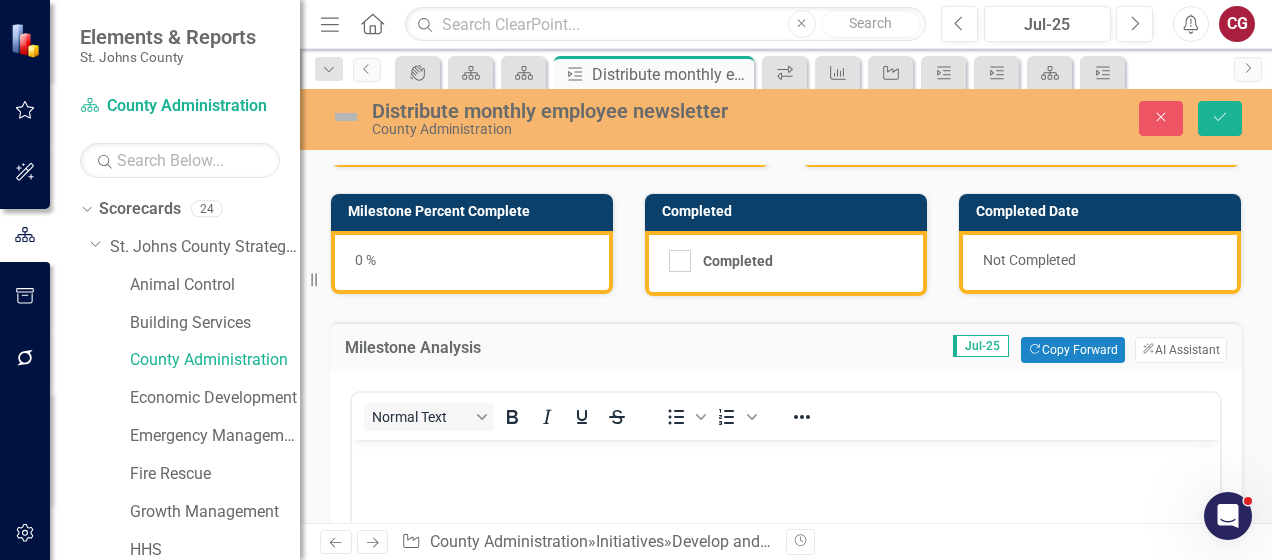 scroll, scrollTop: 0, scrollLeft: 0, axis: both 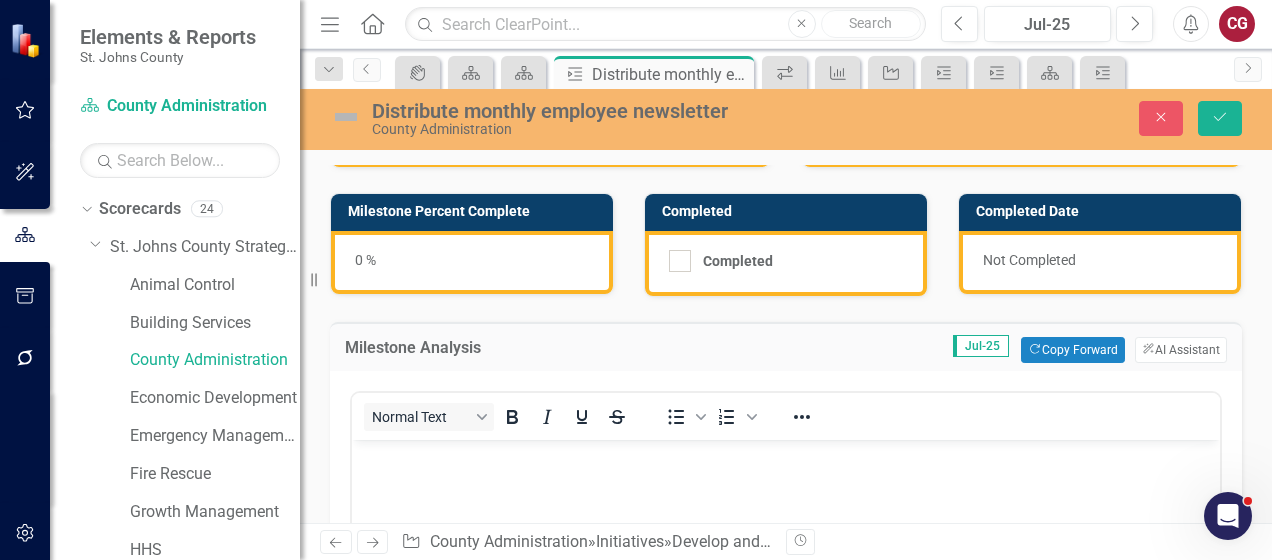 click at bounding box center [786, 590] 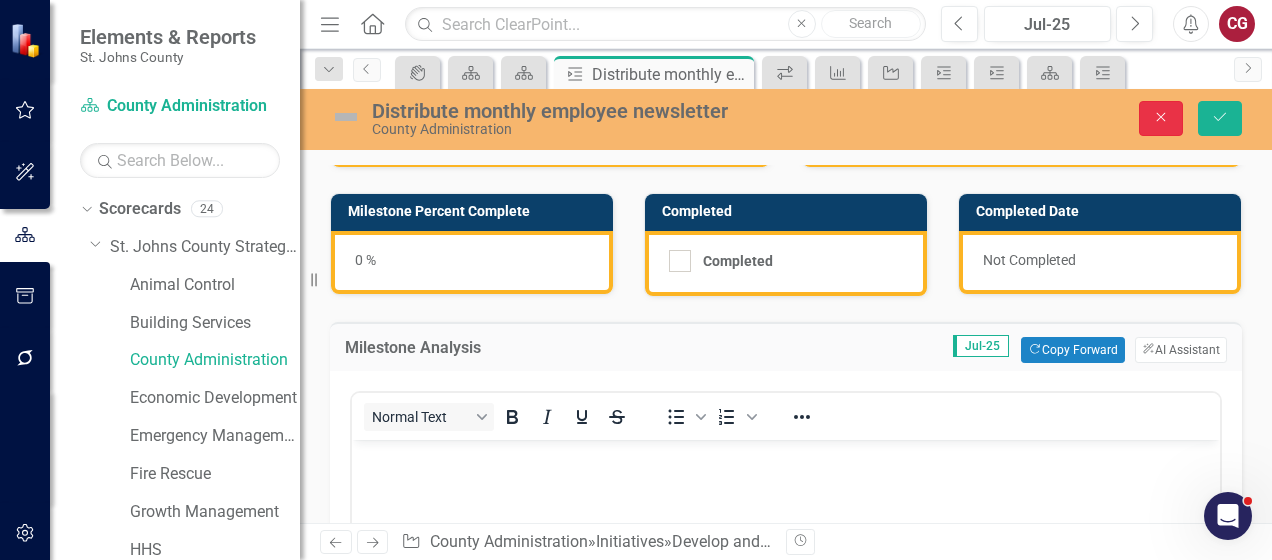 click on "Close" at bounding box center (1161, 118) 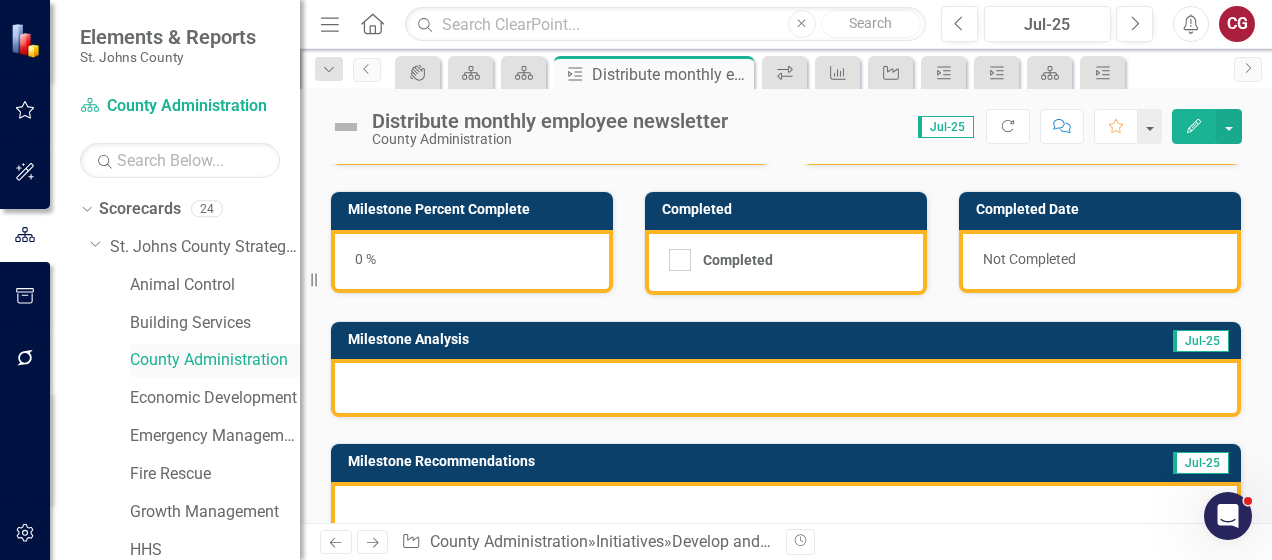 click on "County Administration" at bounding box center [215, 360] 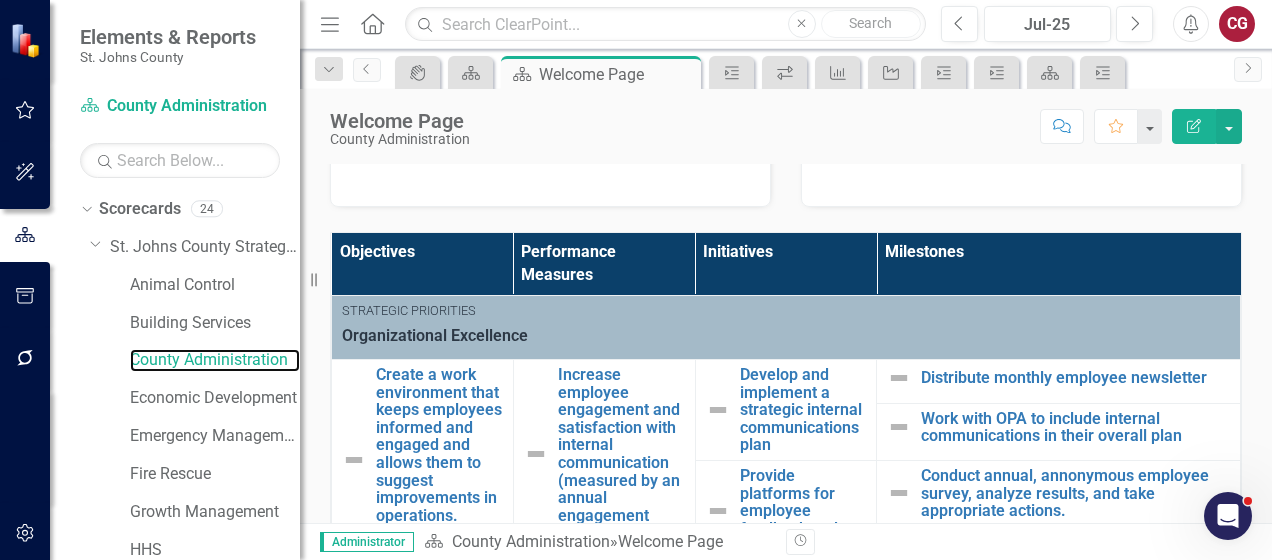 scroll, scrollTop: 600, scrollLeft: 0, axis: vertical 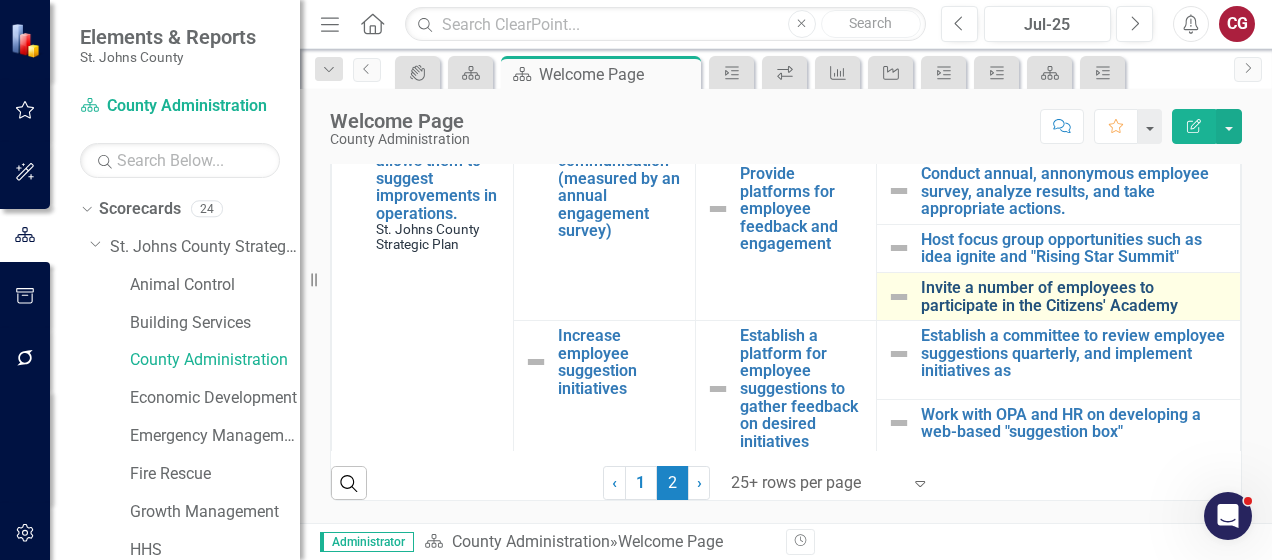click on "Invite a number of employees to participate in the Citizens' Academy" at bounding box center (1075, 296) 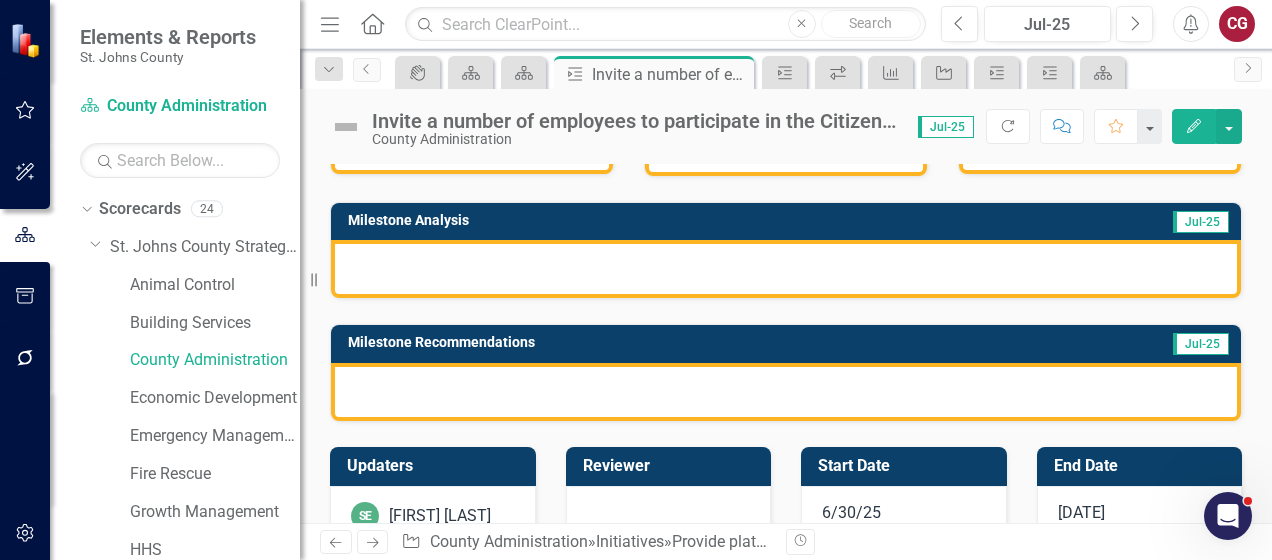 scroll, scrollTop: 200, scrollLeft: 0, axis: vertical 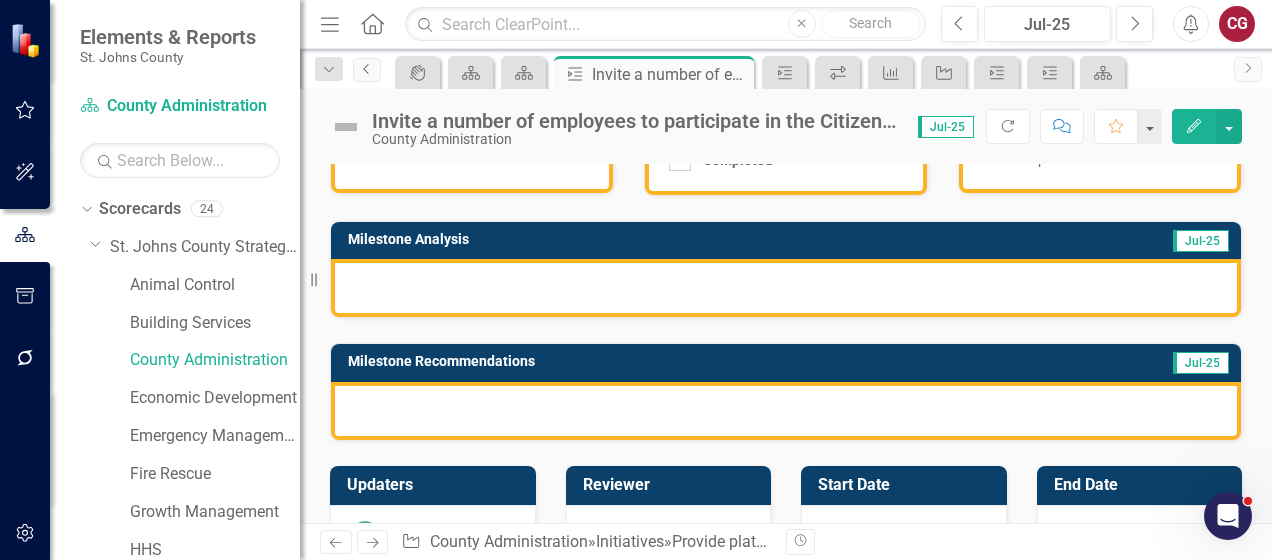 click on "Previous" at bounding box center [367, 70] 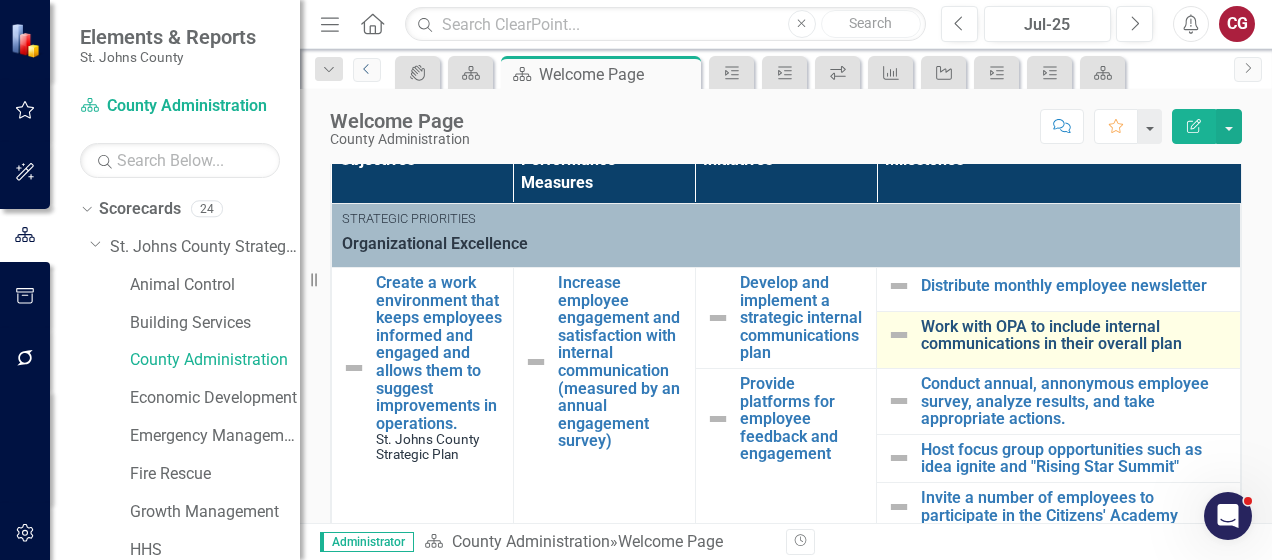 scroll, scrollTop: 700, scrollLeft: 0, axis: vertical 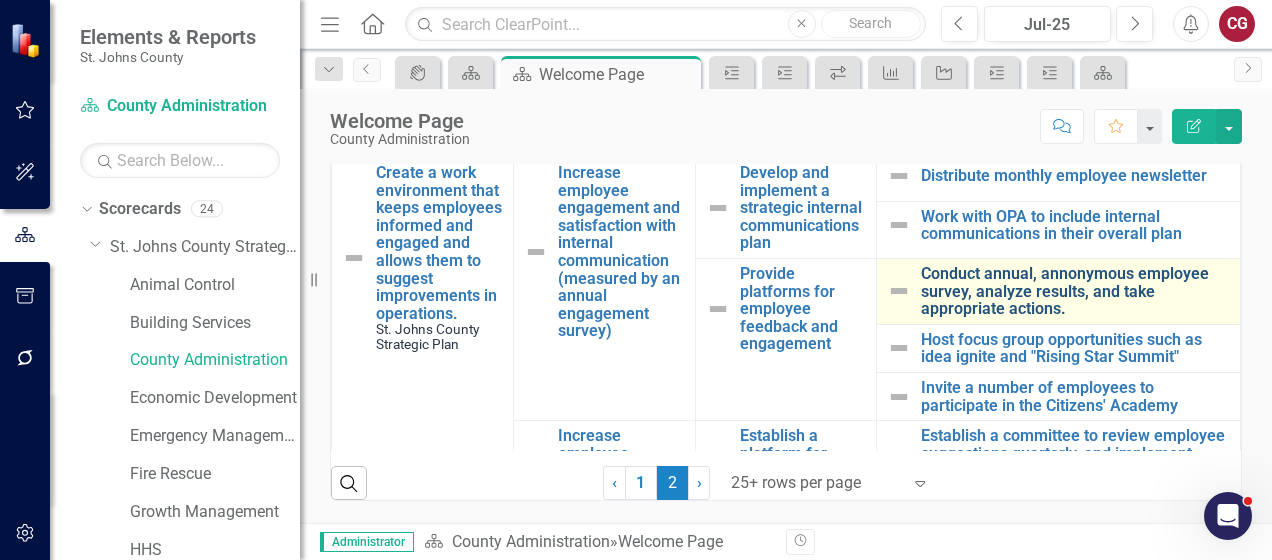 click on "Conduct annual, annonymous employee survey, analyze results, and take appropriate actions." at bounding box center [1075, 291] 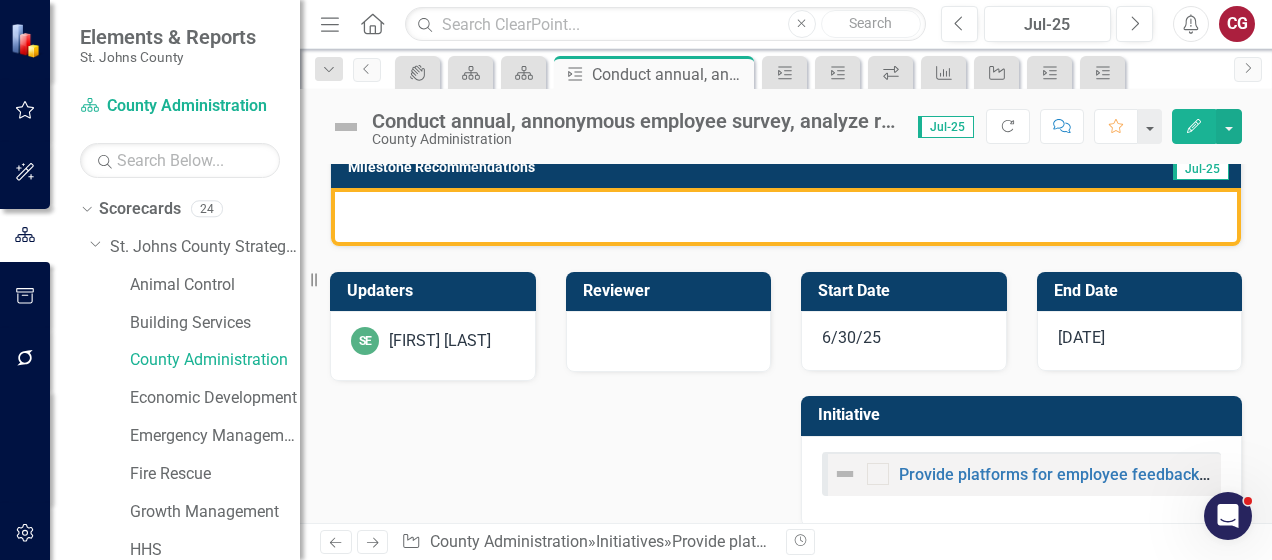 scroll, scrollTop: 400, scrollLeft: 0, axis: vertical 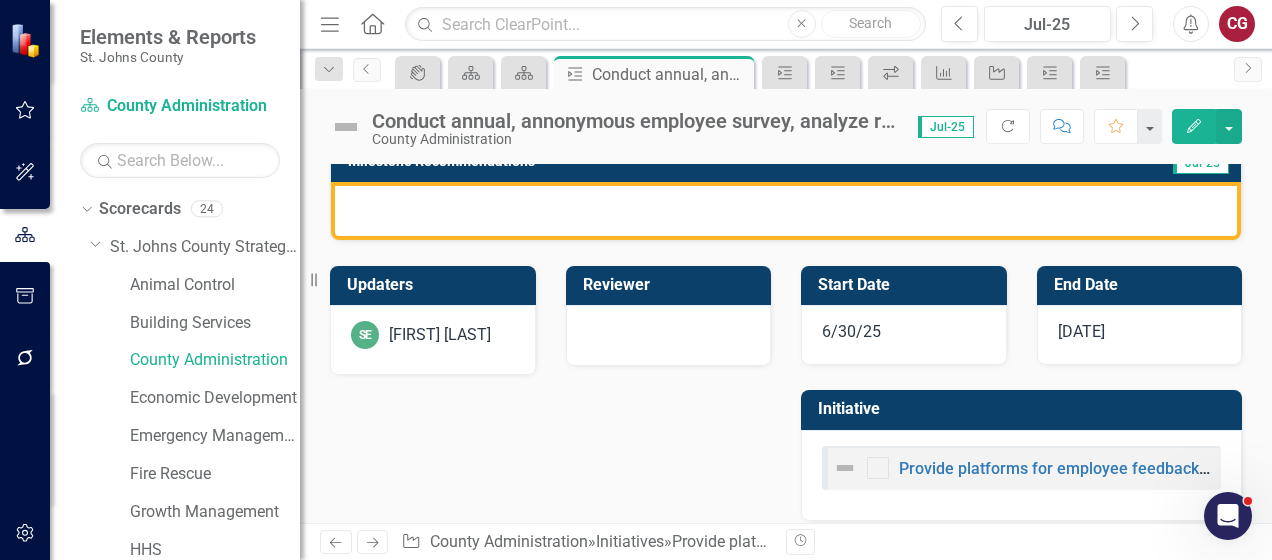 click on "6/30/25" at bounding box center (904, 335) 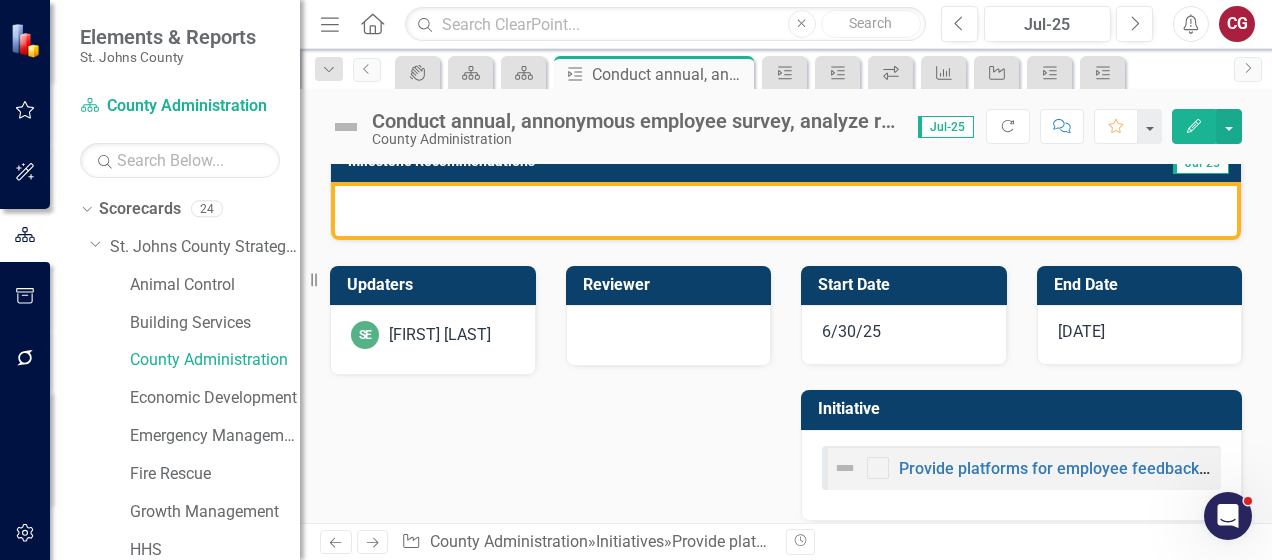 click on "6/30/25" at bounding box center (904, 335) 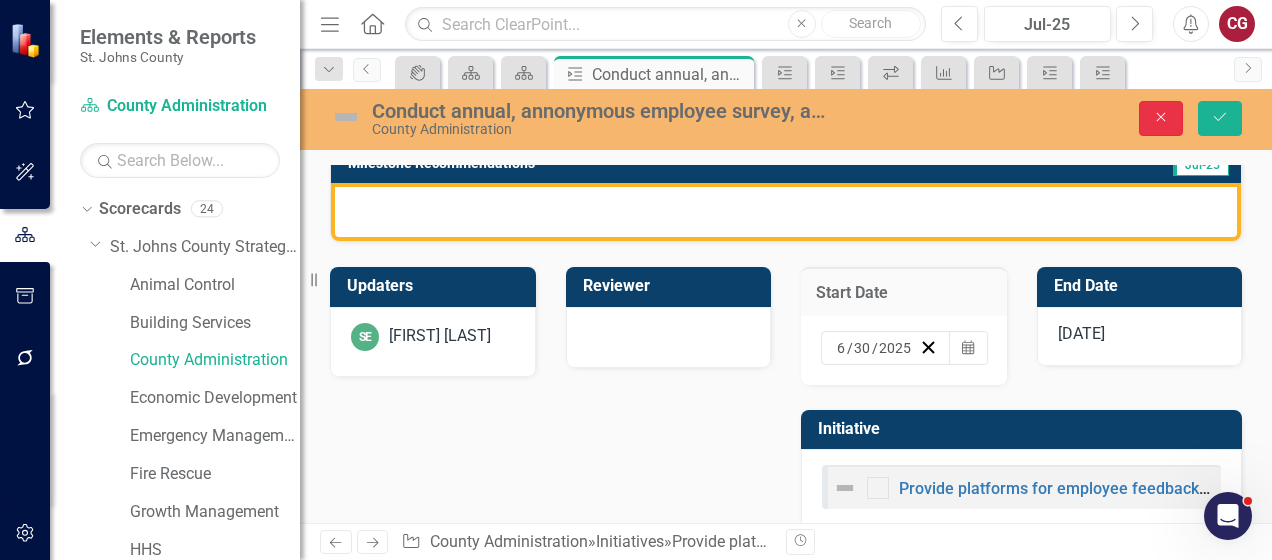 click on "Close" 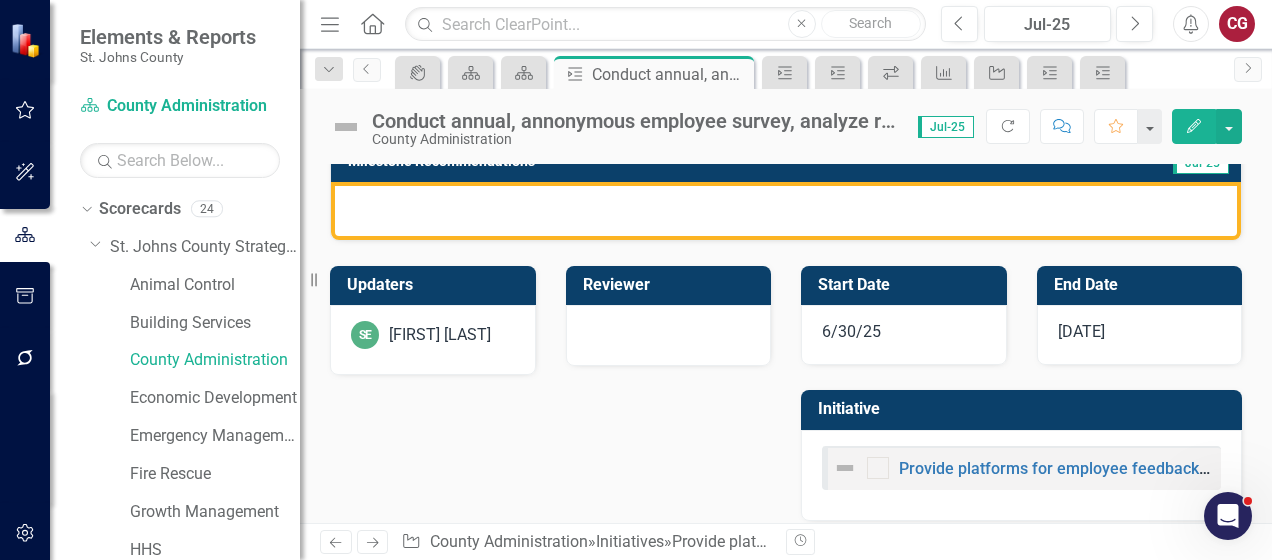 click on "[DATE]" at bounding box center (1140, 335) 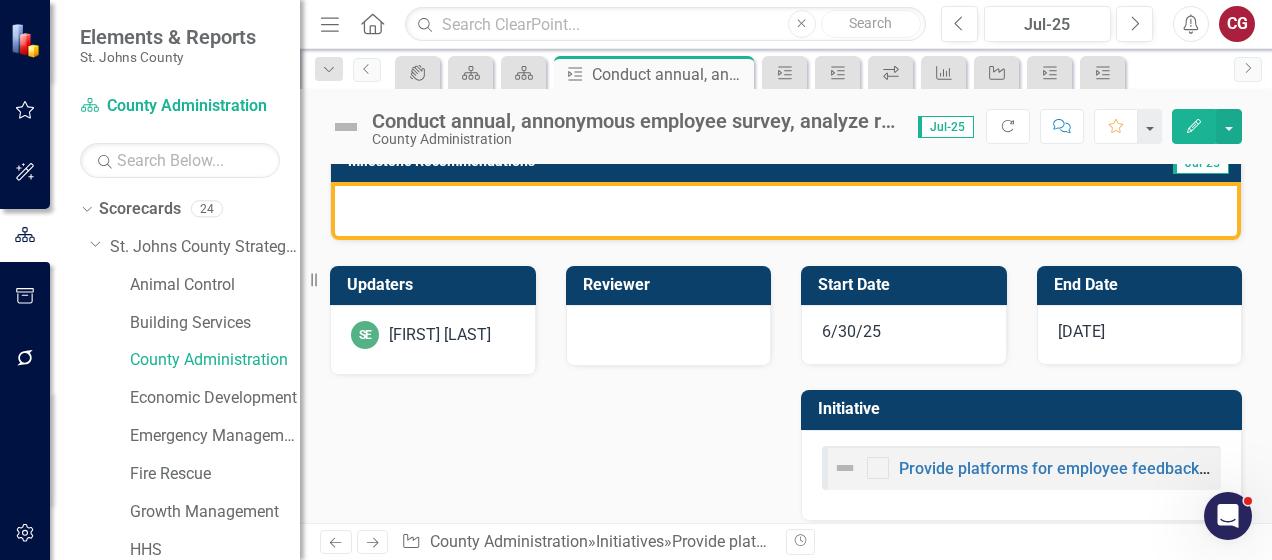 click on "[DATE]" at bounding box center [1140, 335] 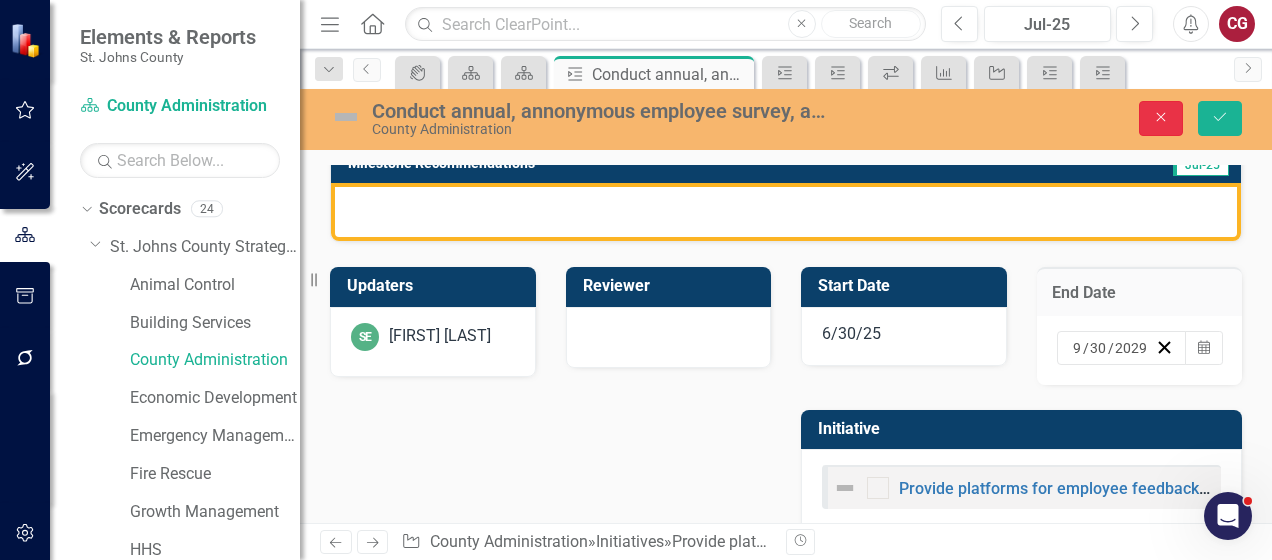 click on "Close" 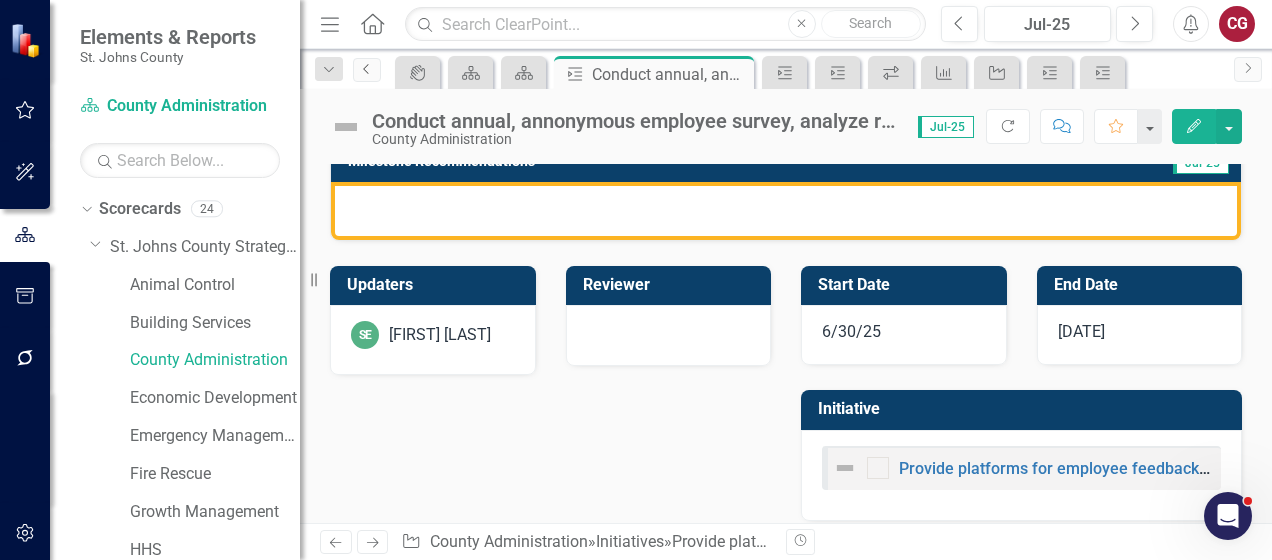 click on "Previous" at bounding box center (367, 70) 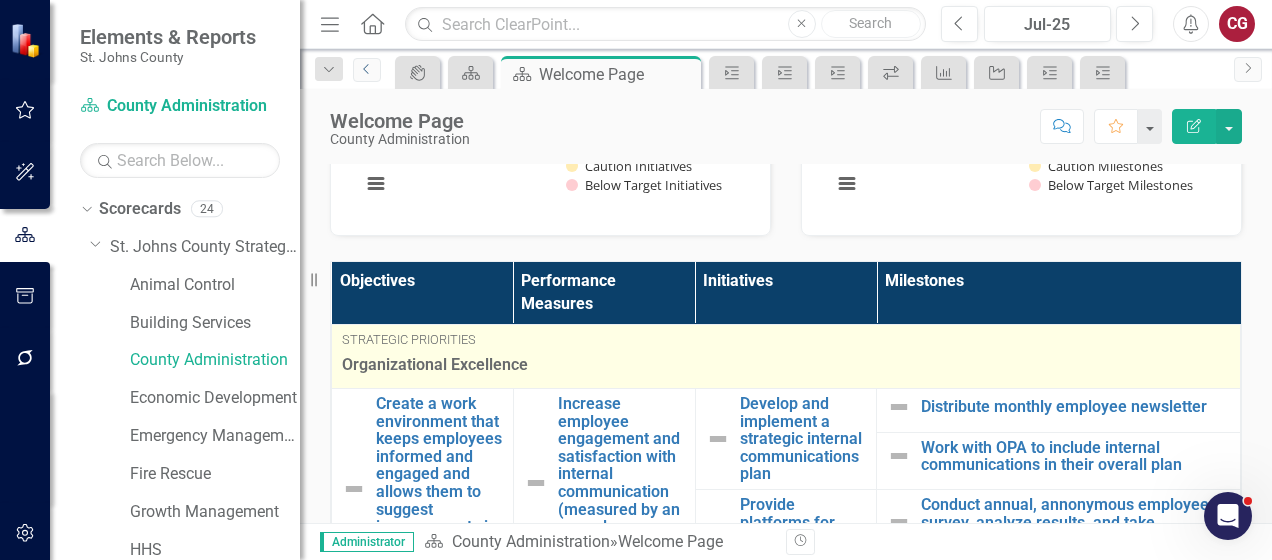 scroll, scrollTop: 600, scrollLeft: 0, axis: vertical 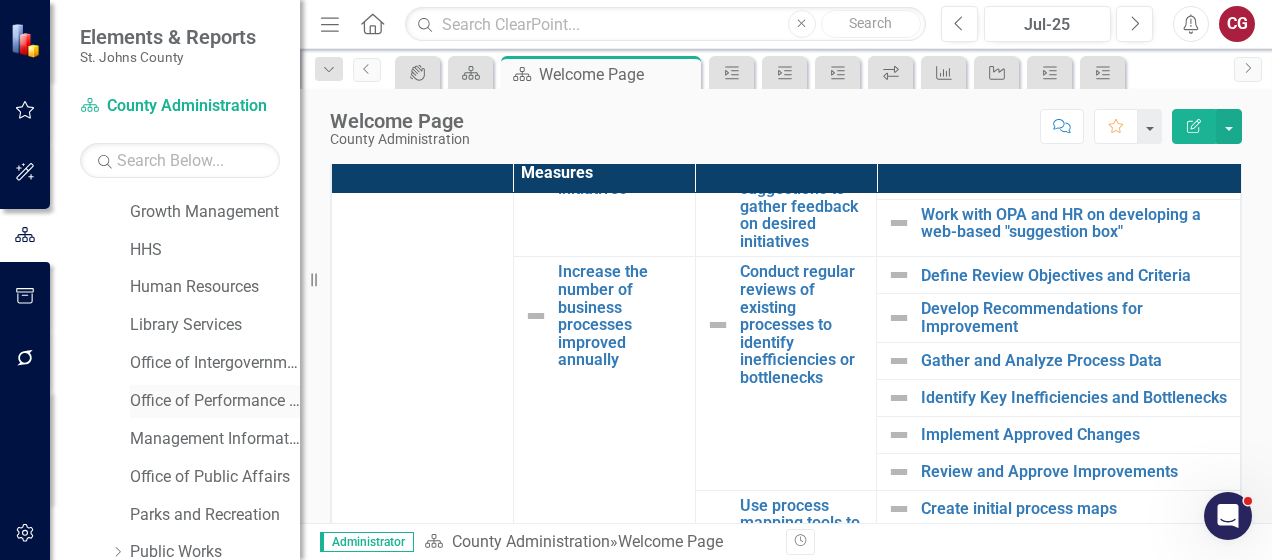 click on "Office of Performance & Transparency" at bounding box center (215, 401) 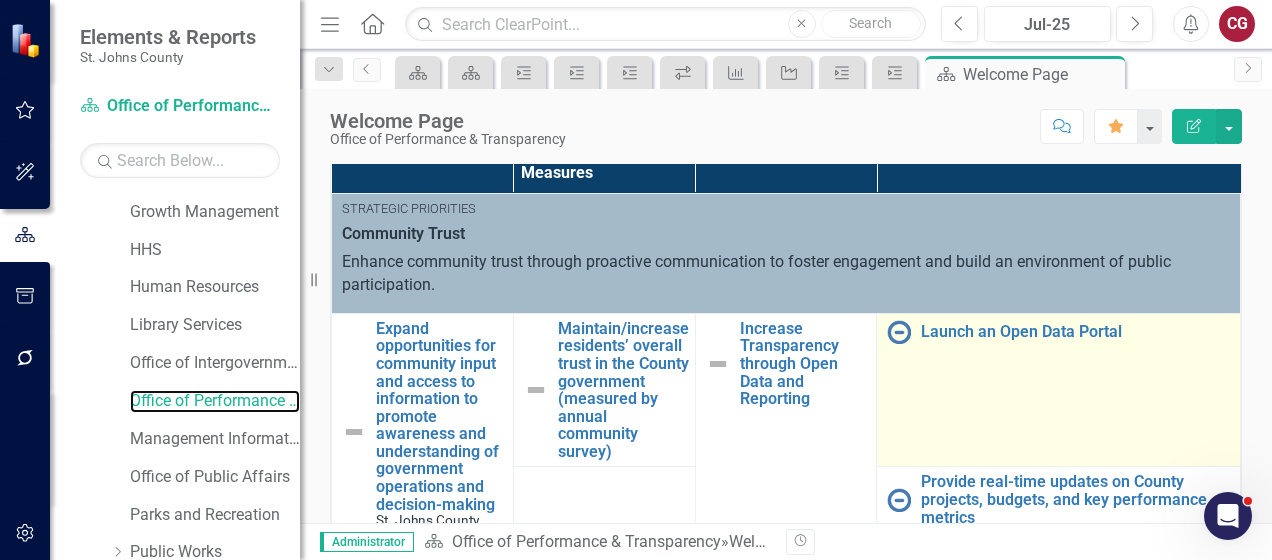 scroll, scrollTop: 800, scrollLeft: 0, axis: vertical 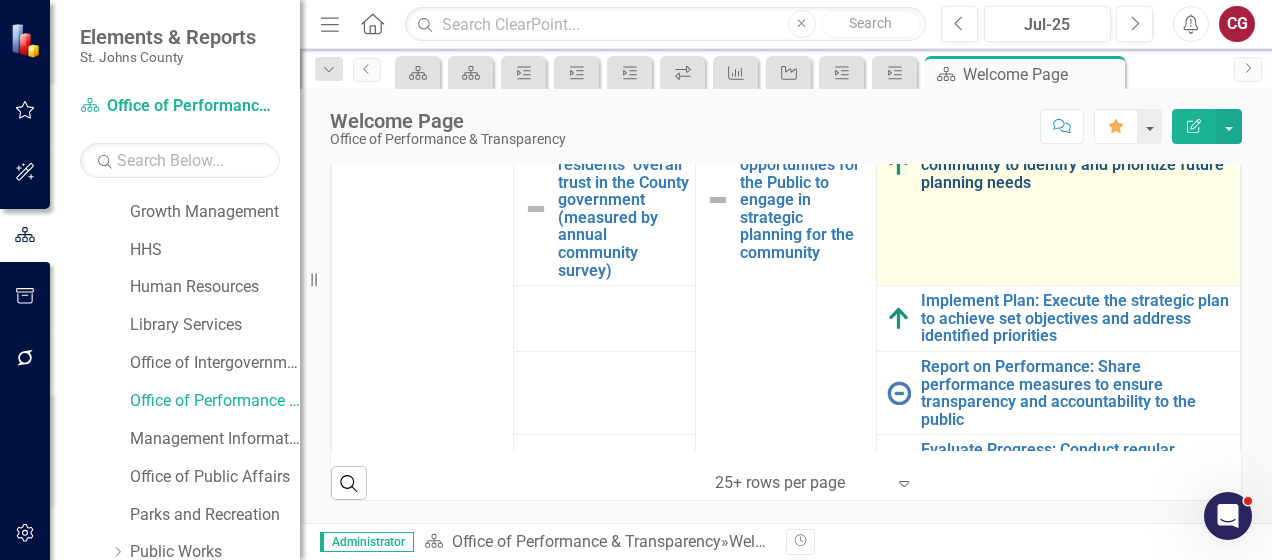 click on "Adopt Strategic Plan: Engage the community to identify and prioritize future planning needs" at bounding box center [1075, 164] 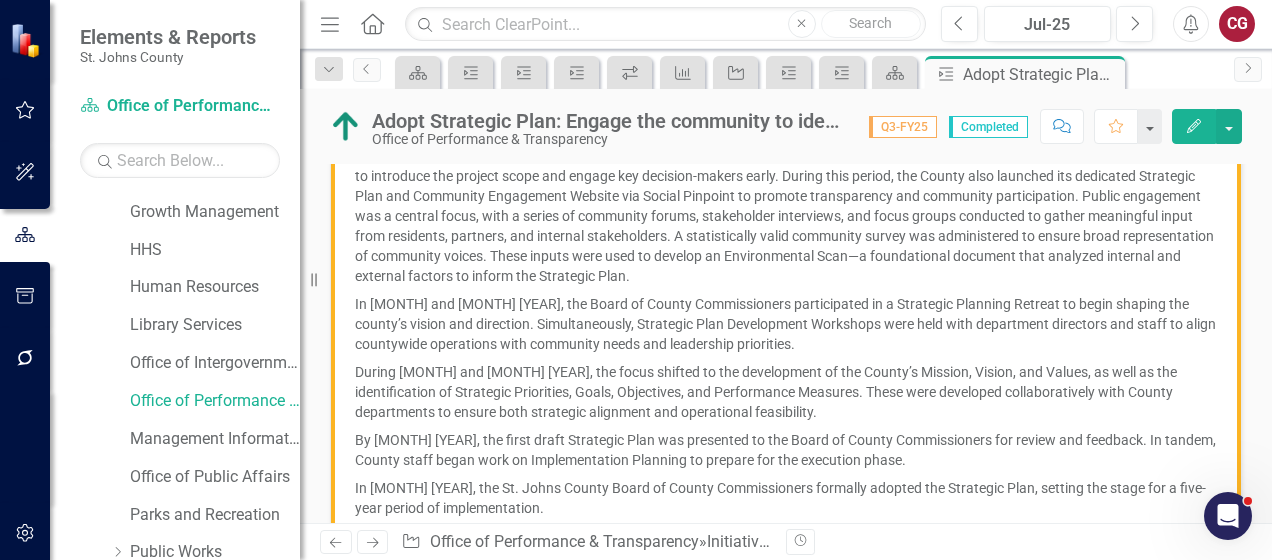scroll, scrollTop: 800, scrollLeft: 0, axis: vertical 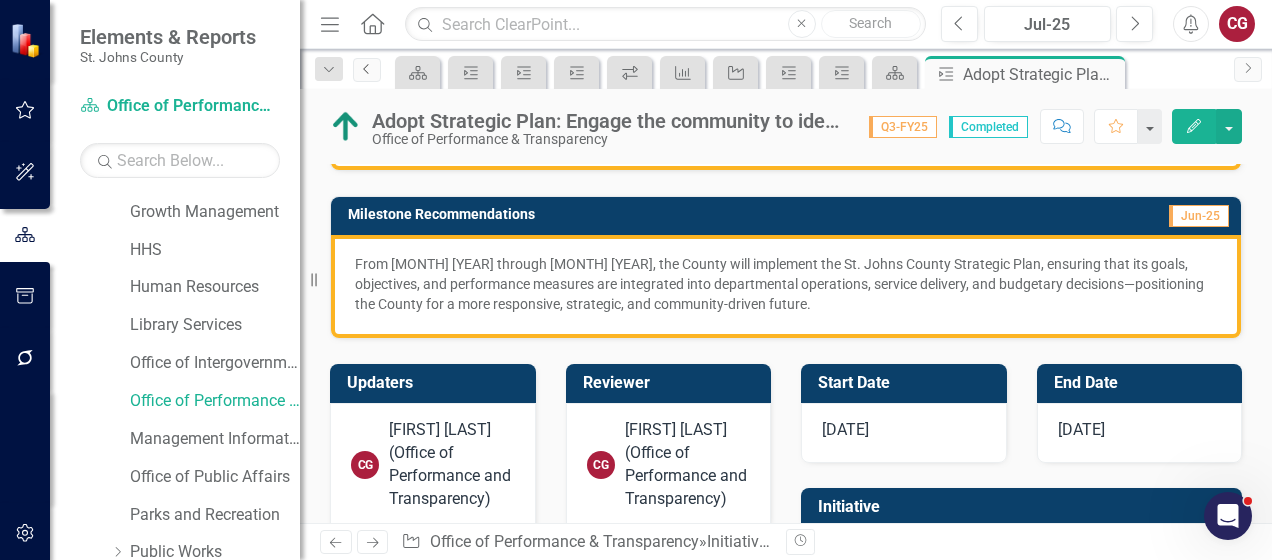 click on "Previous" 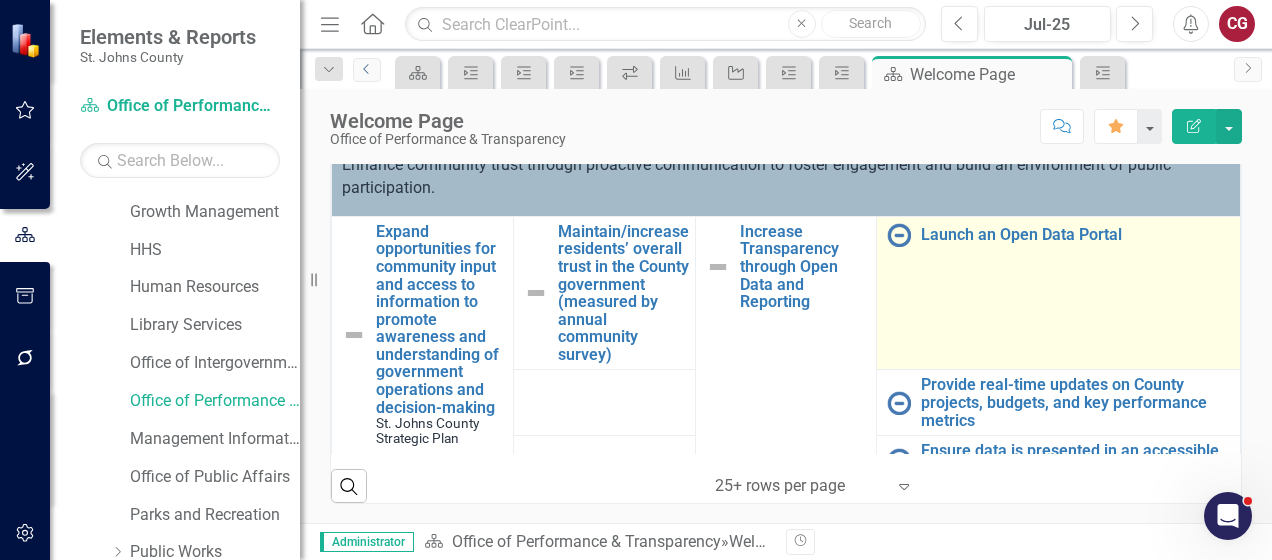 scroll, scrollTop: 794, scrollLeft: 0, axis: vertical 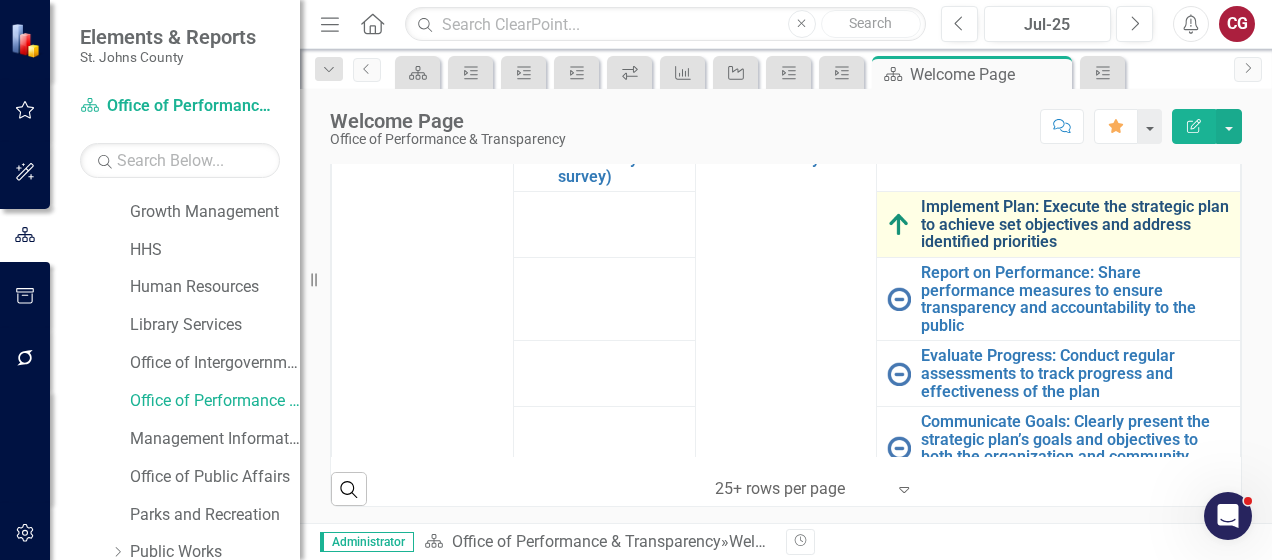 click on "Implement Plan: Execute the strategic plan to achieve set objectives and address identified priorities" at bounding box center (1075, 224) 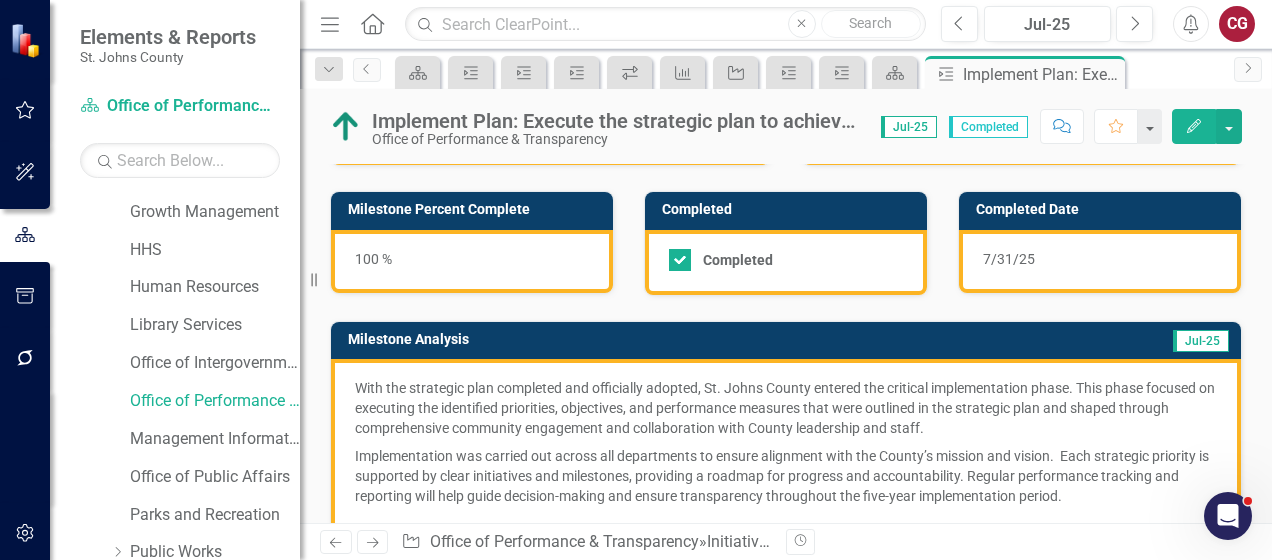 scroll, scrollTop: 0, scrollLeft: 0, axis: both 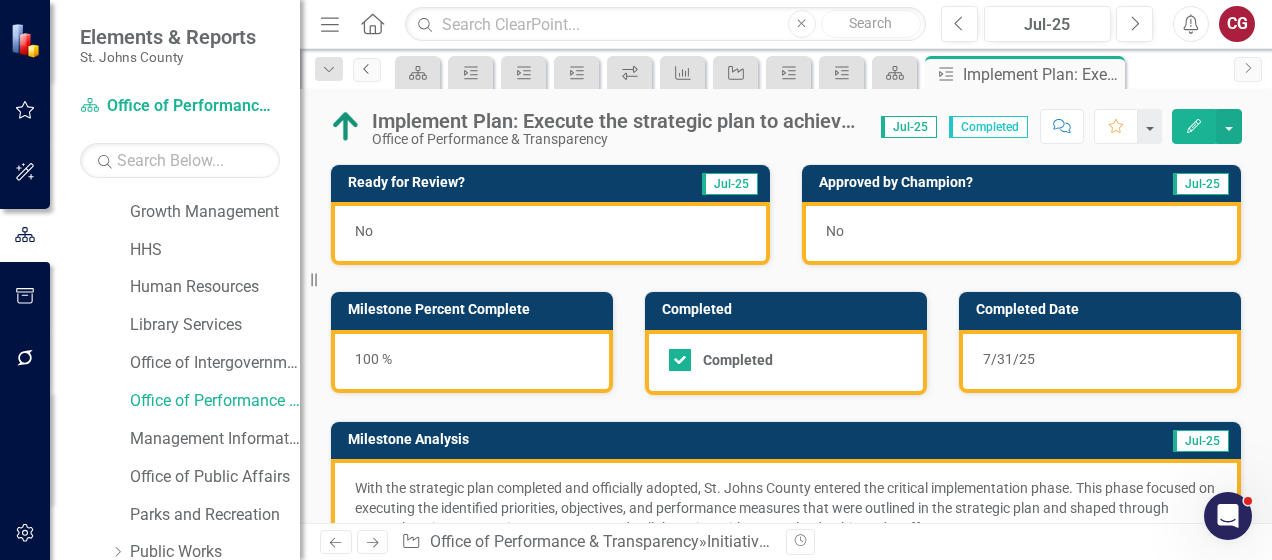 click on "Previous" 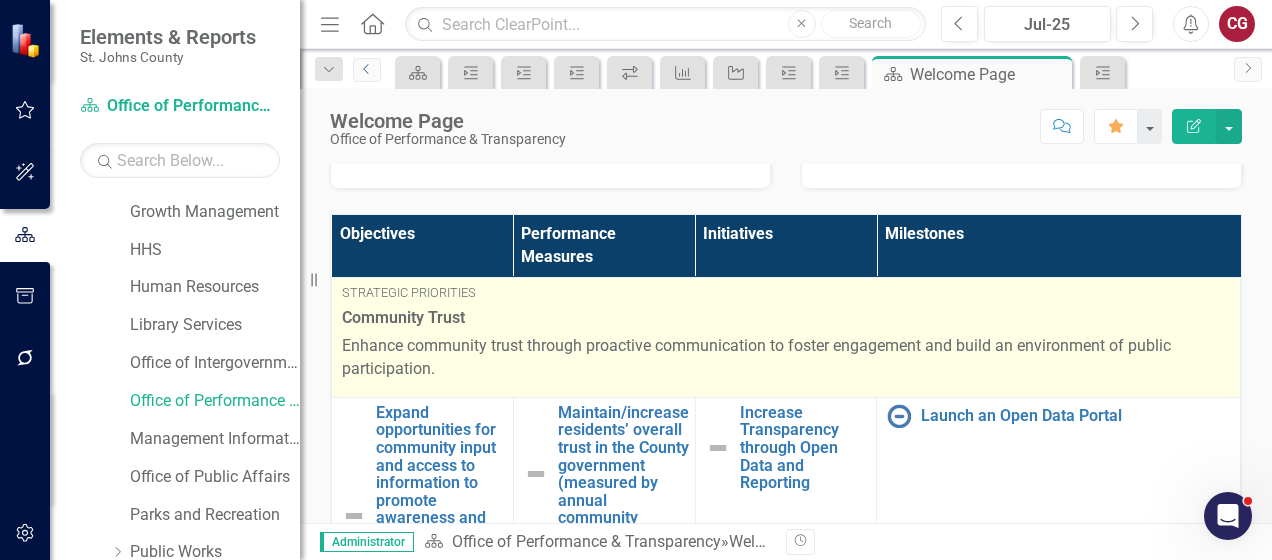 scroll, scrollTop: 700, scrollLeft: 0, axis: vertical 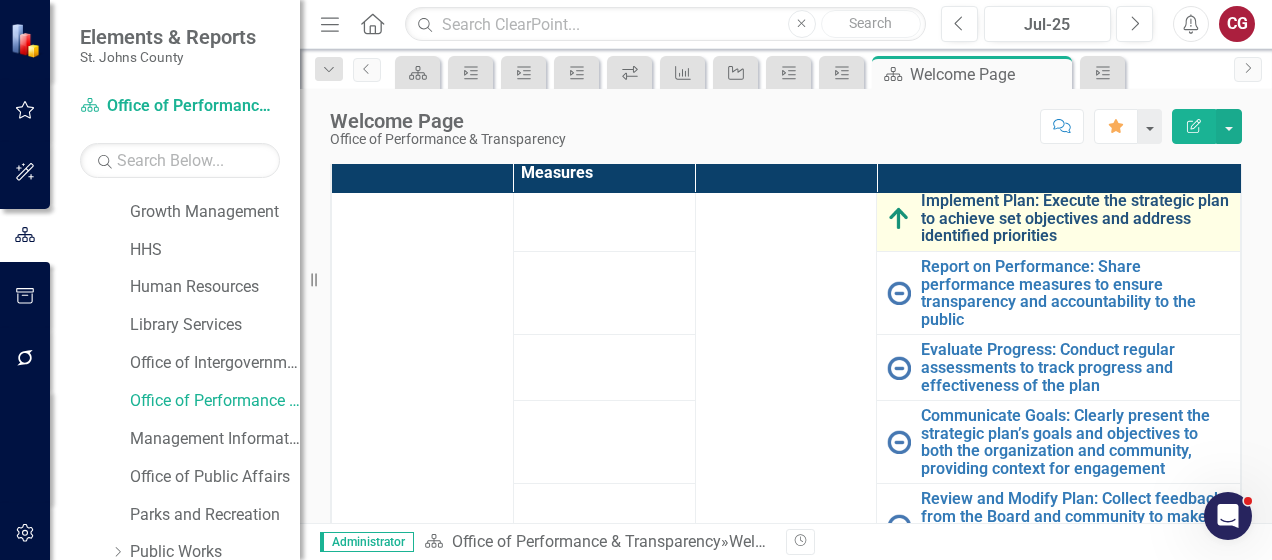 click on "Implement Plan: Execute the strategic plan to achieve set objectives and address identified priorities" at bounding box center [1075, 218] 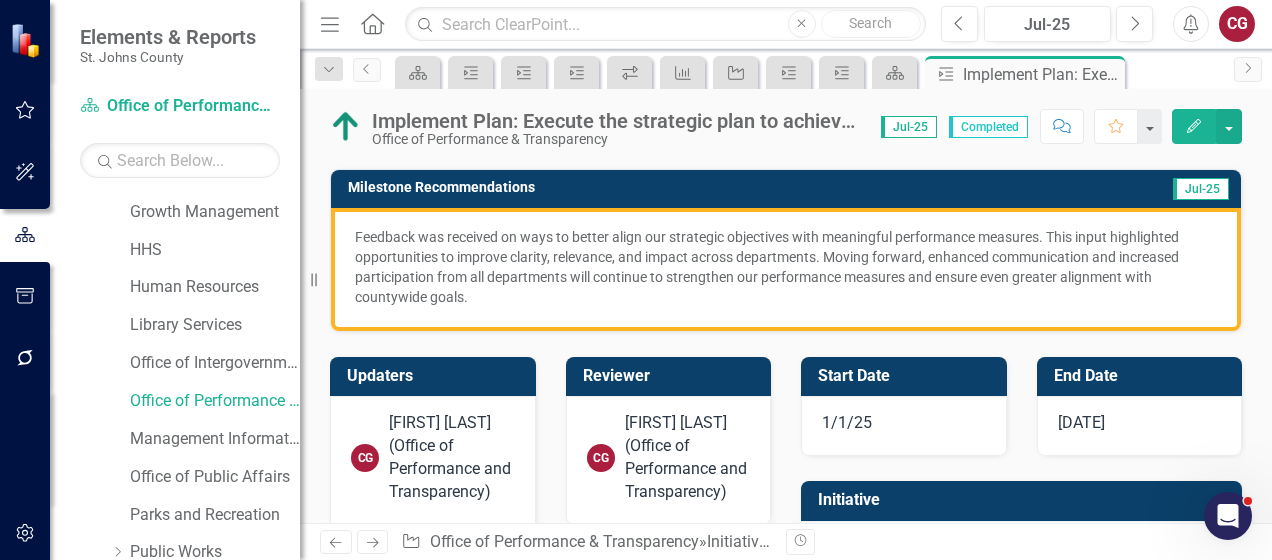 scroll, scrollTop: 523, scrollLeft: 0, axis: vertical 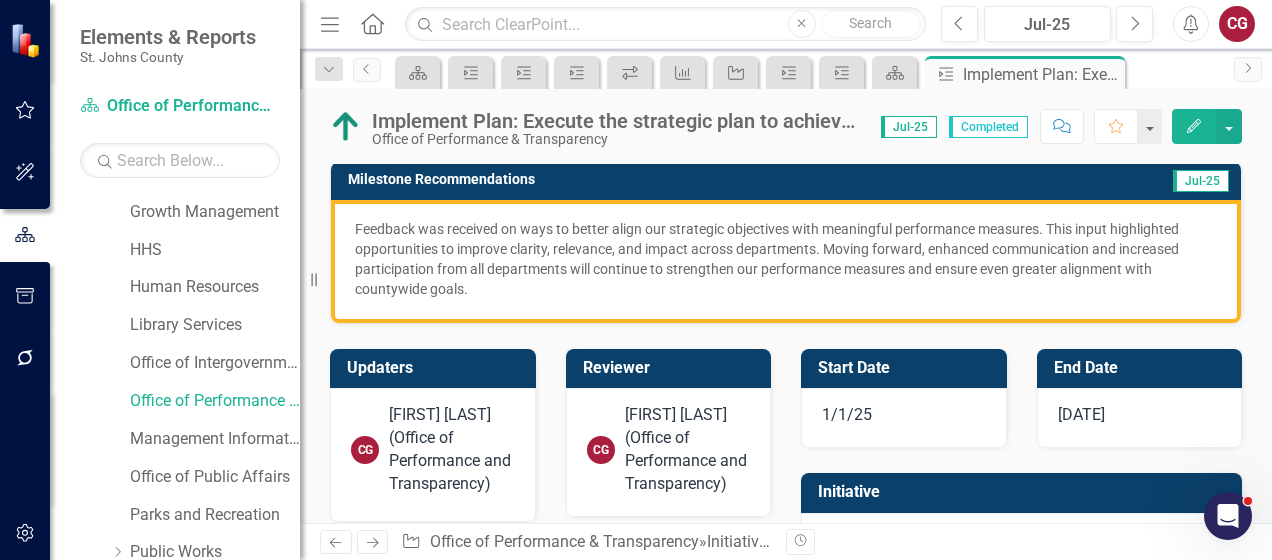 click on "[DATE]" at bounding box center (1140, 418) 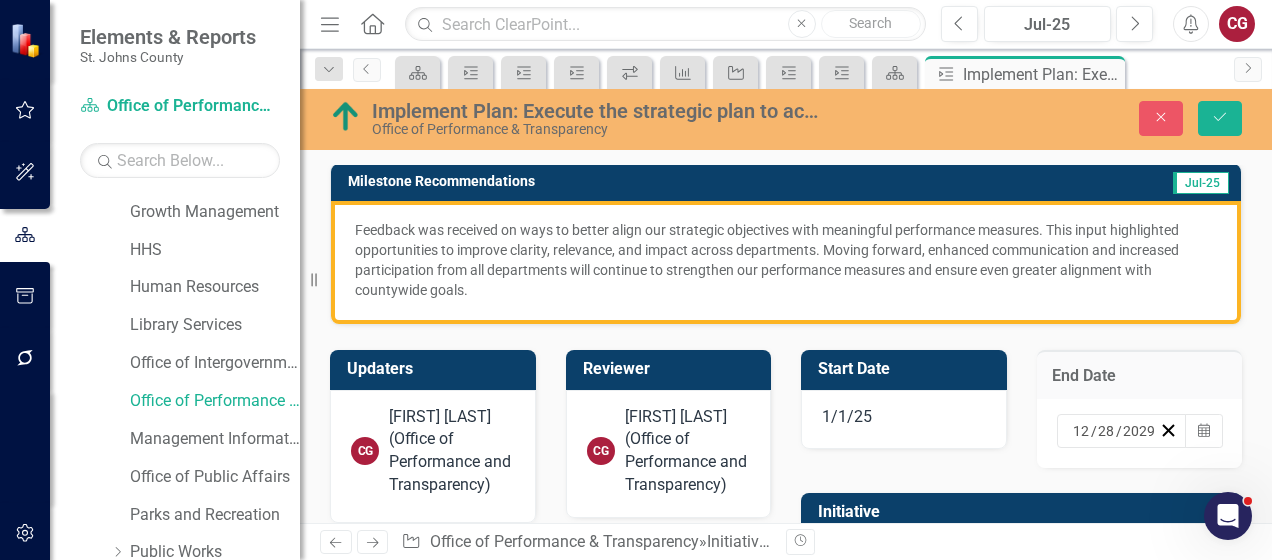 click on "/" at bounding box center (1119, 431) 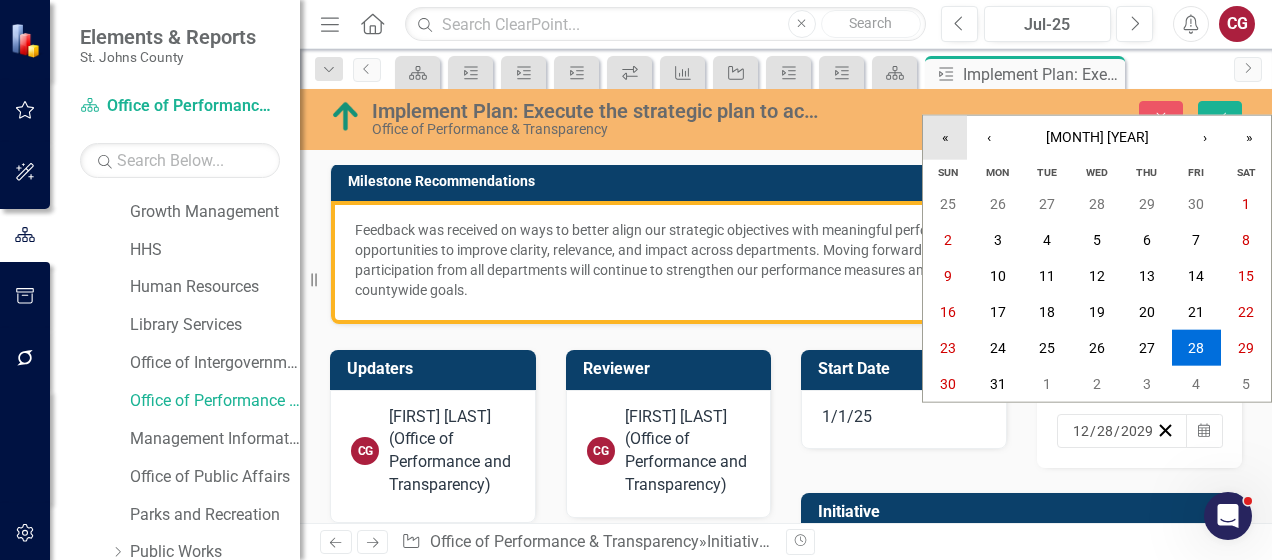 click on "«" at bounding box center [945, 138] 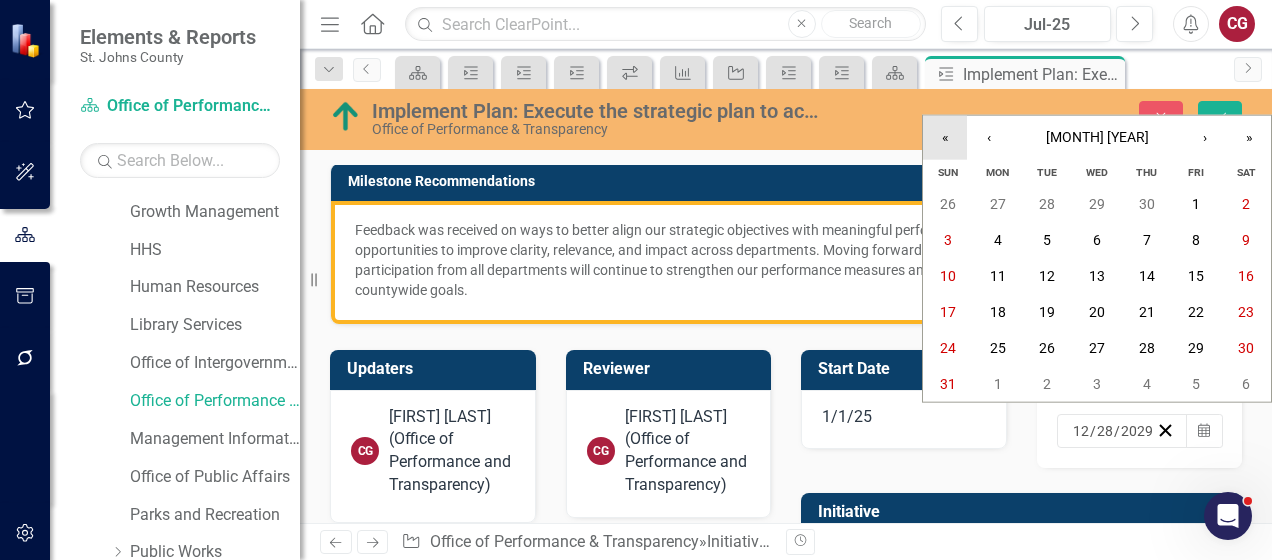 click on "«" at bounding box center (945, 138) 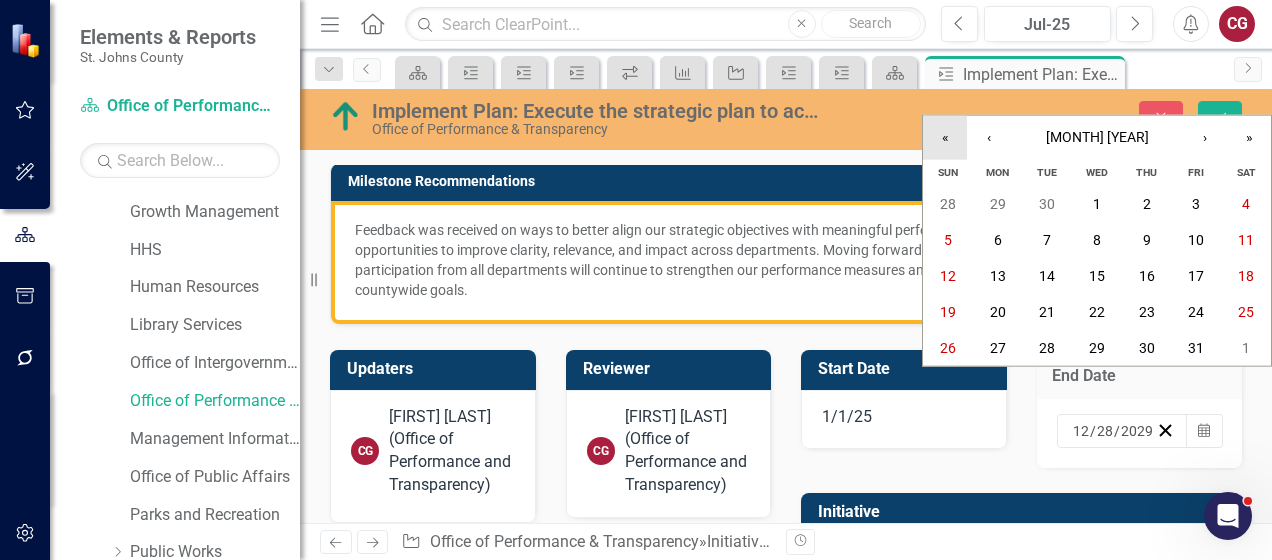 click on "«" at bounding box center [945, 138] 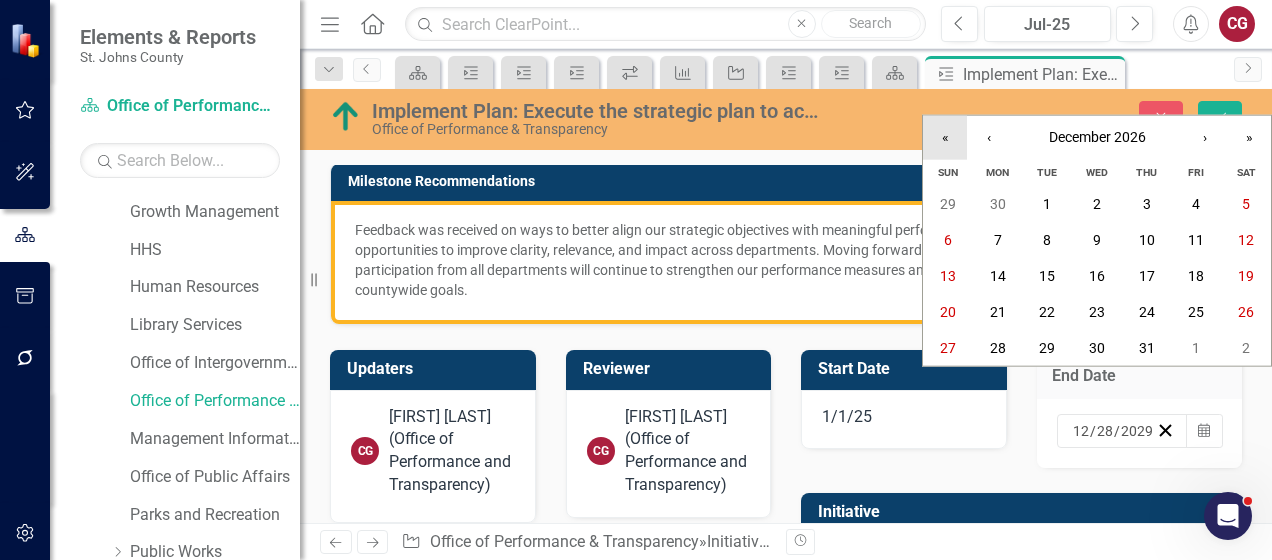 click on "«" at bounding box center (945, 138) 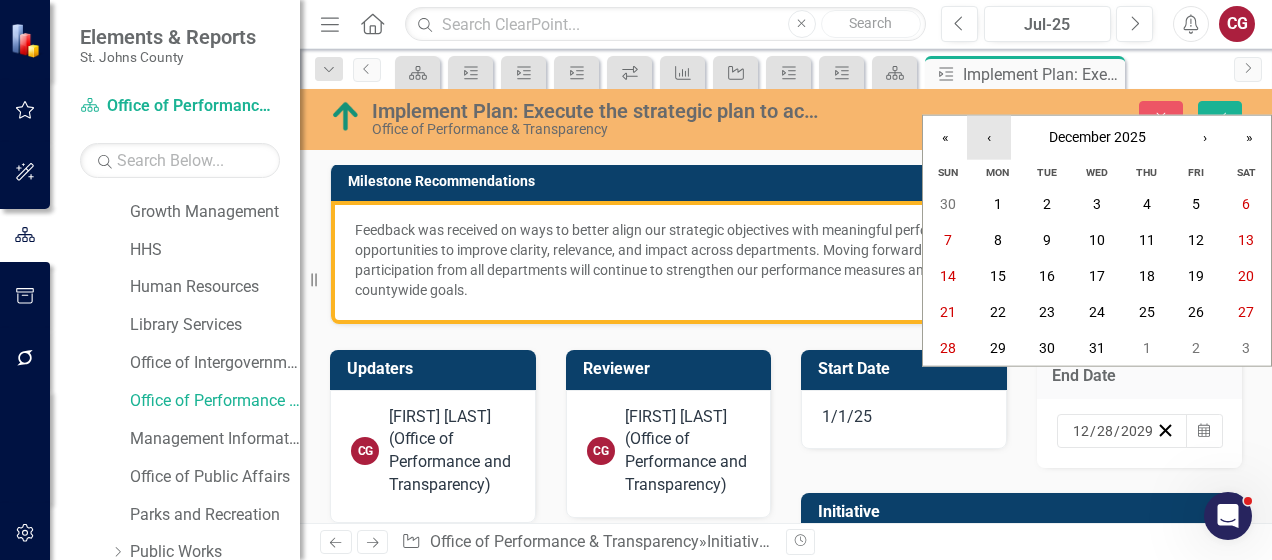 click on "‹" at bounding box center [989, 138] 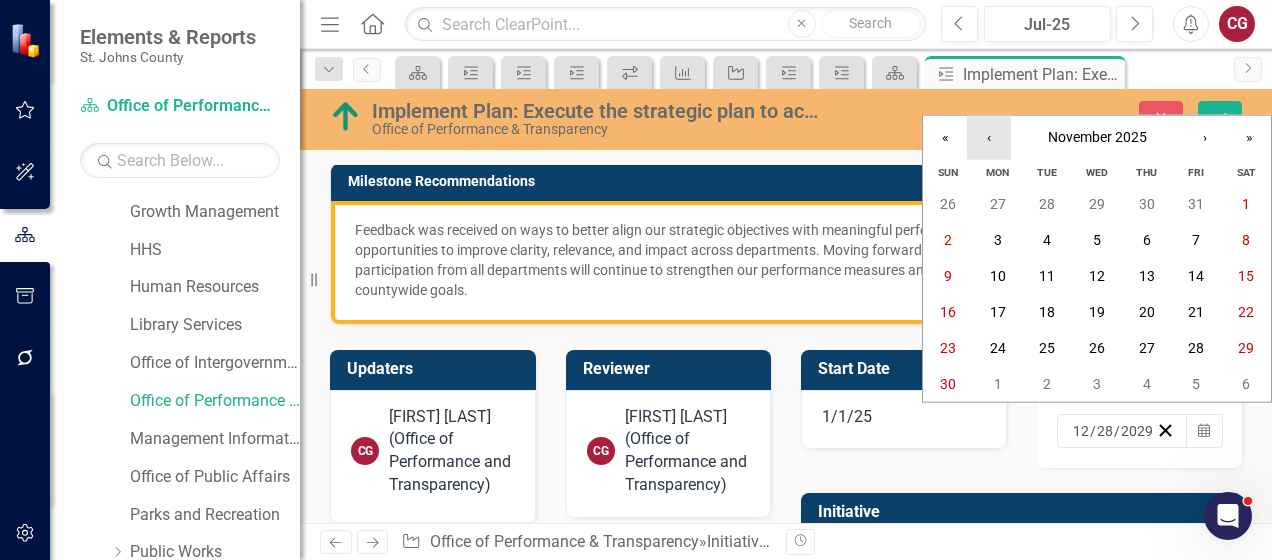 click on "‹" at bounding box center [989, 138] 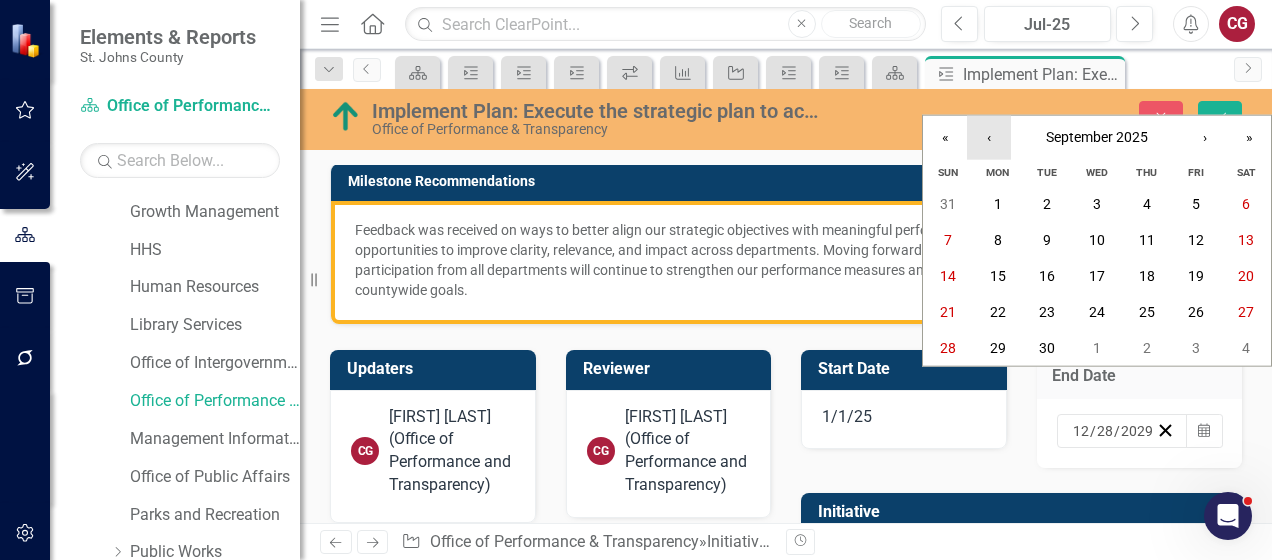 click on "‹" at bounding box center (989, 138) 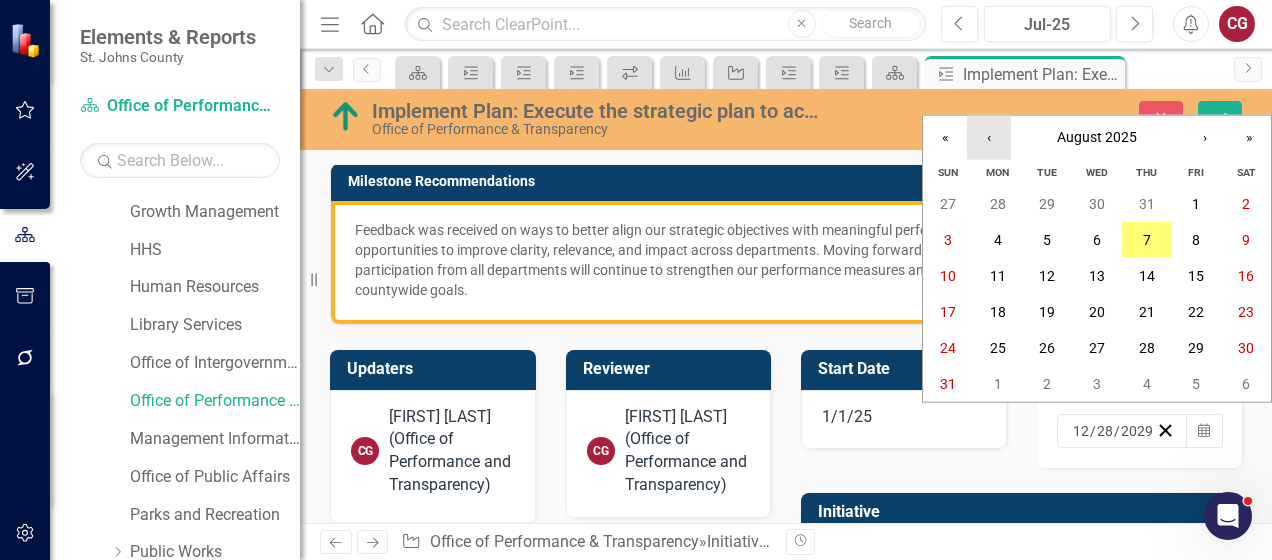 click on "‹" at bounding box center [989, 138] 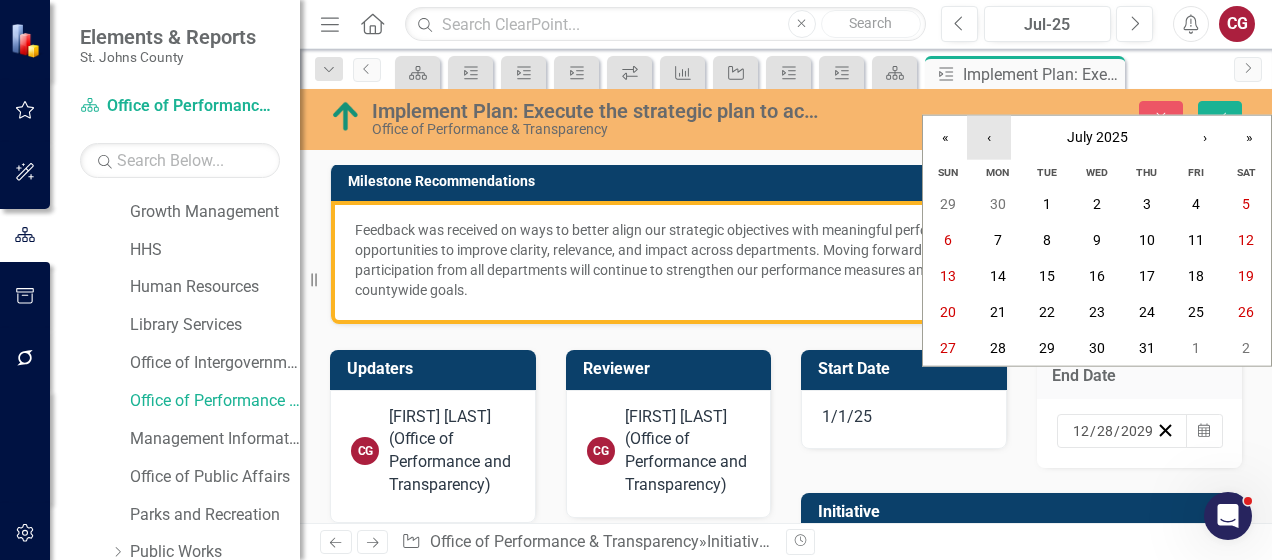 click on "‹" at bounding box center (989, 138) 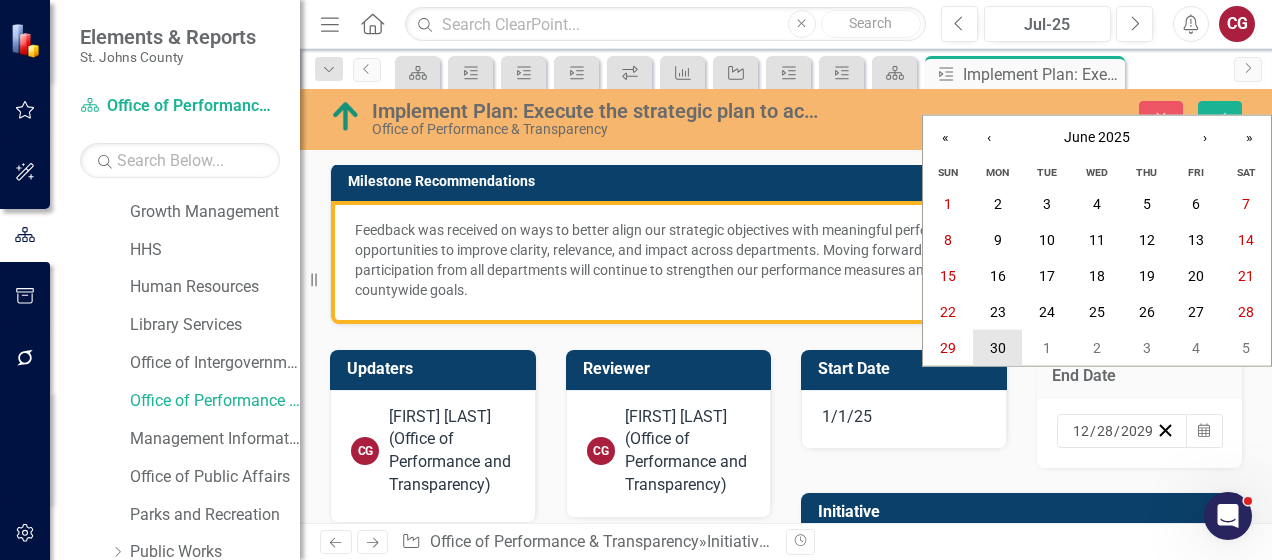 click on "30" at bounding box center [998, 348] 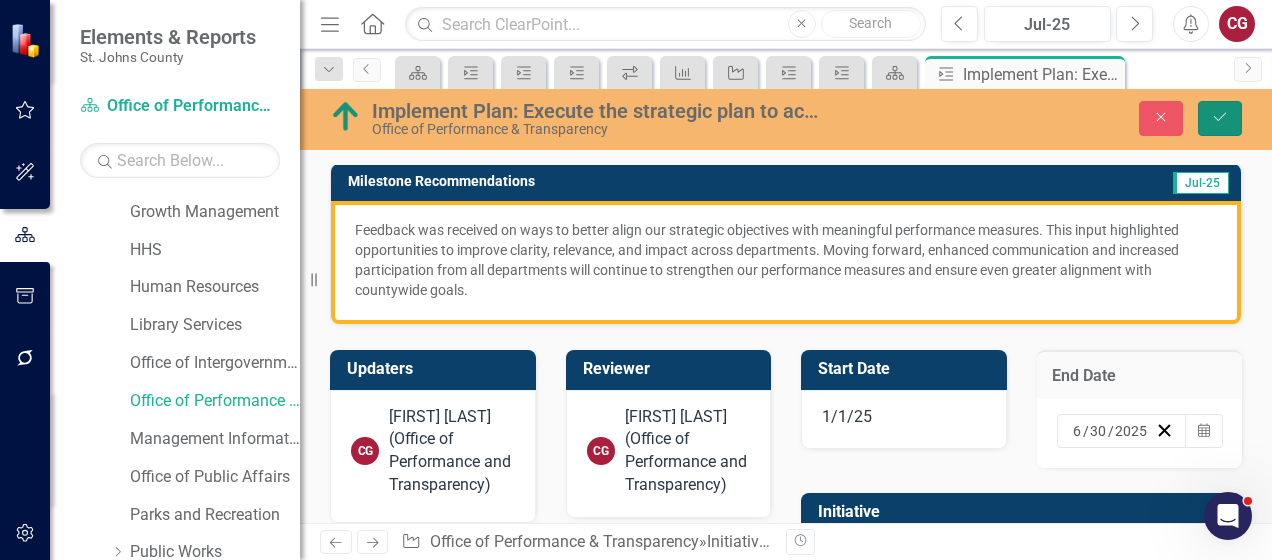 click on "Save" at bounding box center (1220, 118) 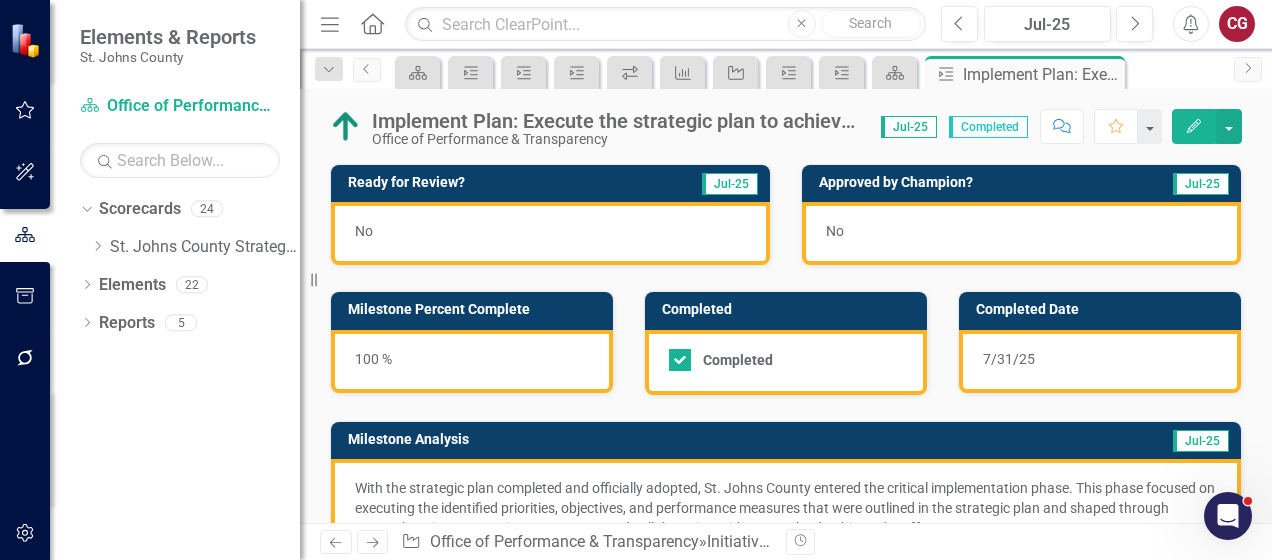 scroll, scrollTop: 0, scrollLeft: 0, axis: both 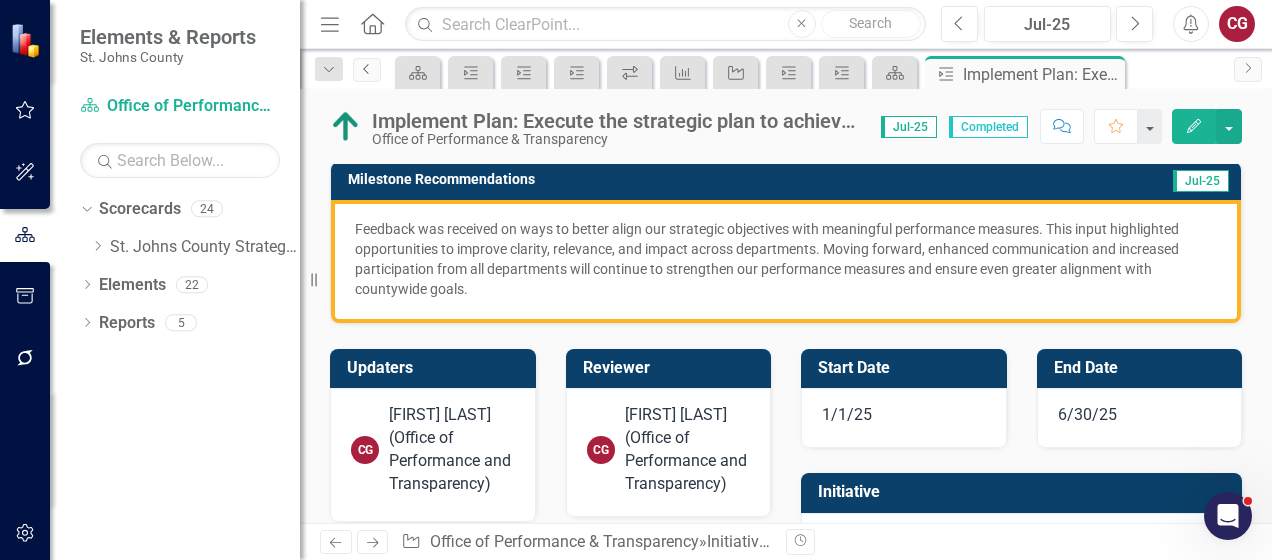 click on "Previous" at bounding box center (367, 70) 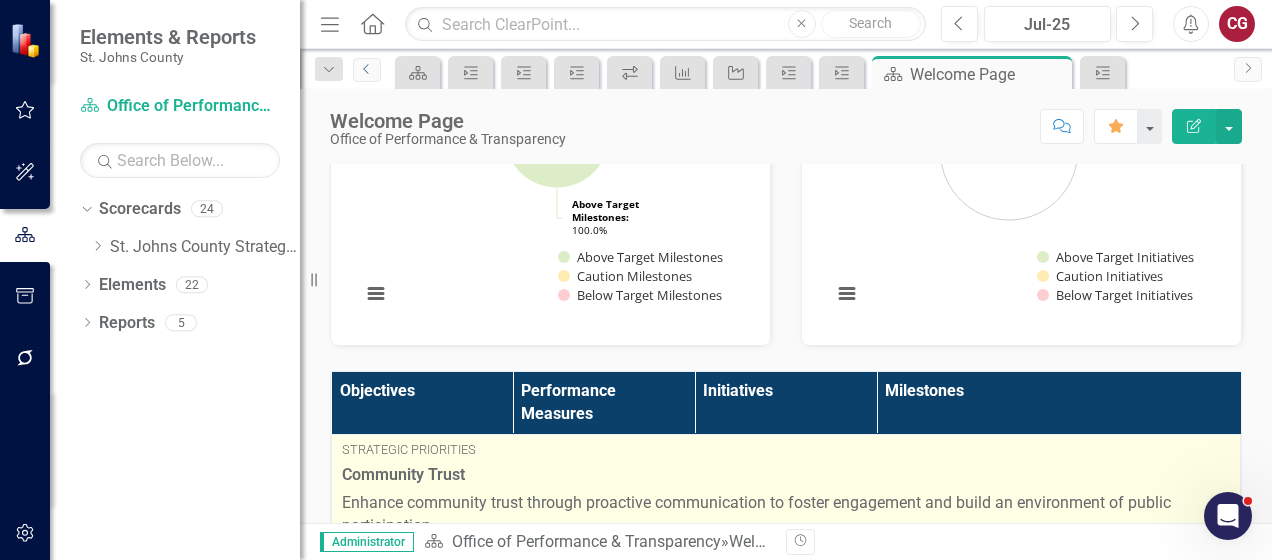 scroll, scrollTop: 500, scrollLeft: 0, axis: vertical 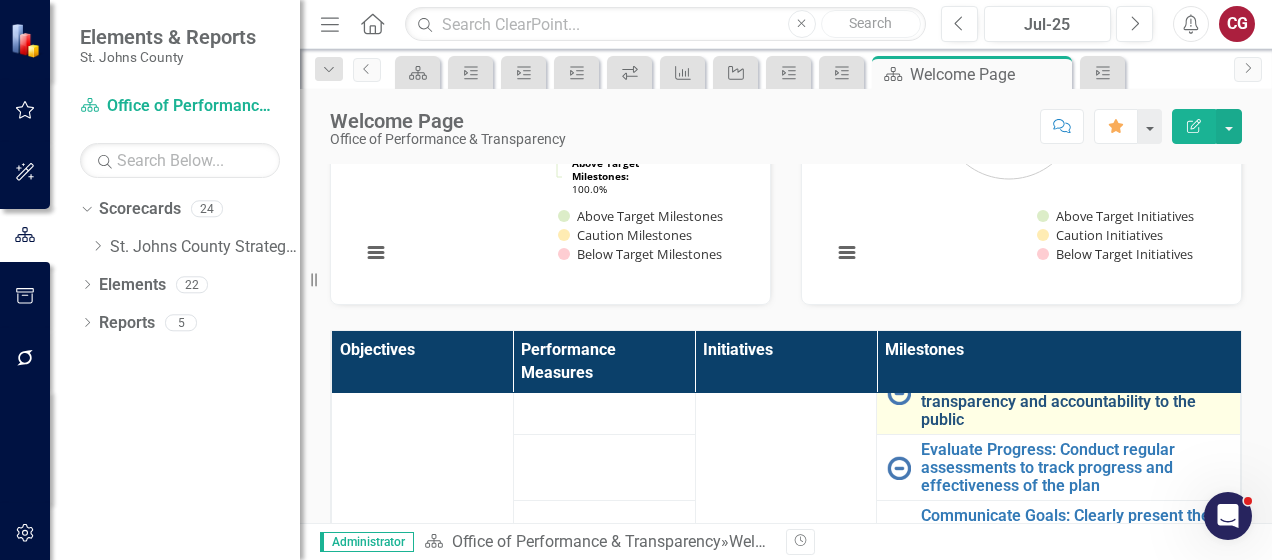 click on "Report on Performance: Share performance measures to ensure transparency and accountability to the public" at bounding box center (1075, 393) 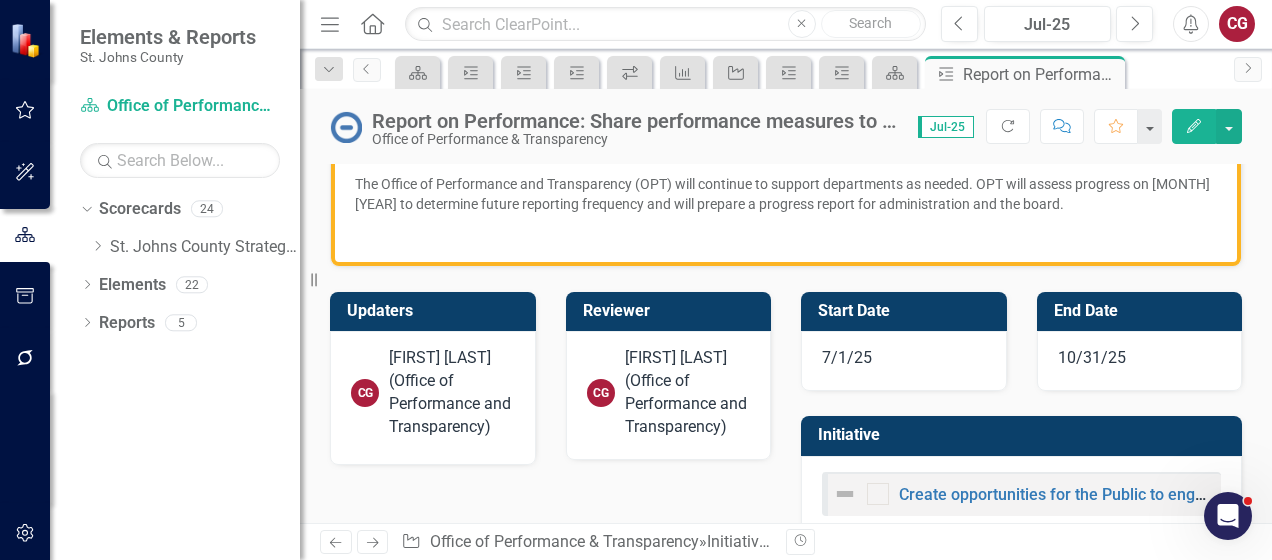 scroll, scrollTop: 563, scrollLeft: 0, axis: vertical 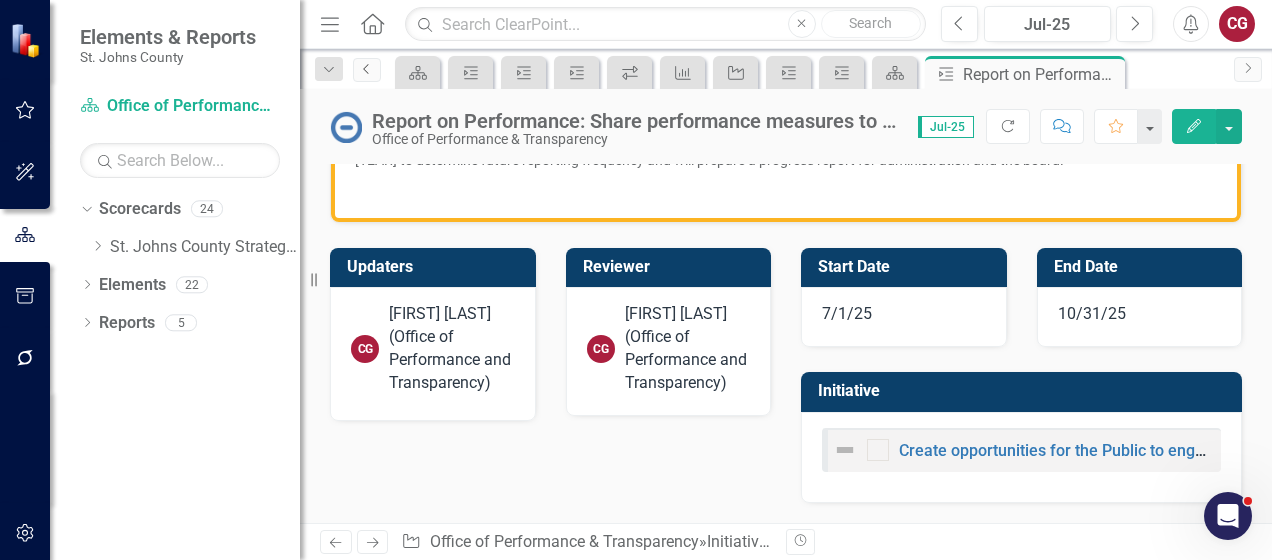 click on "Previous" 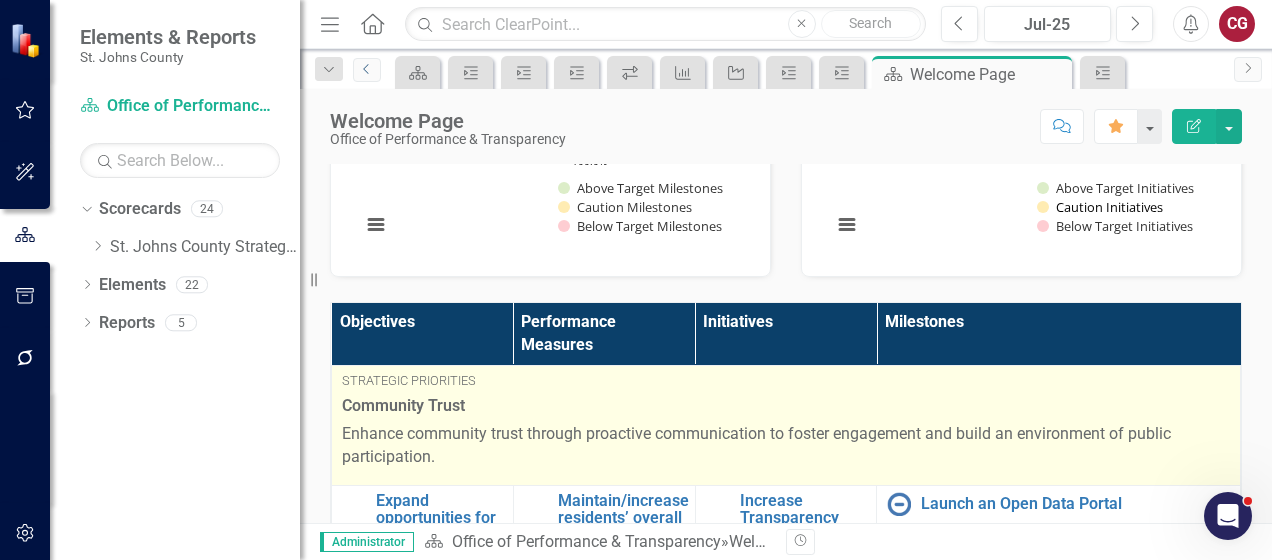 scroll, scrollTop: 600, scrollLeft: 0, axis: vertical 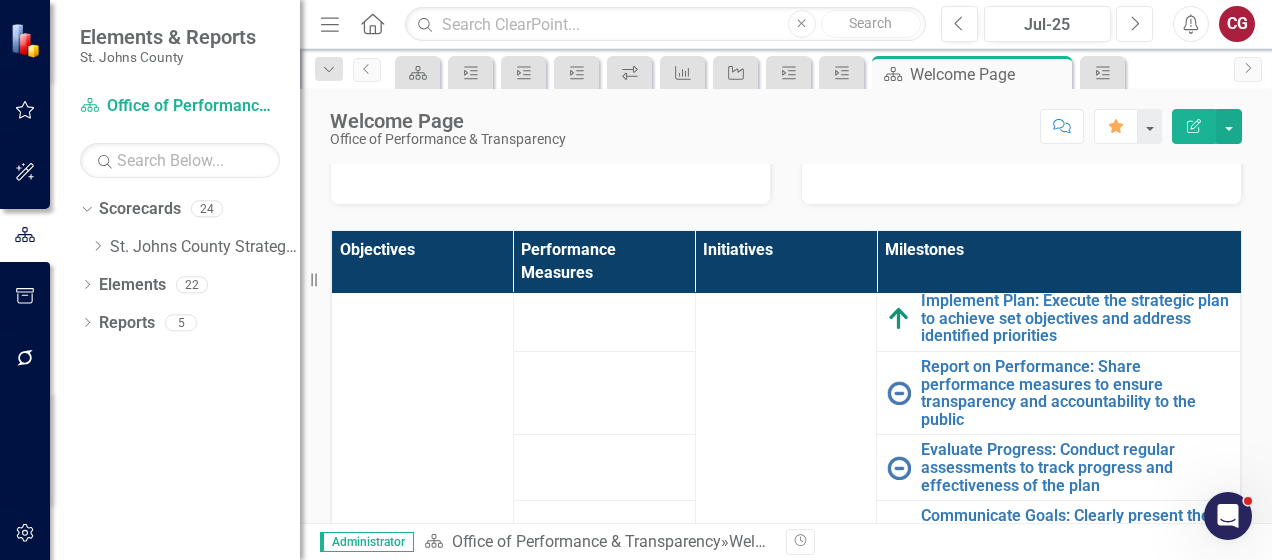 click on "Next" at bounding box center [1134, 24] 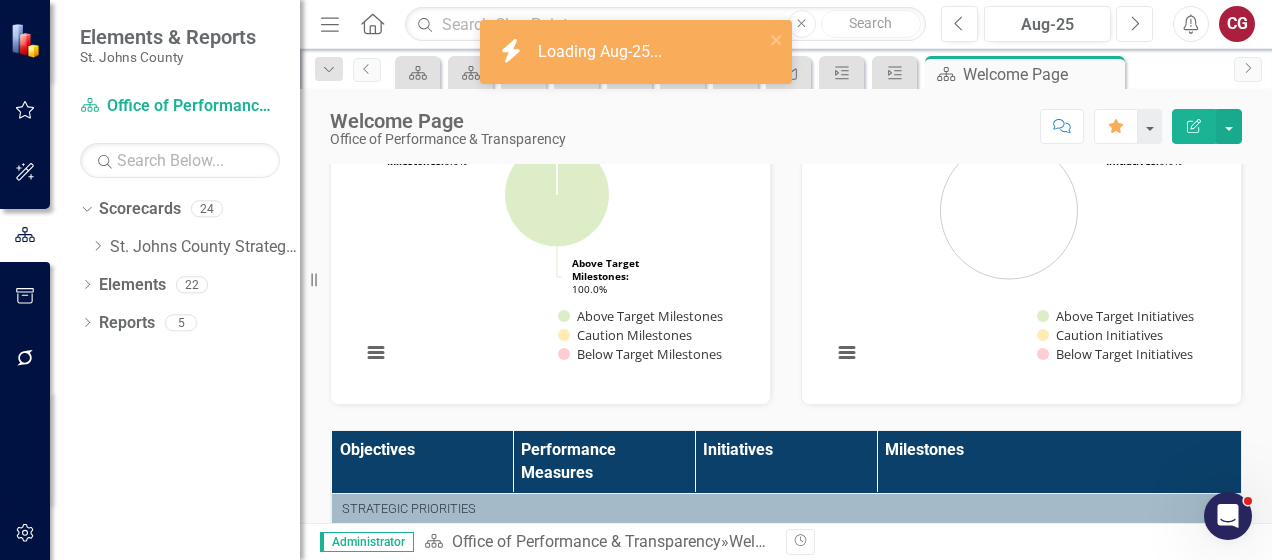 scroll, scrollTop: 700, scrollLeft: 0, axis: vertical 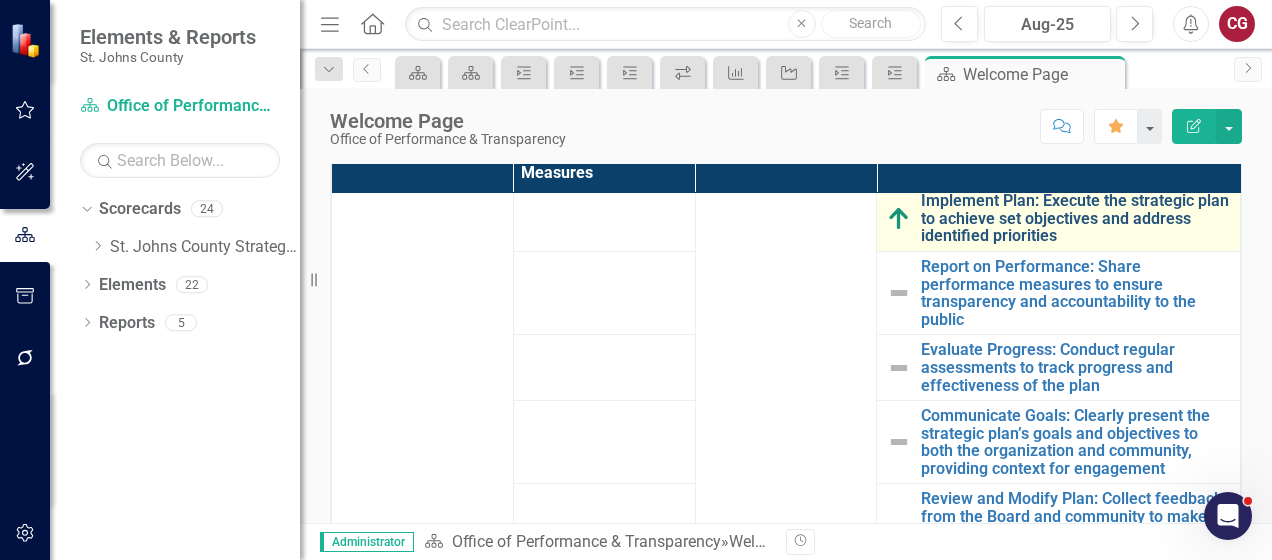 click on "Implement Plan: Execute the strategic plan to achieve set objectives and address identified priorities" at bounding box center [1075, 218] 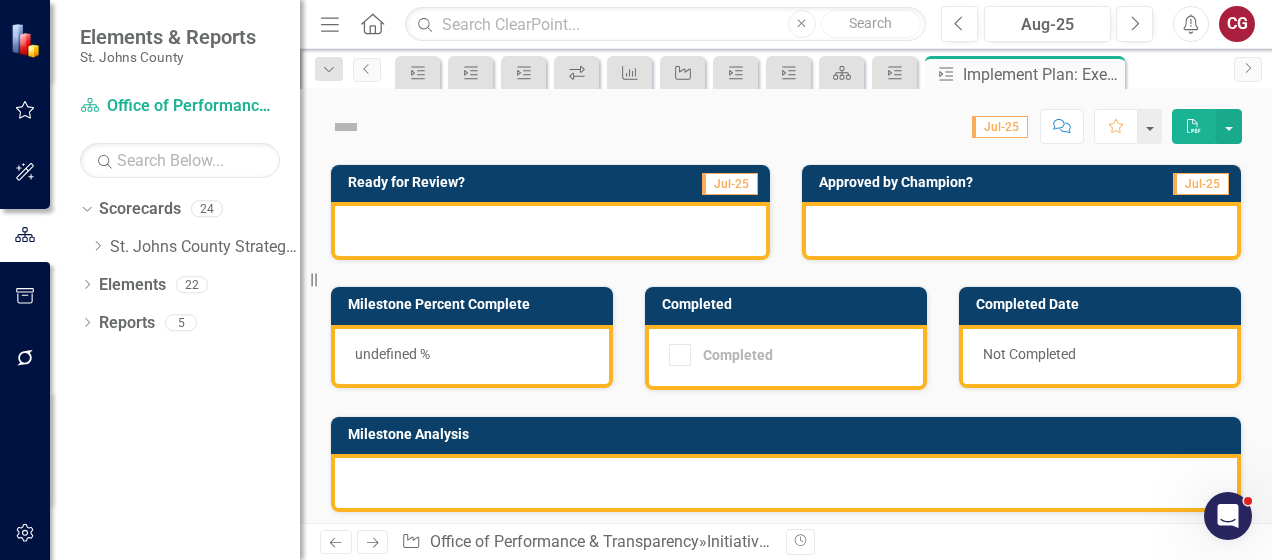 checkbox on "true" 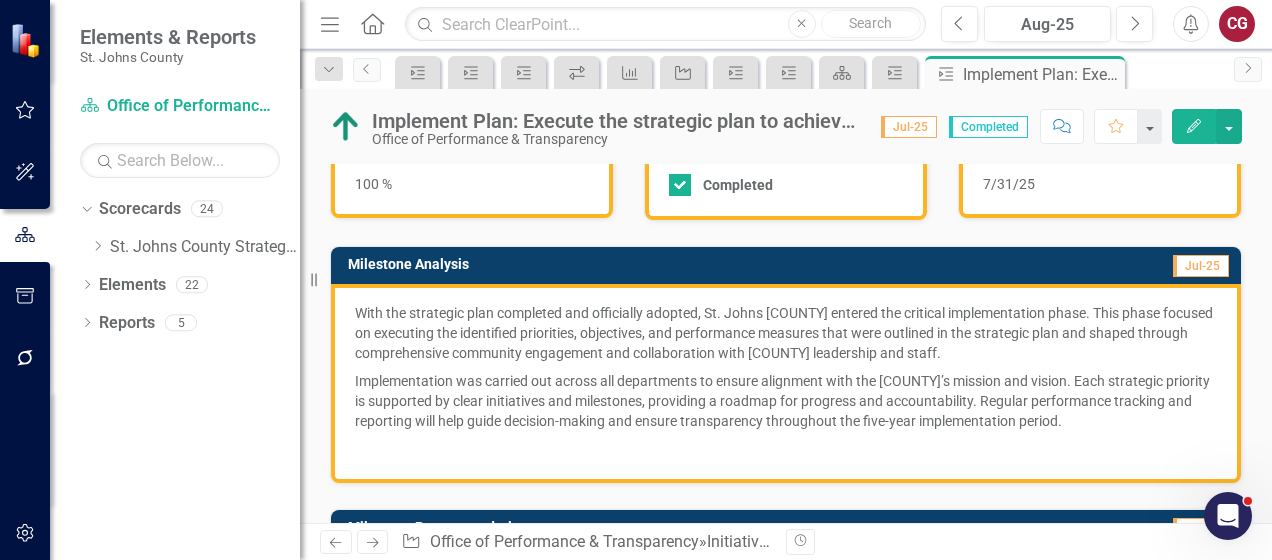 scroll, scrollTop: 200, scrollLeft: 0, axis: vertical 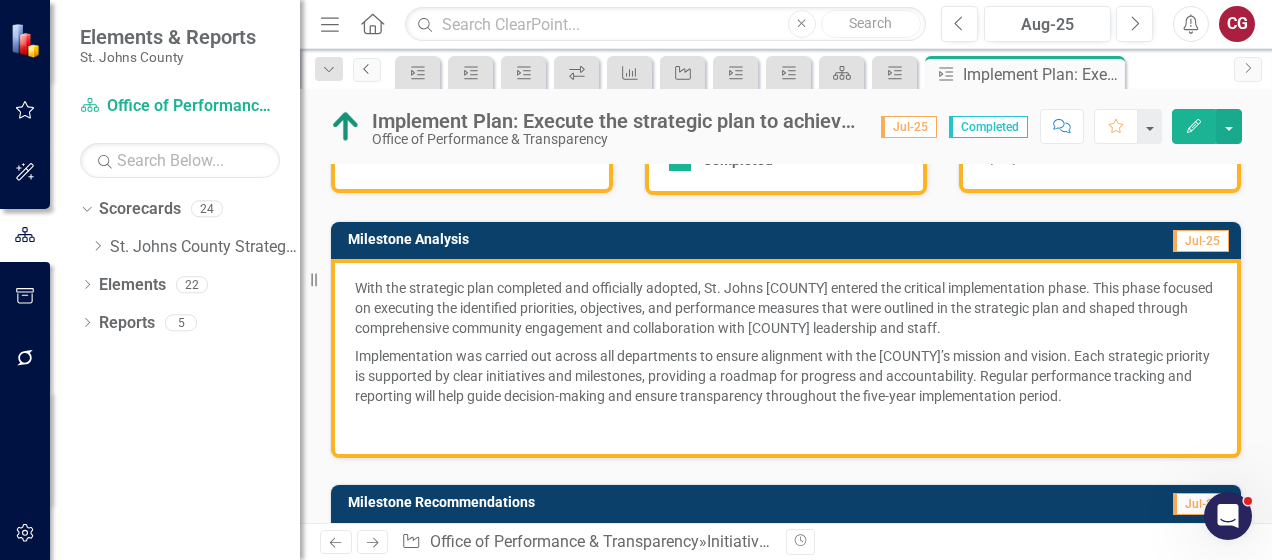 click on "Previous" 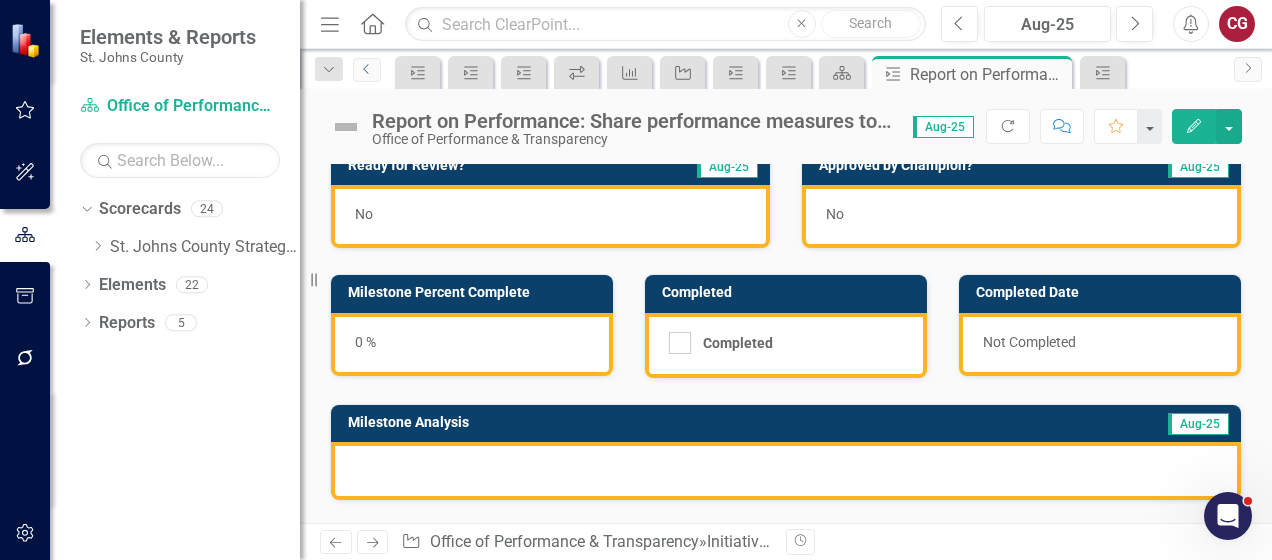 scroll, scrollTop: 0, scrollLeft: 0, axis: both 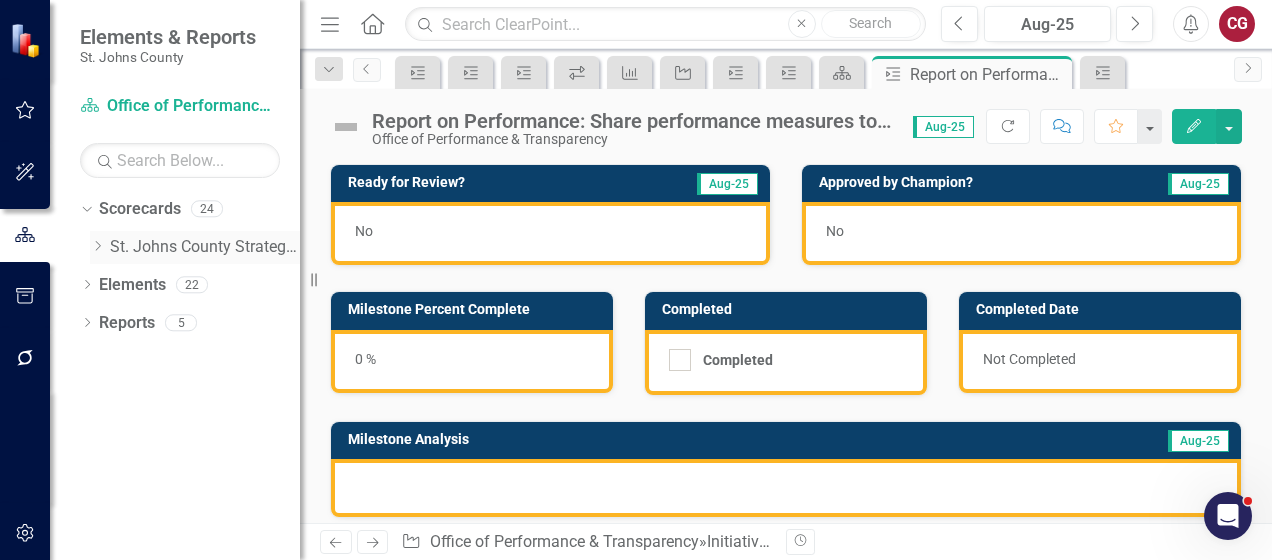 click on "Dropdown" 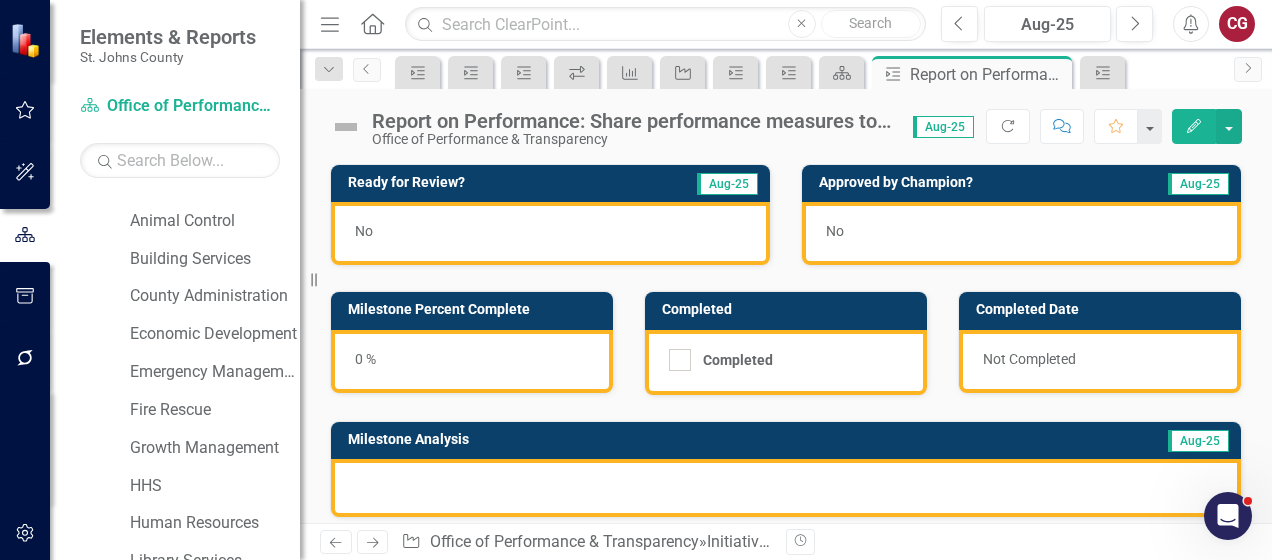 scroll, scrollTop: 0, scrollLeft: 0, axis: both 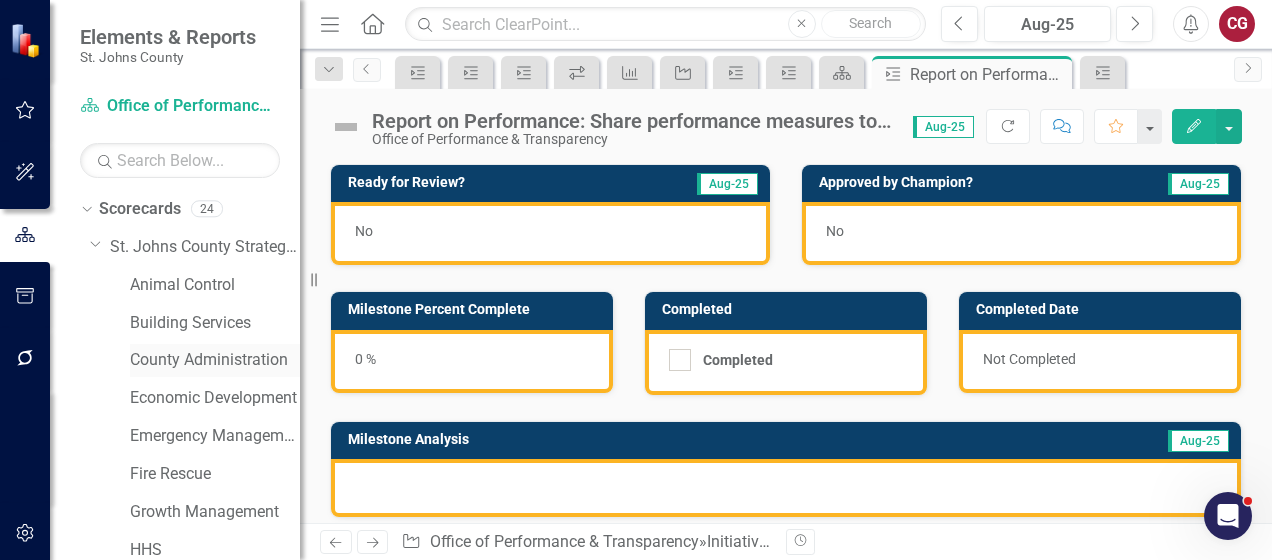click on "County Administration" at bounding box center (215, 360) 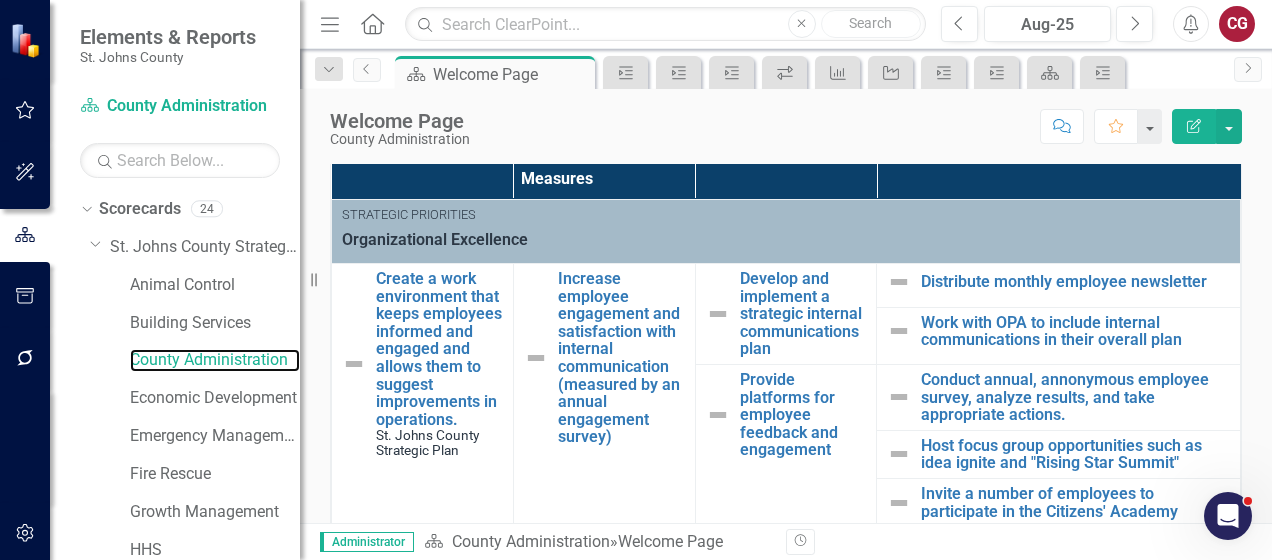 scroll, scrollTop: 700, scrollLeft: 0, axis: vertical 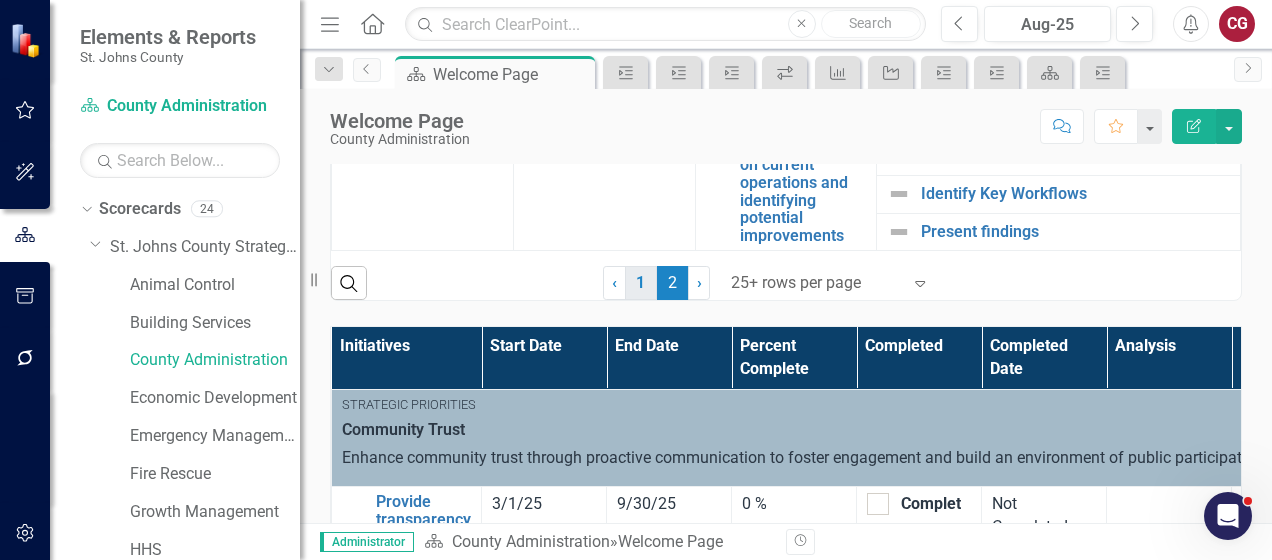 click on "1" at bounding box center [641, 283] 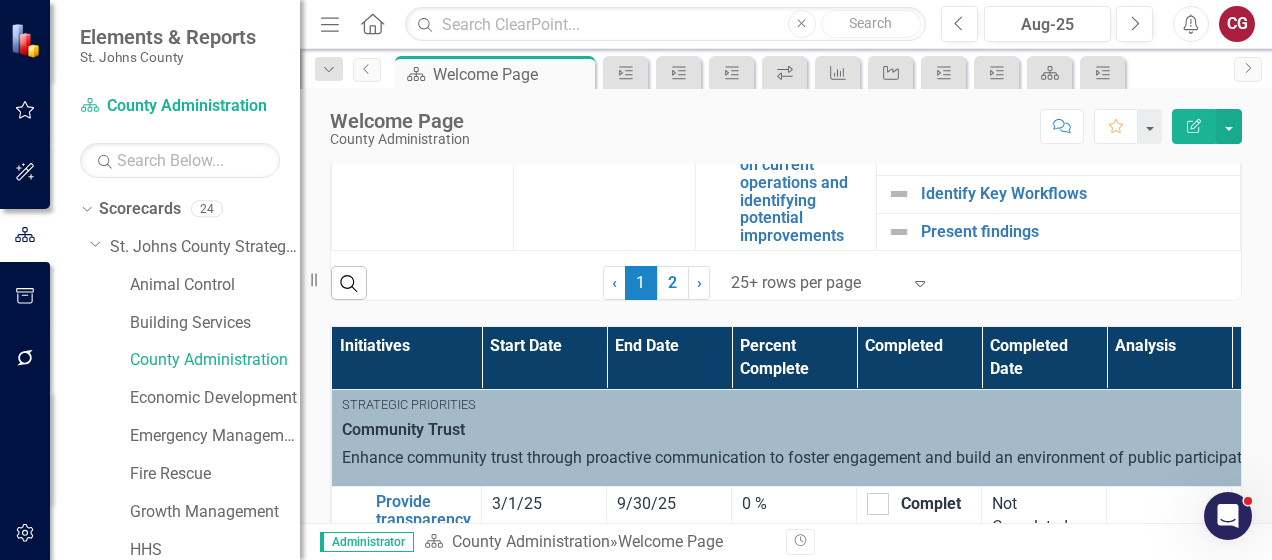 scroll, scrollTop: 0, scrollLeft: 0, axis: both 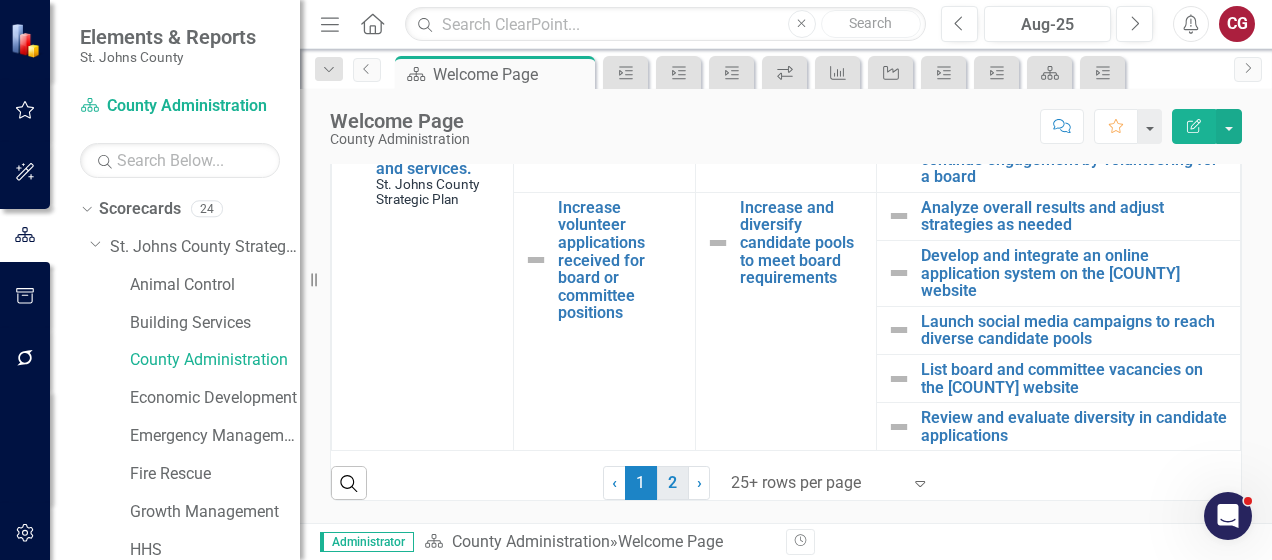 click on "2" at bounding box center (673, 483) 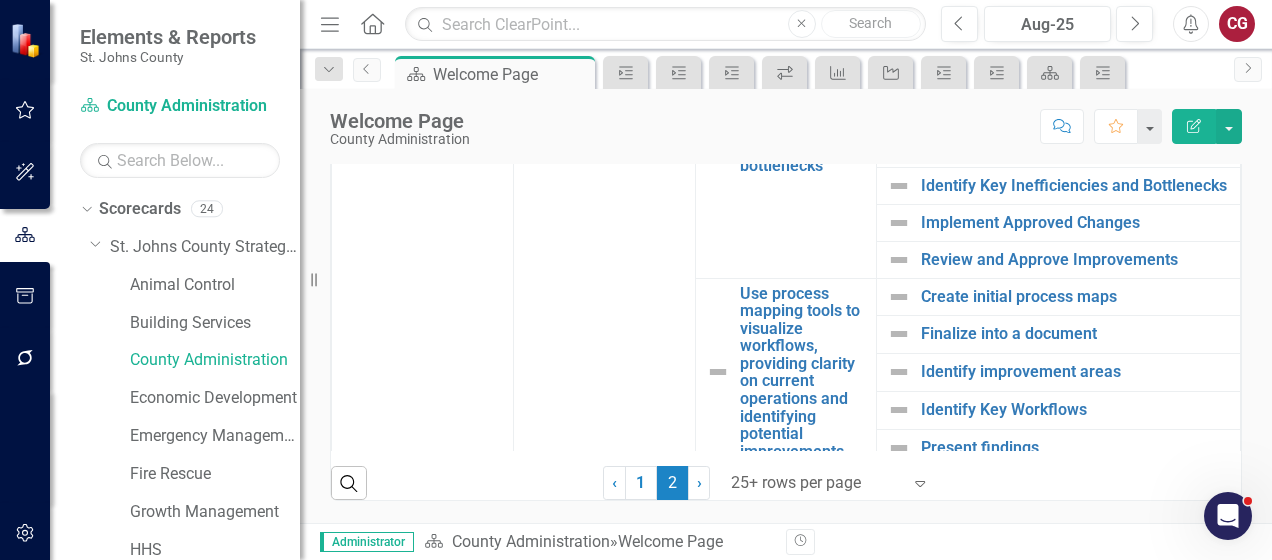 scroll, scrollTop: 572, scrollLeft: 0, axis: vertical 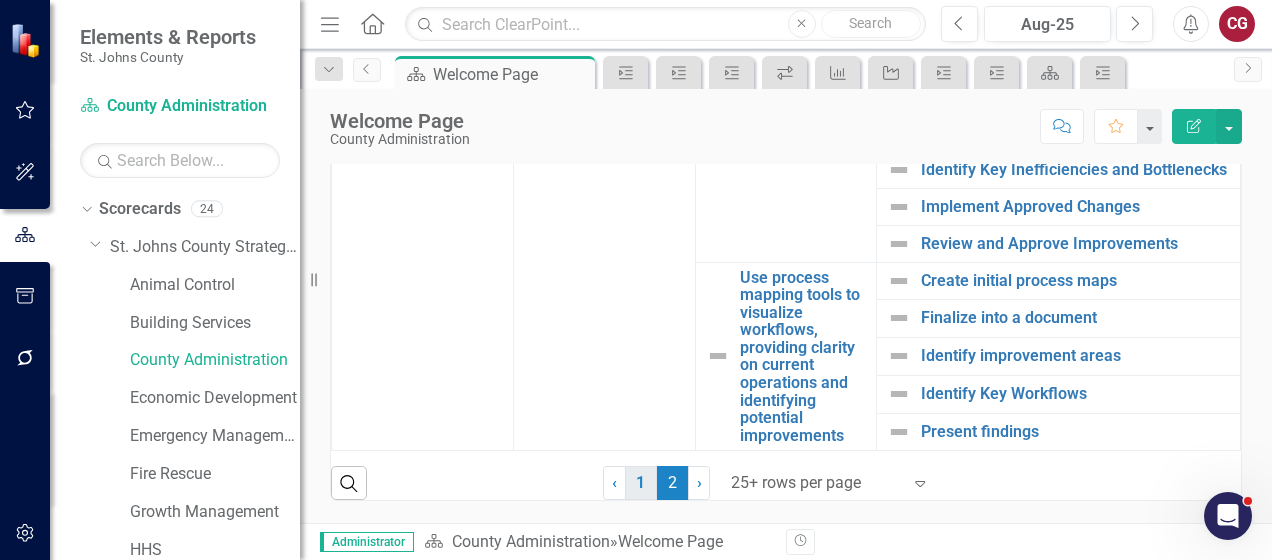 click on "1" at bounding box center (641, 483) 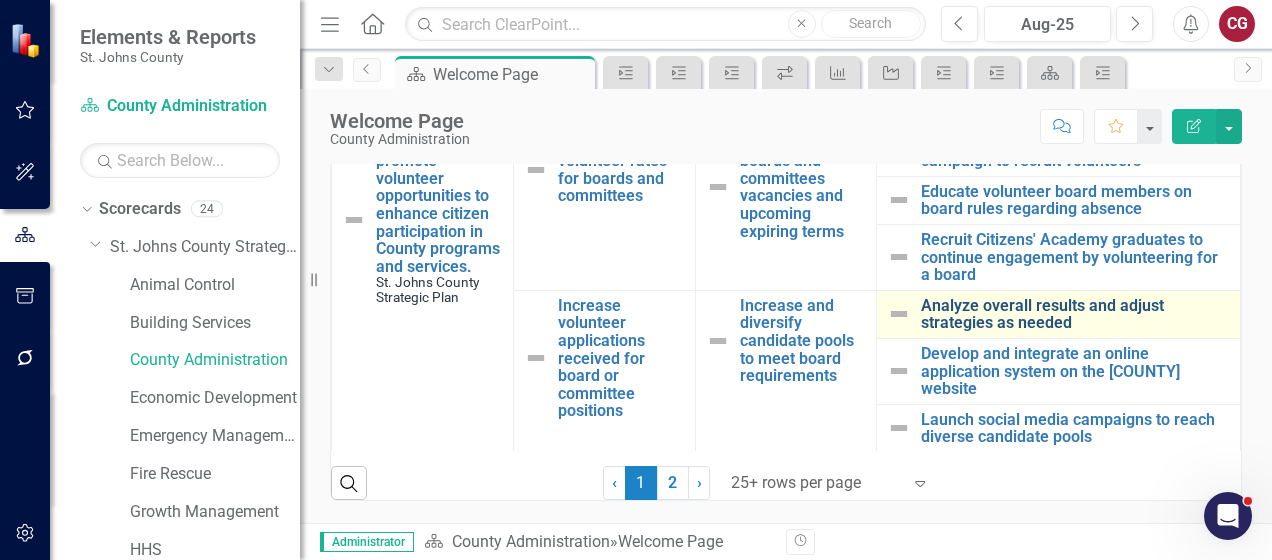 scroll, scrollTop: 2300, scrollLeft: 0, axis: vertical 